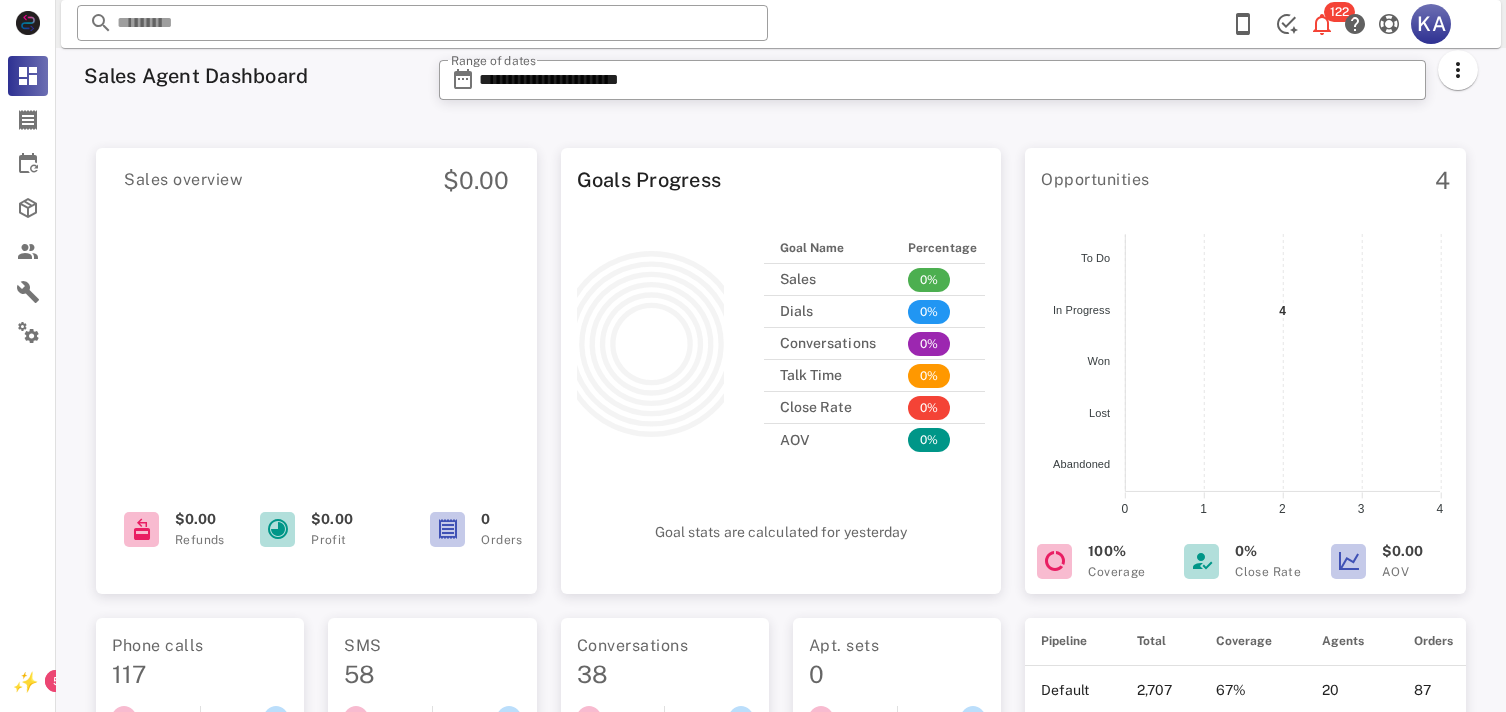 scroll, scrollTop: 0, scrollLeft: 0, axis: both 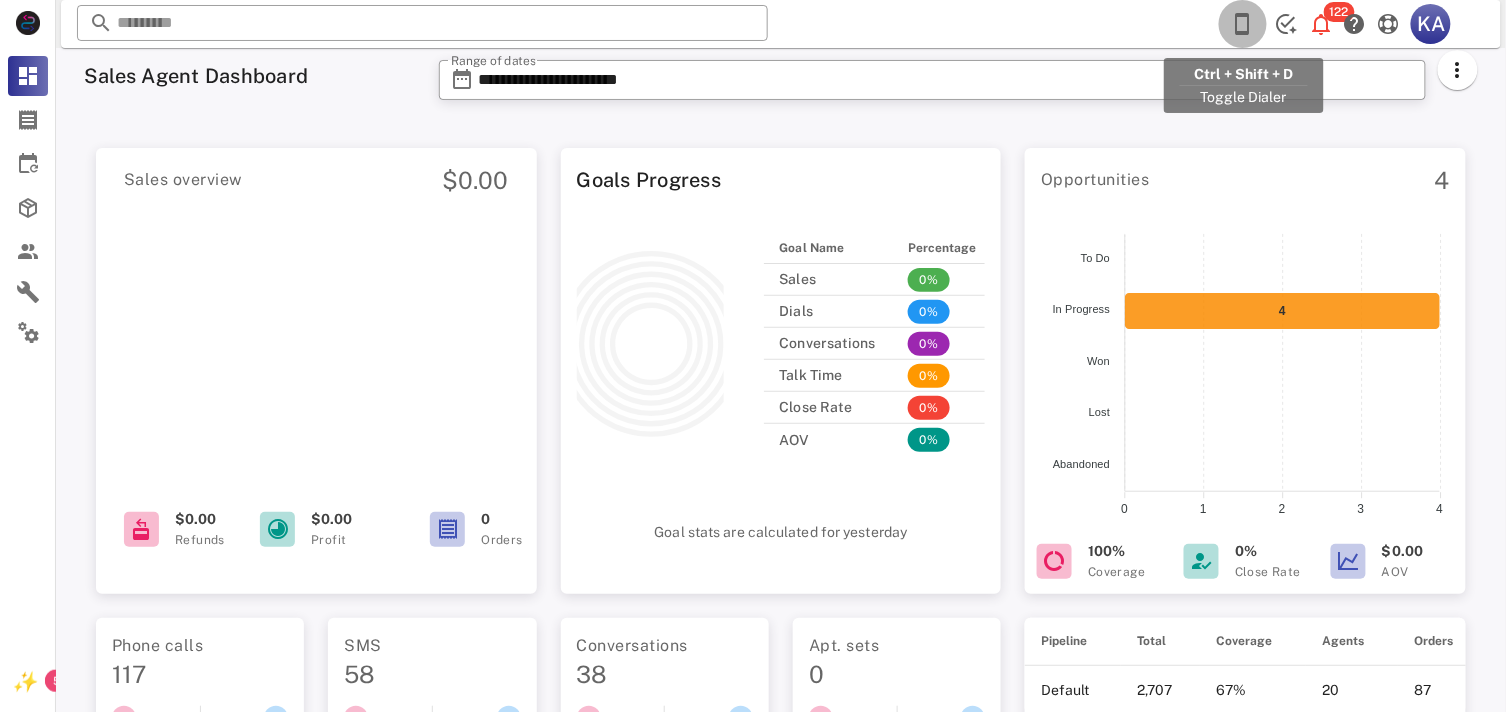 click at bounding box center [1243, 24] 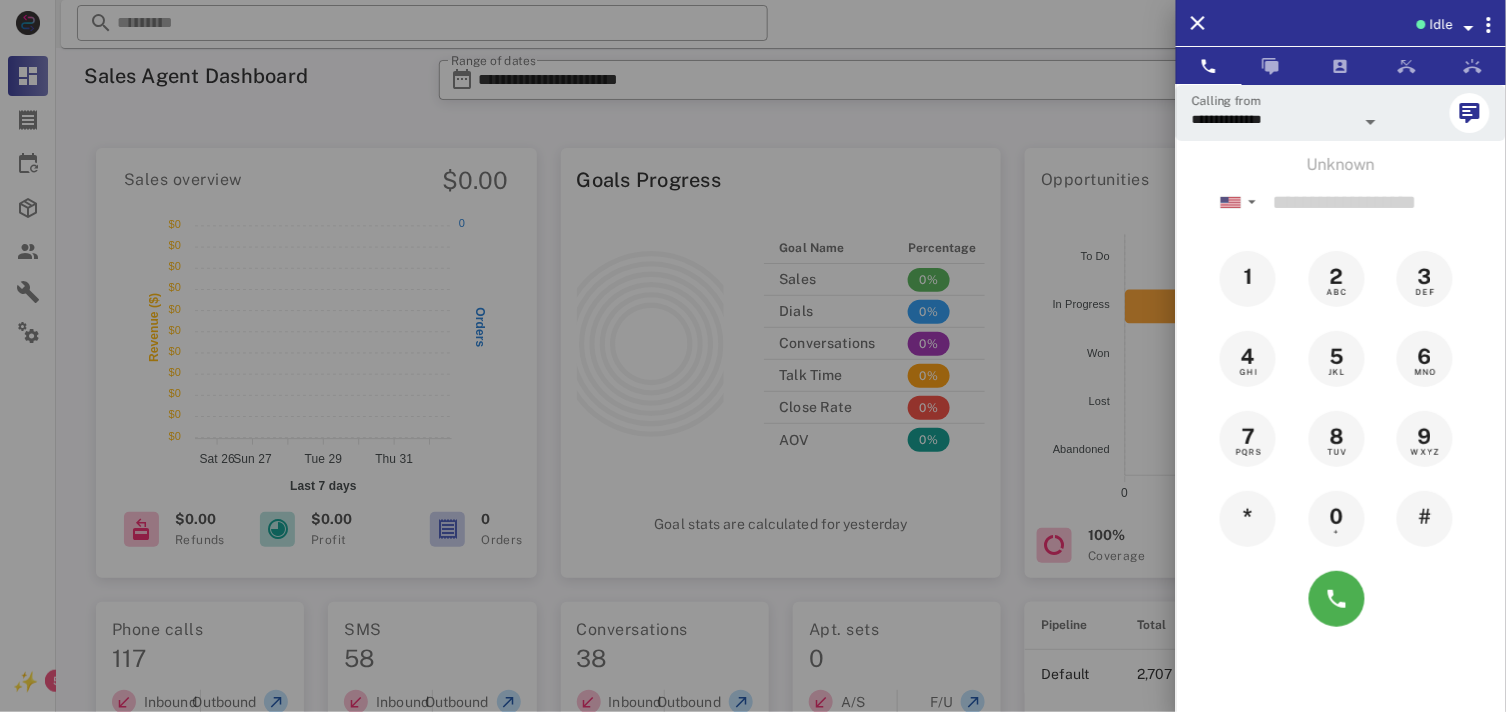 click at bounding box center [753, 356] 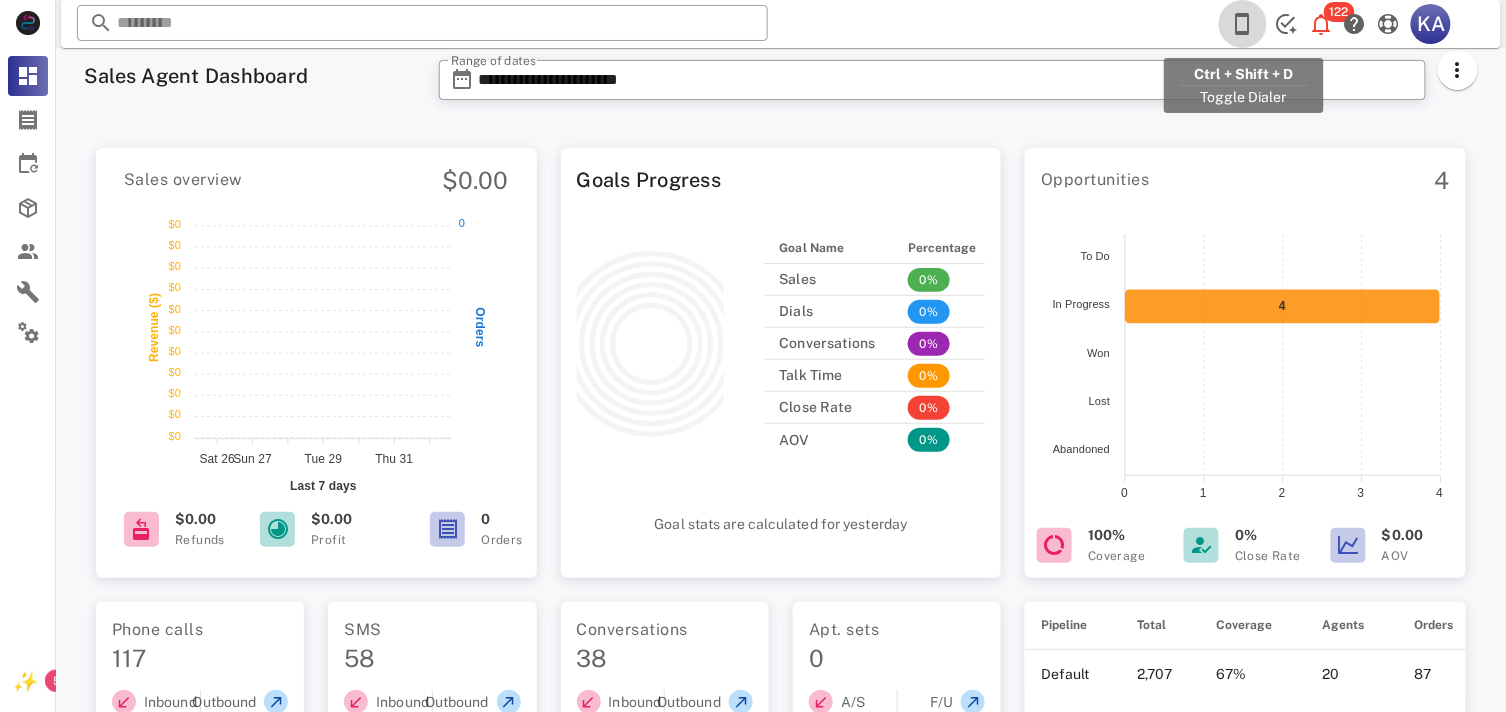 click at bounding box center [1243, 24] 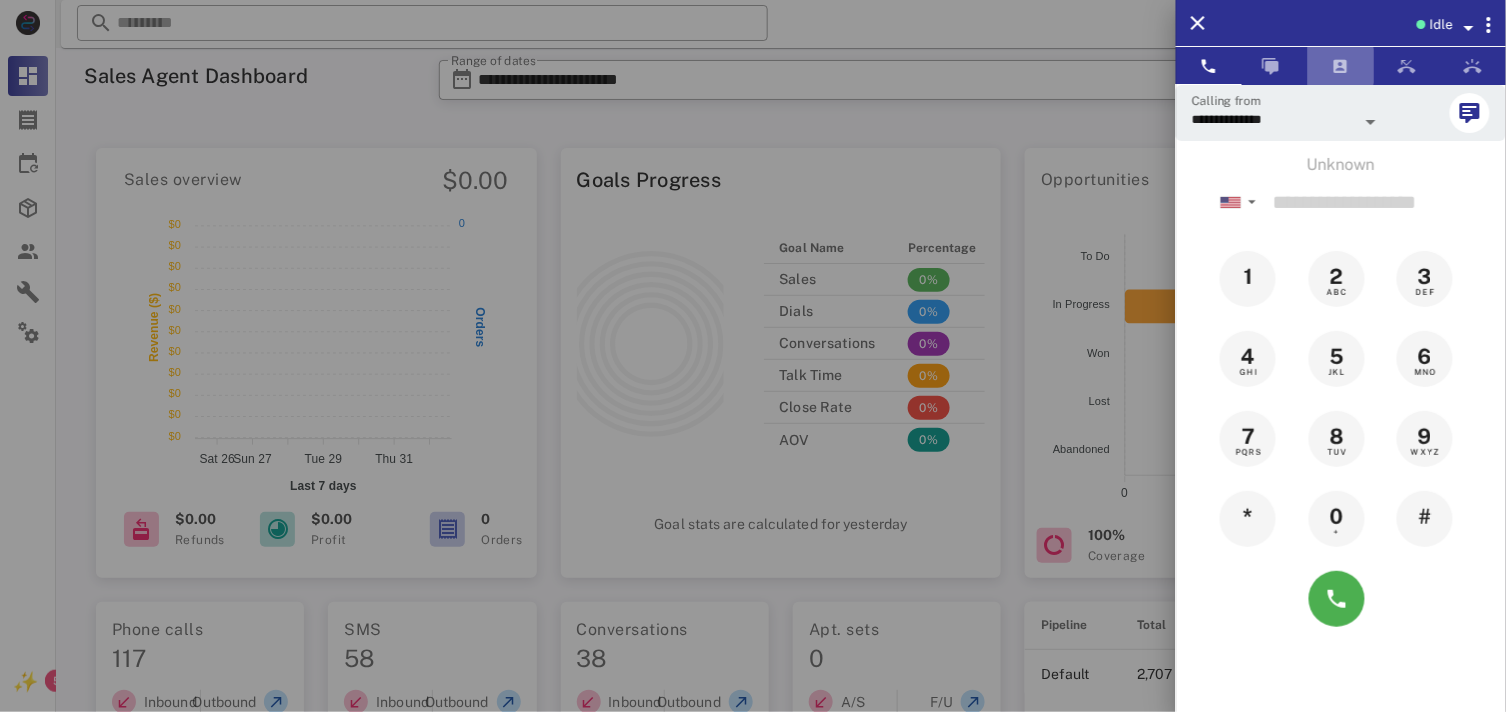 click at bounding box center [1341, 66] 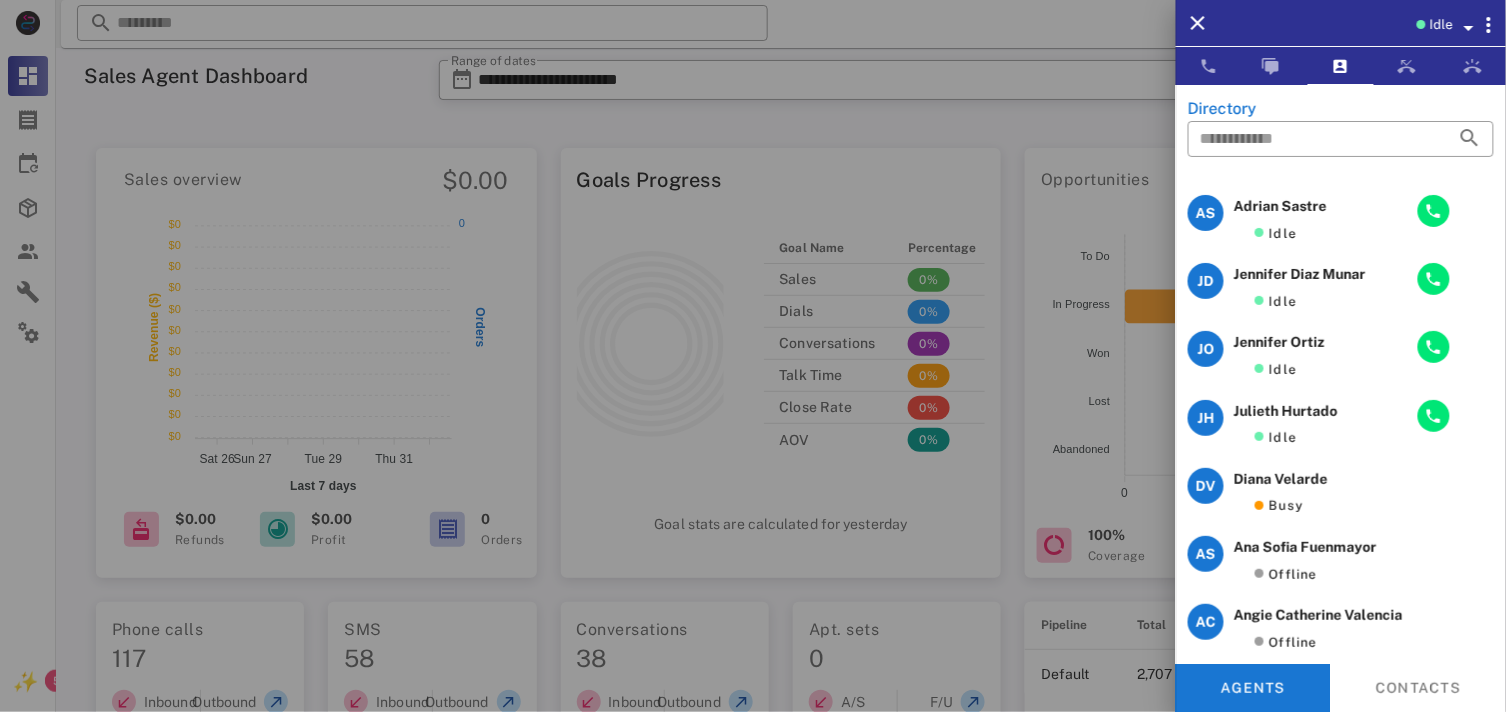 click at bounding box center [753, 356] 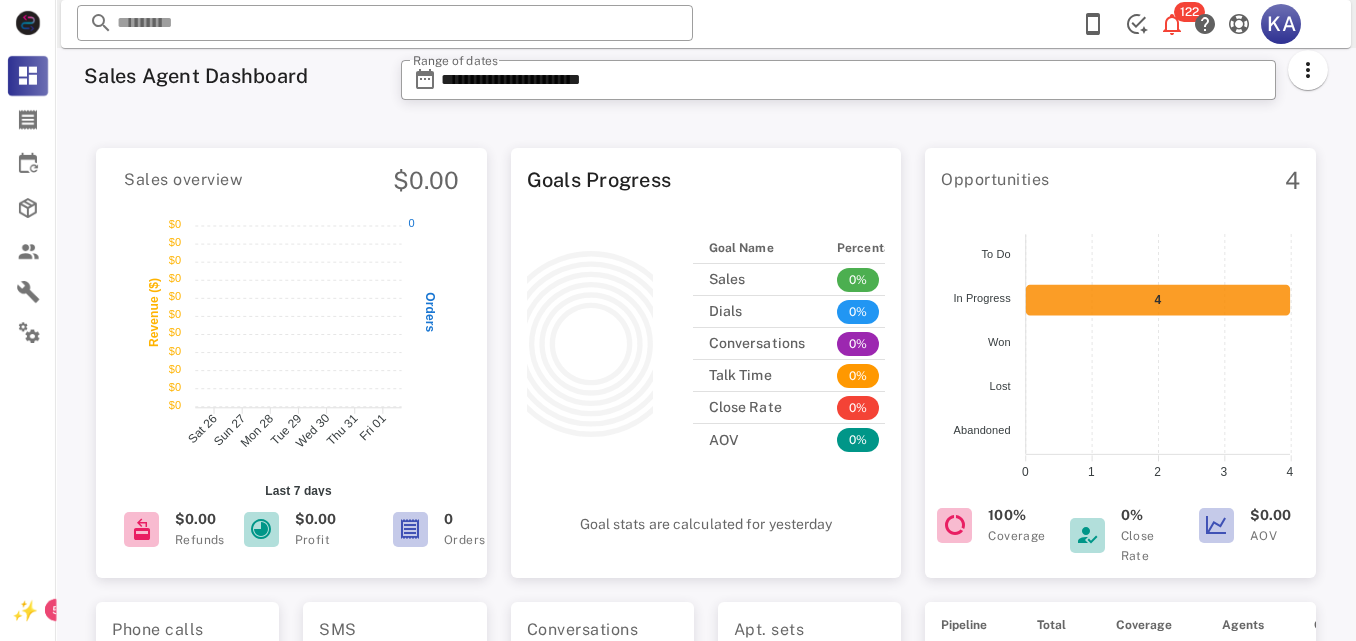 click on "**********" at bounding box center (864, 86) 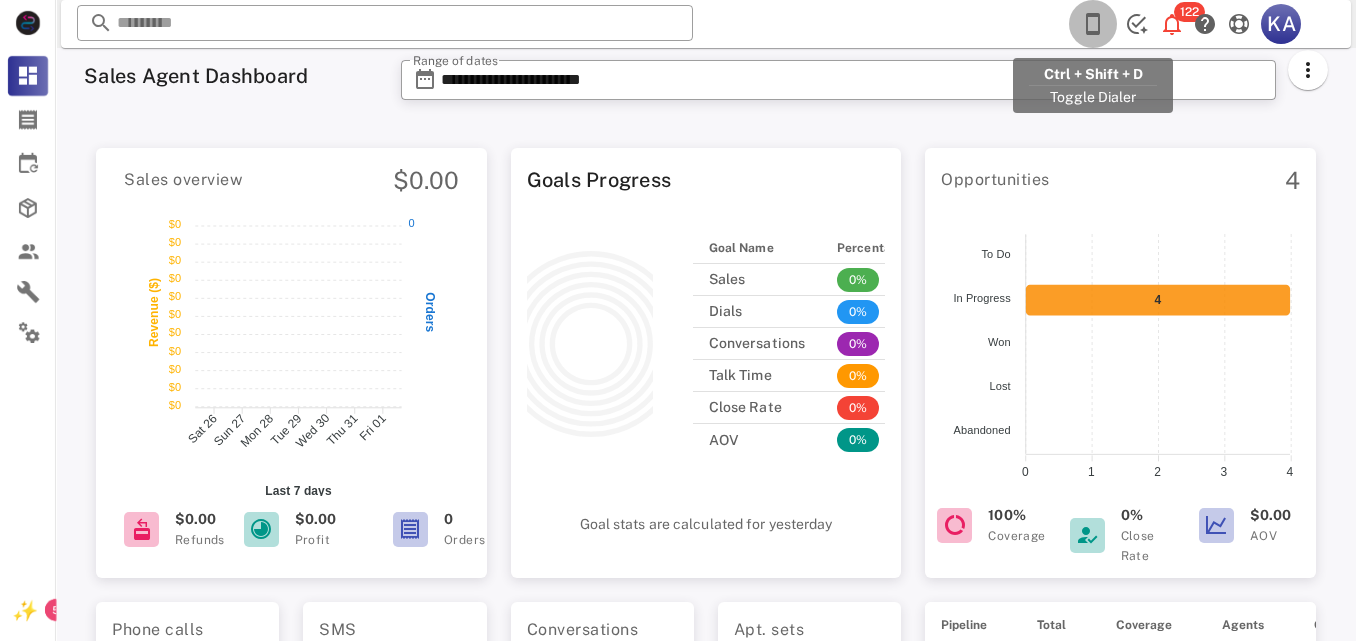 click at bounding box center (1093, 24) 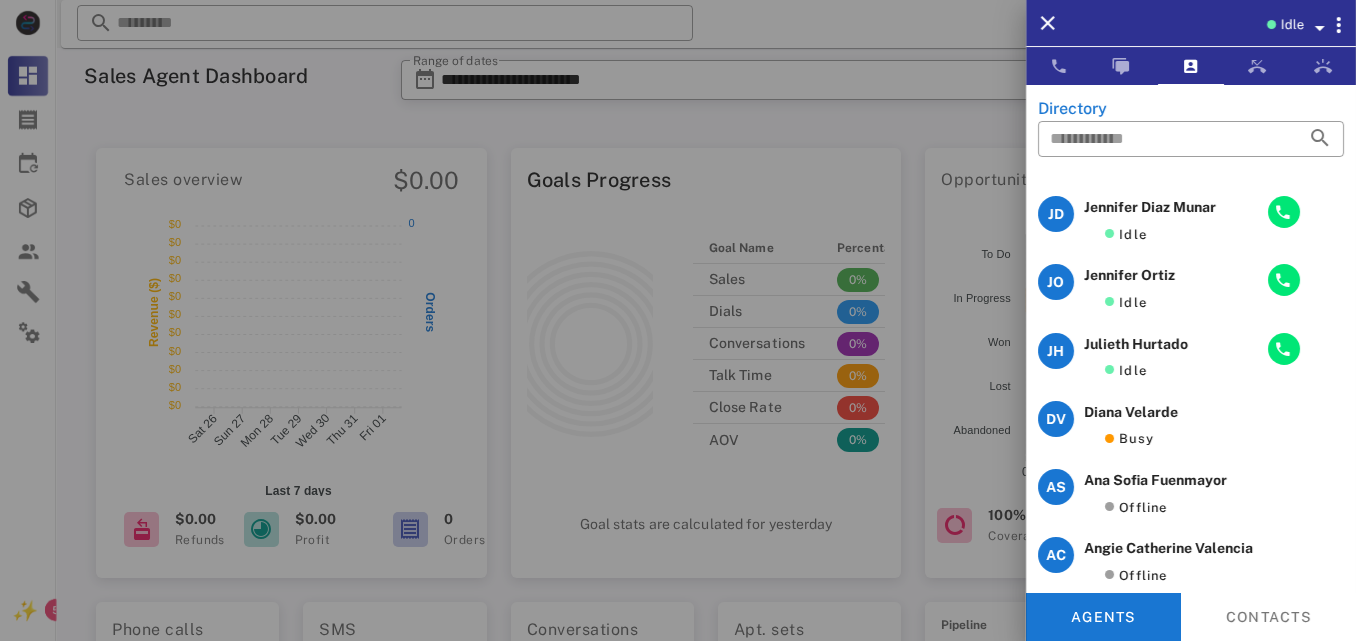 scroll, scrollTop: 0, scrollLeft: 0, axis: both 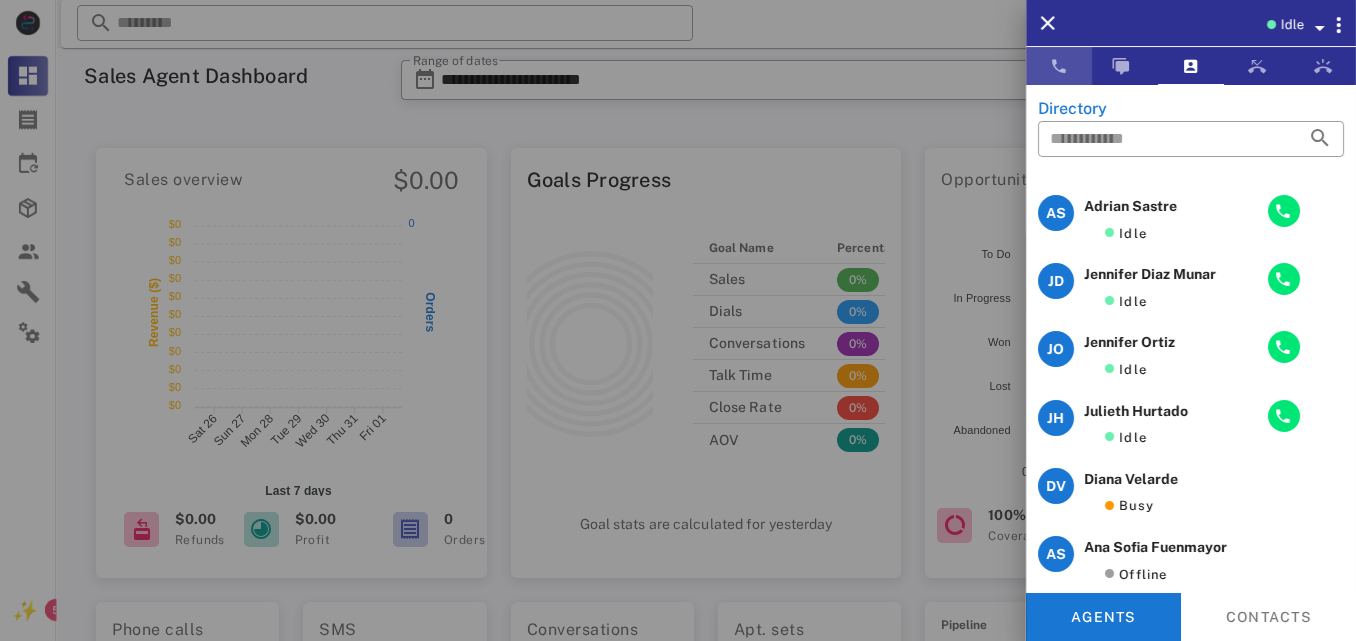 click at bounding box center (1059, 66) 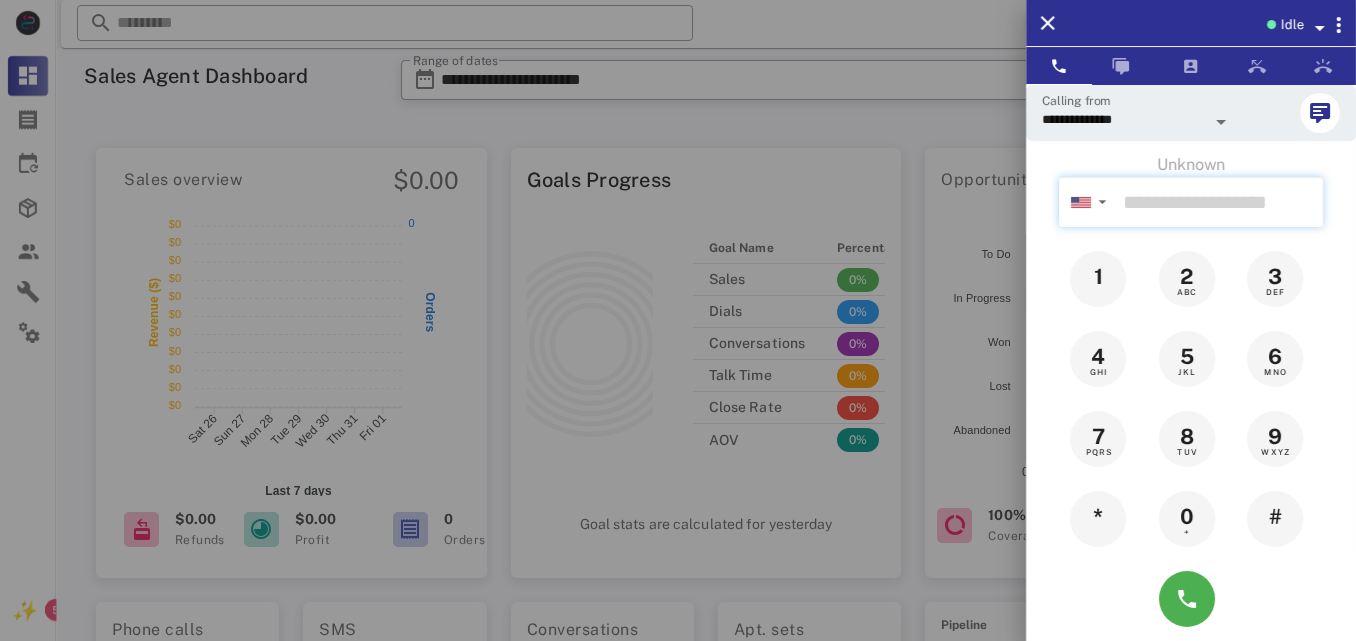 click at bounding box center (1219, 202) 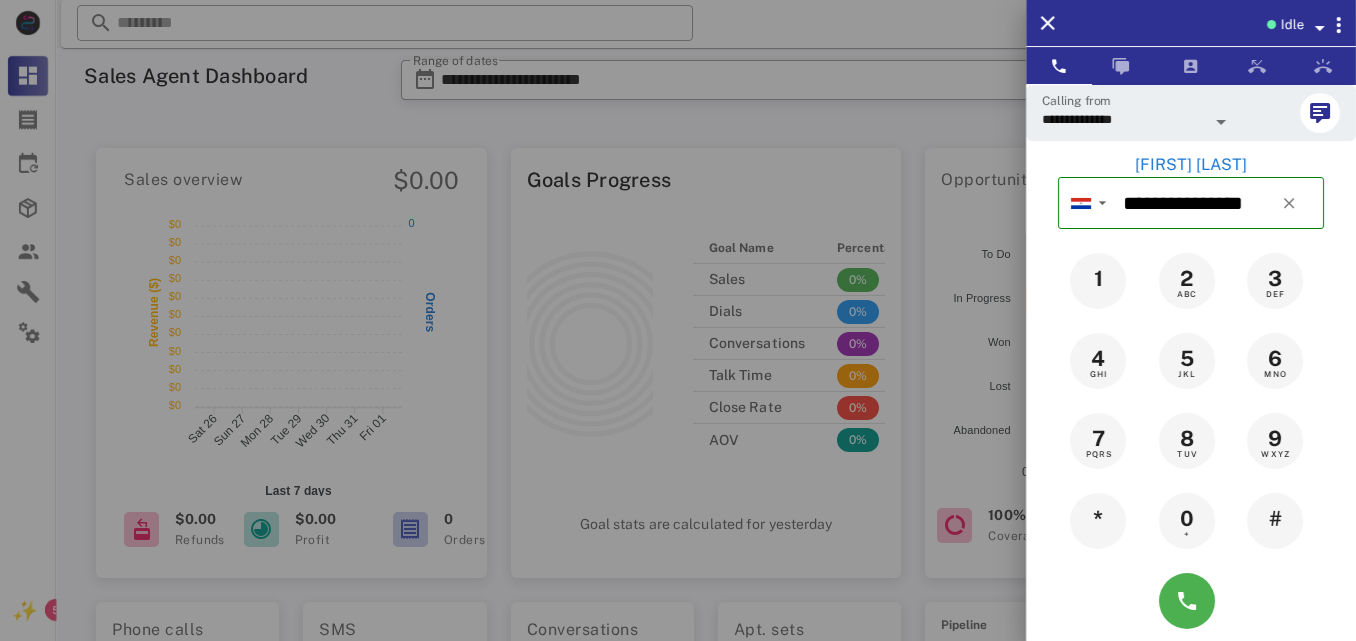 click on "Viviana Fuentes" at bounding box center (1191, 165) 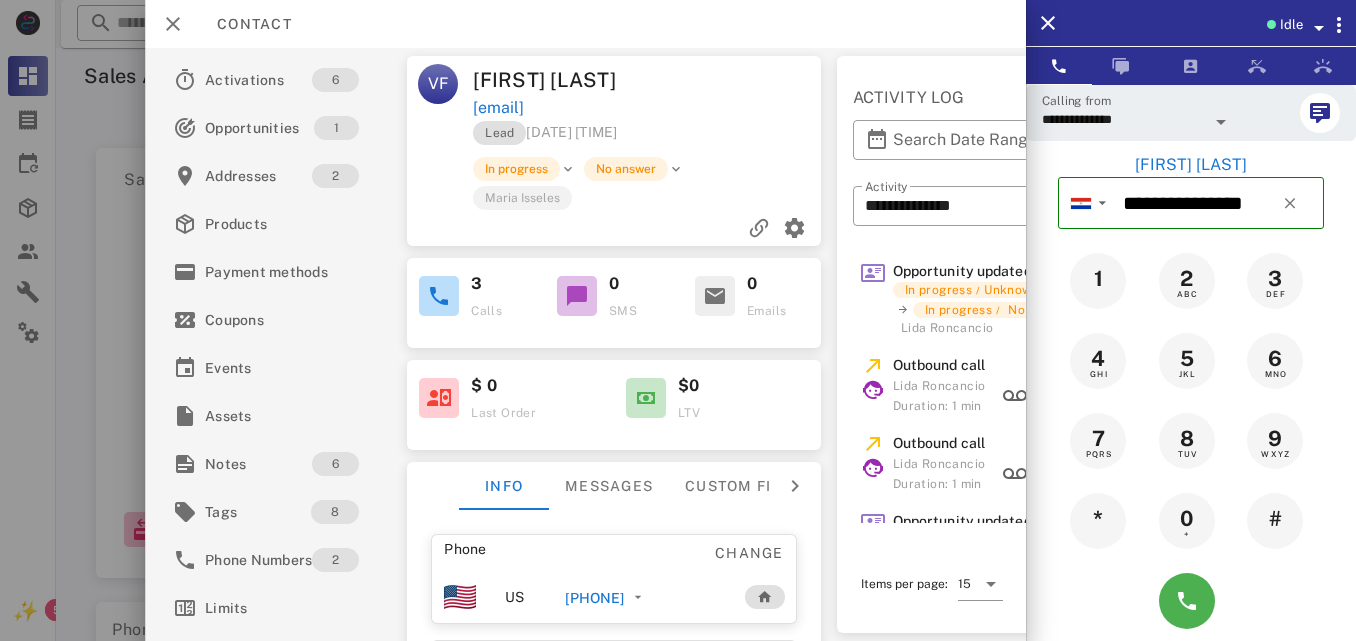 click on "+595981511869" at bounding box center (595, 598) 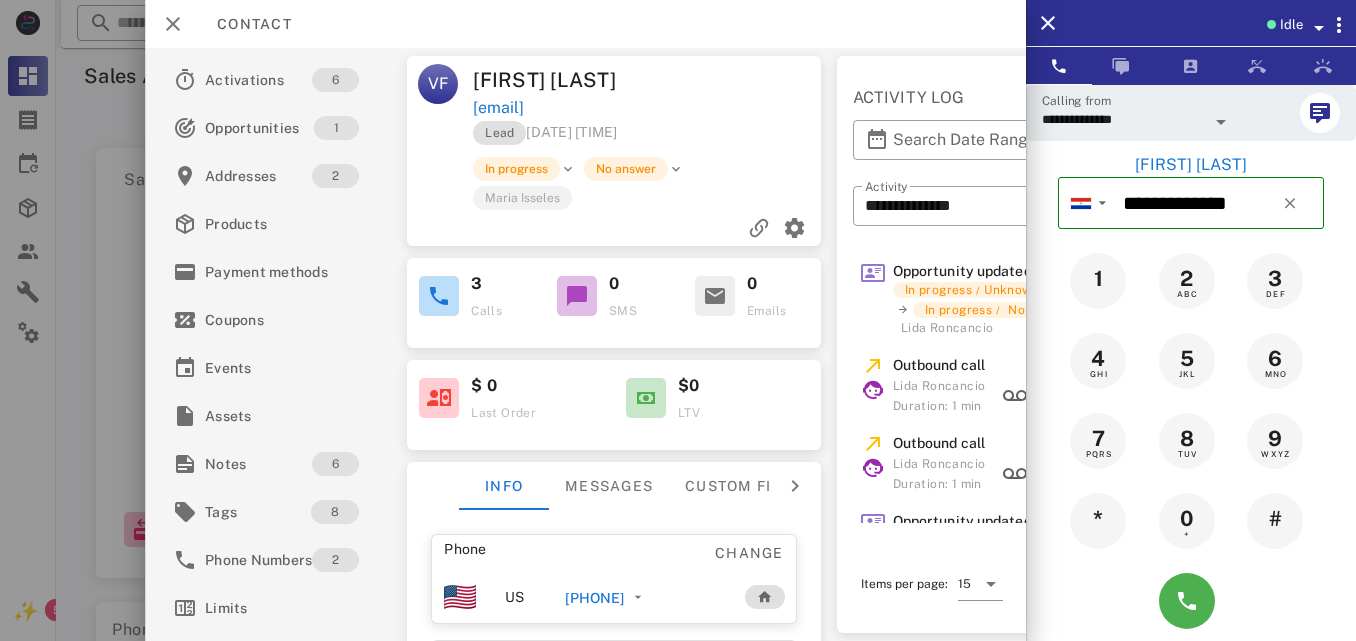click on "+595981511869" at bounding box center [595, 598] 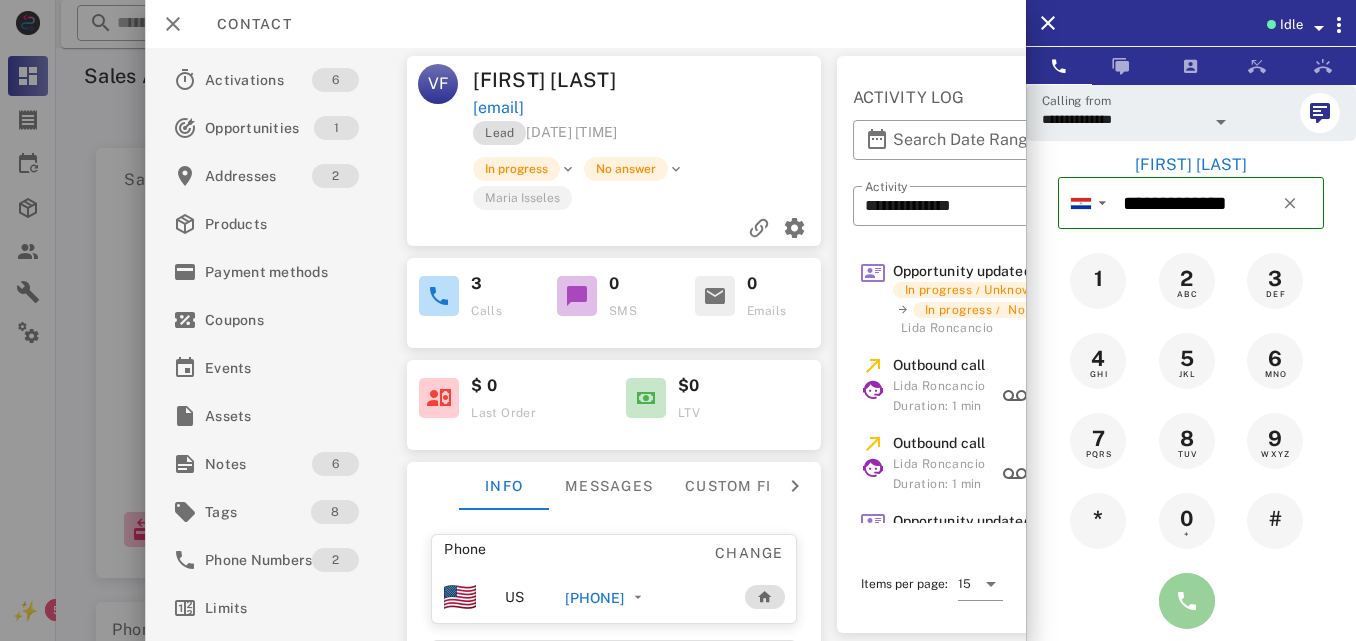 click at bounding box center (1187, 601) 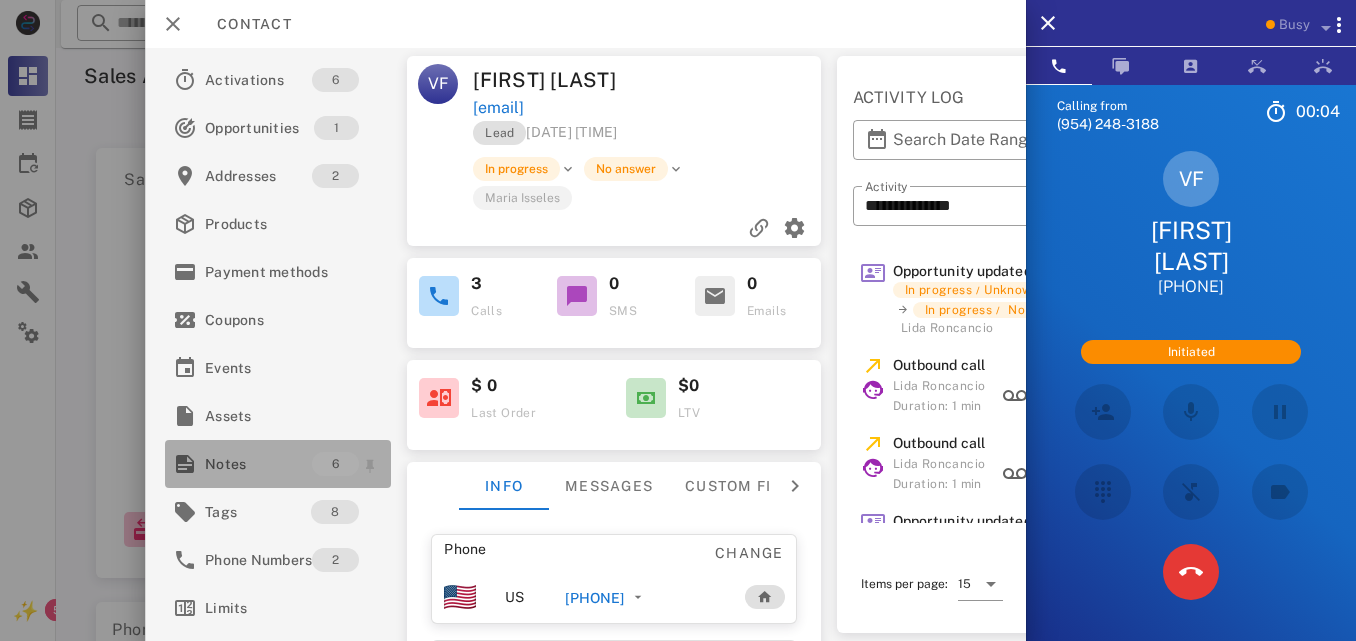 click on "Notes" at bounding box center [258, 464] 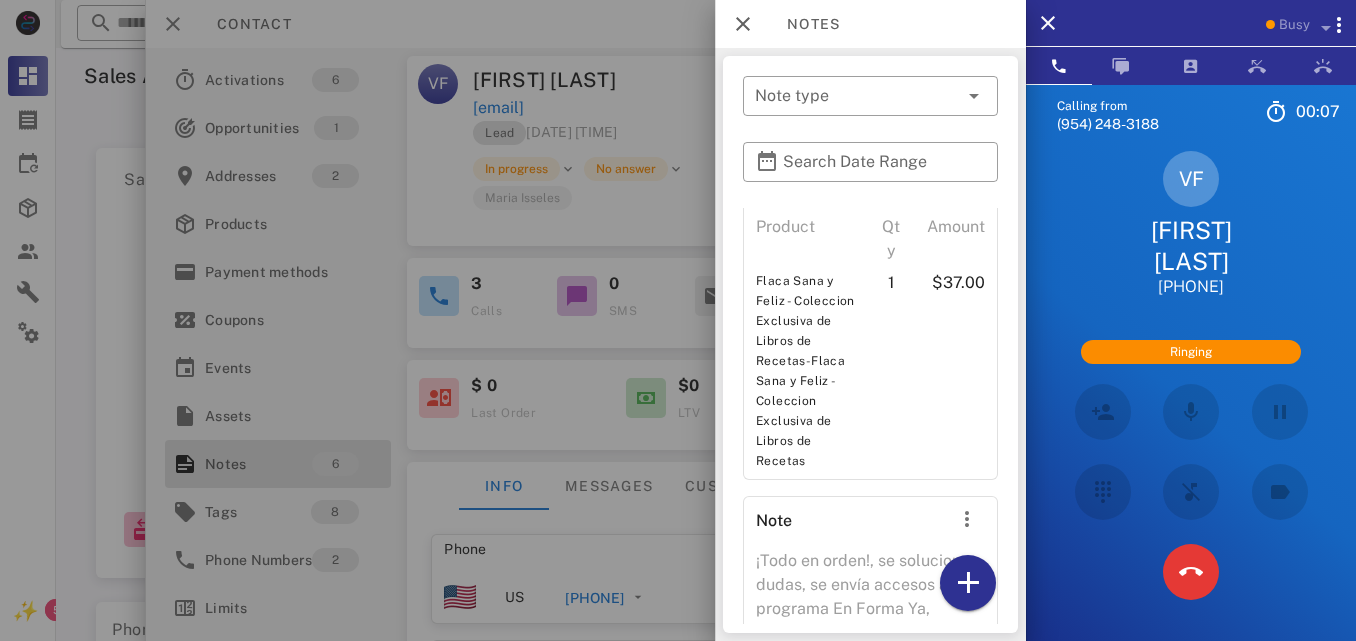 scroll, scrollTop: 1399, scrollLeft: 0, axis: vertical 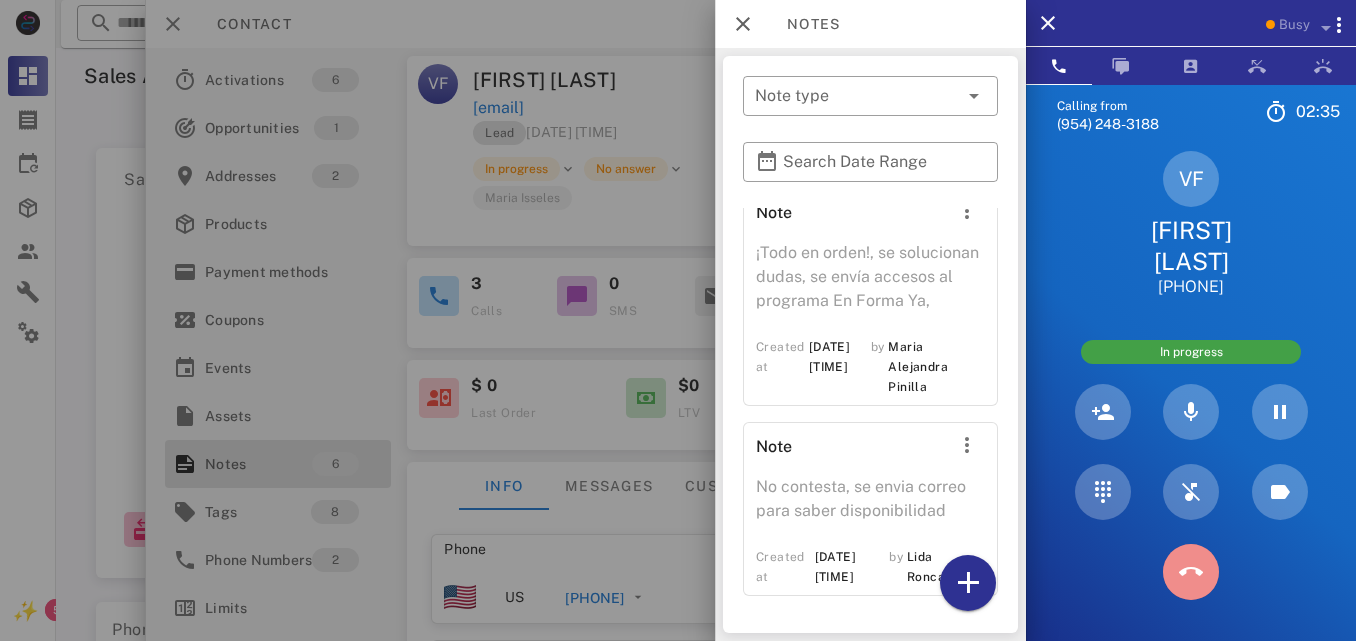 click at bounding box center [1191, 572] 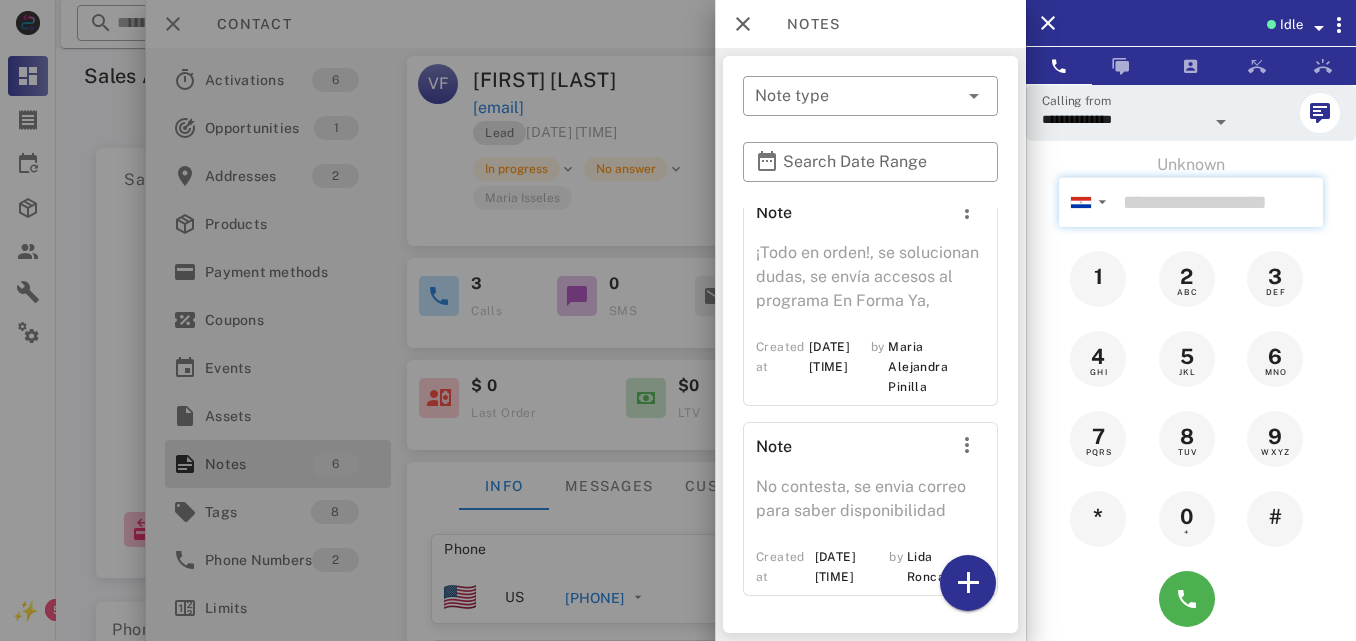click at bounding box center (1219, 202) 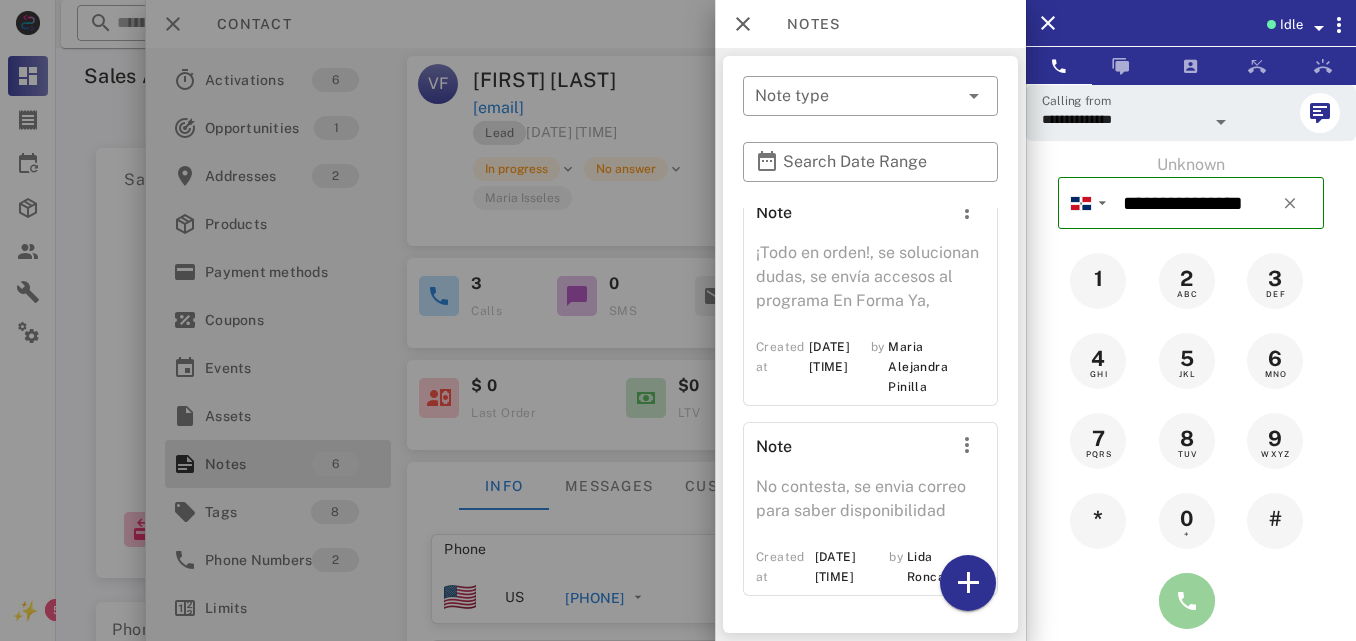 click at bounding box center (1187, 601) 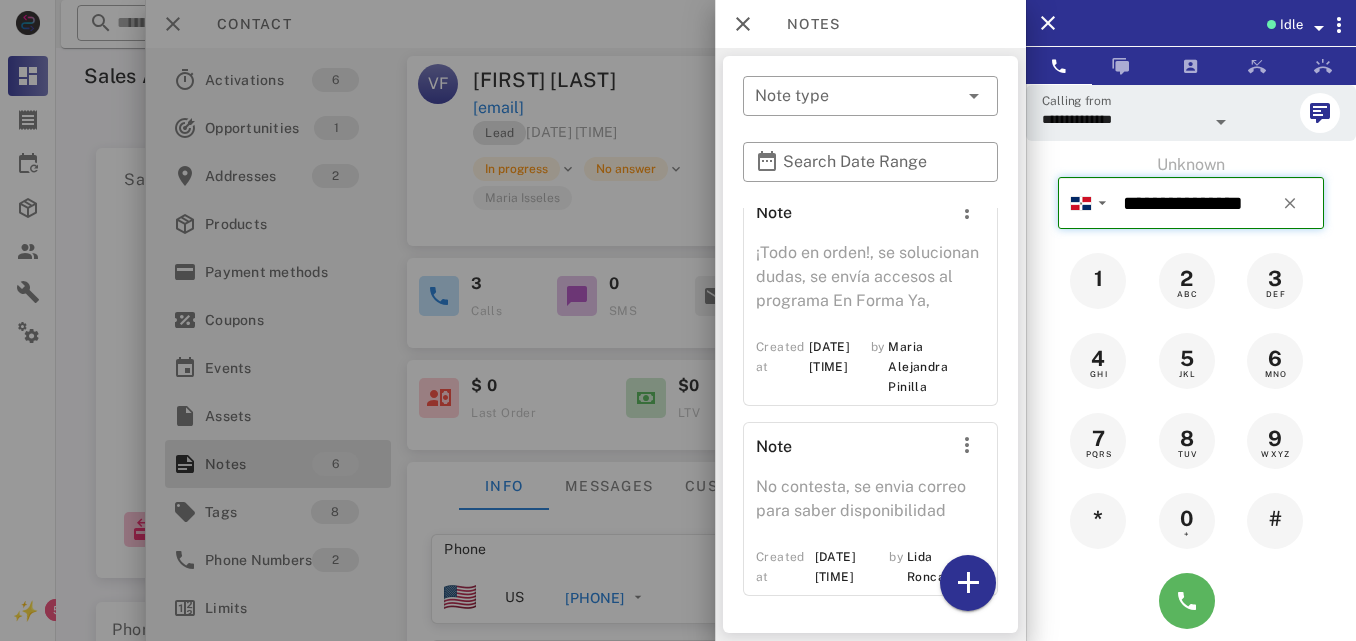 type on "**********" 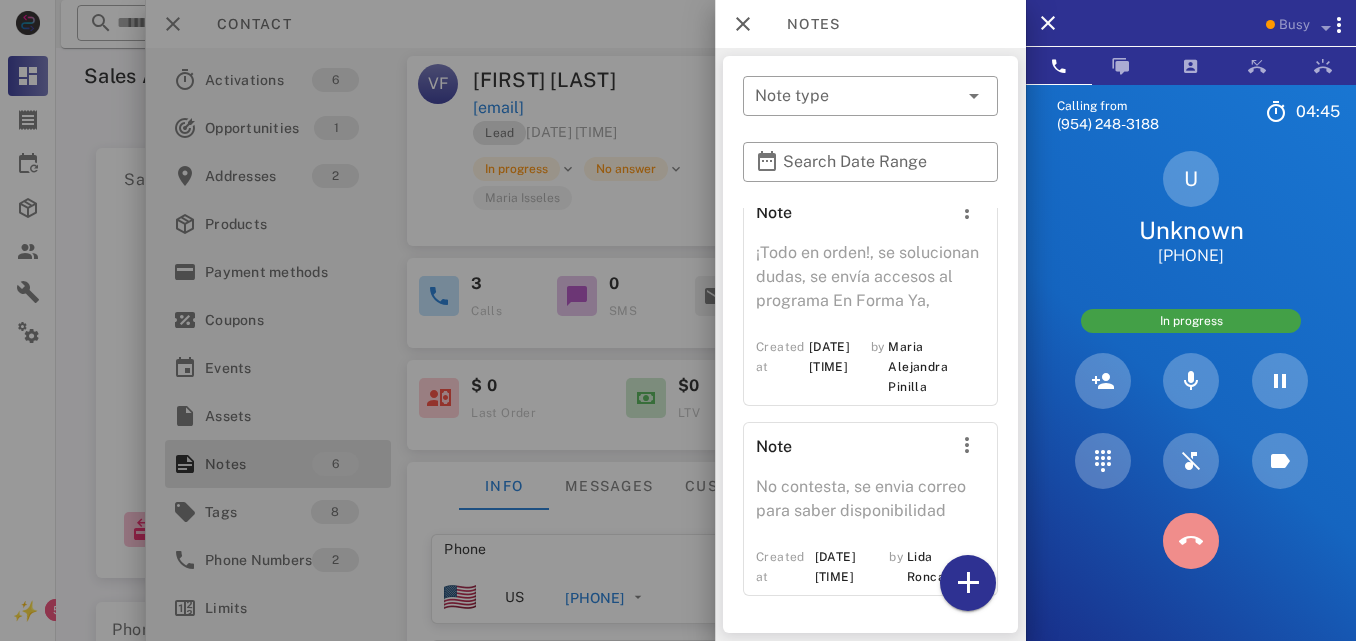 click at bounding box center [1191, 541] 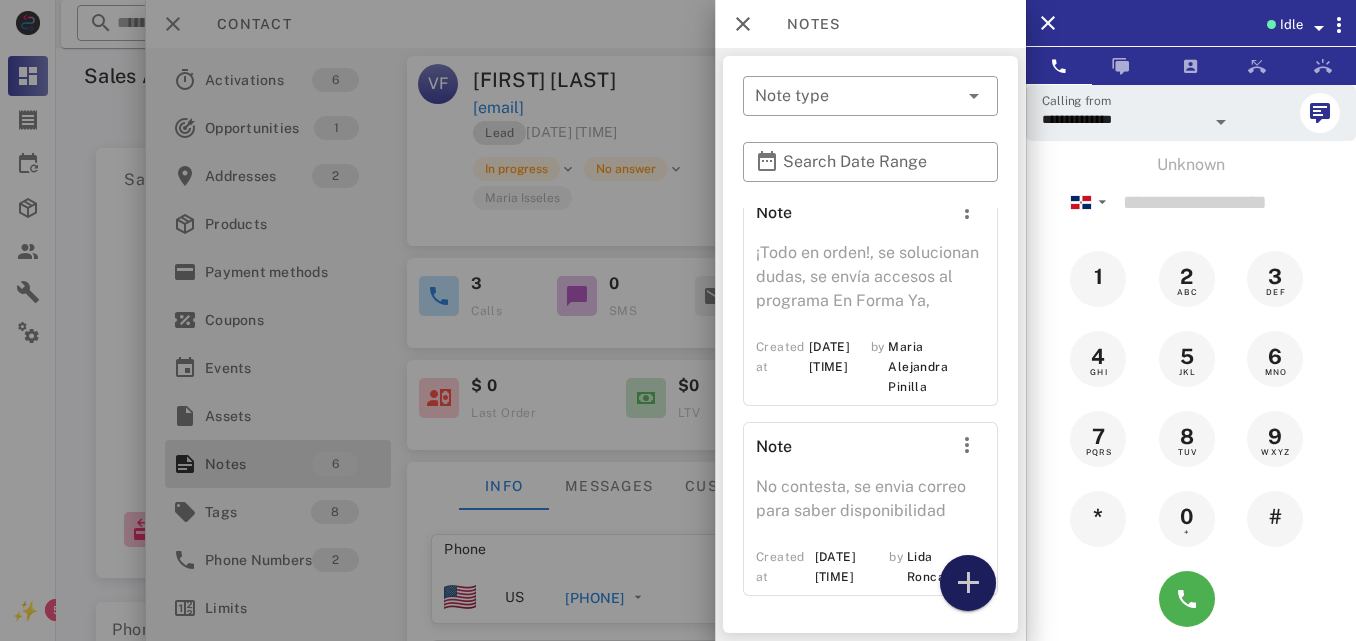 click at bounding box center (968, 583) 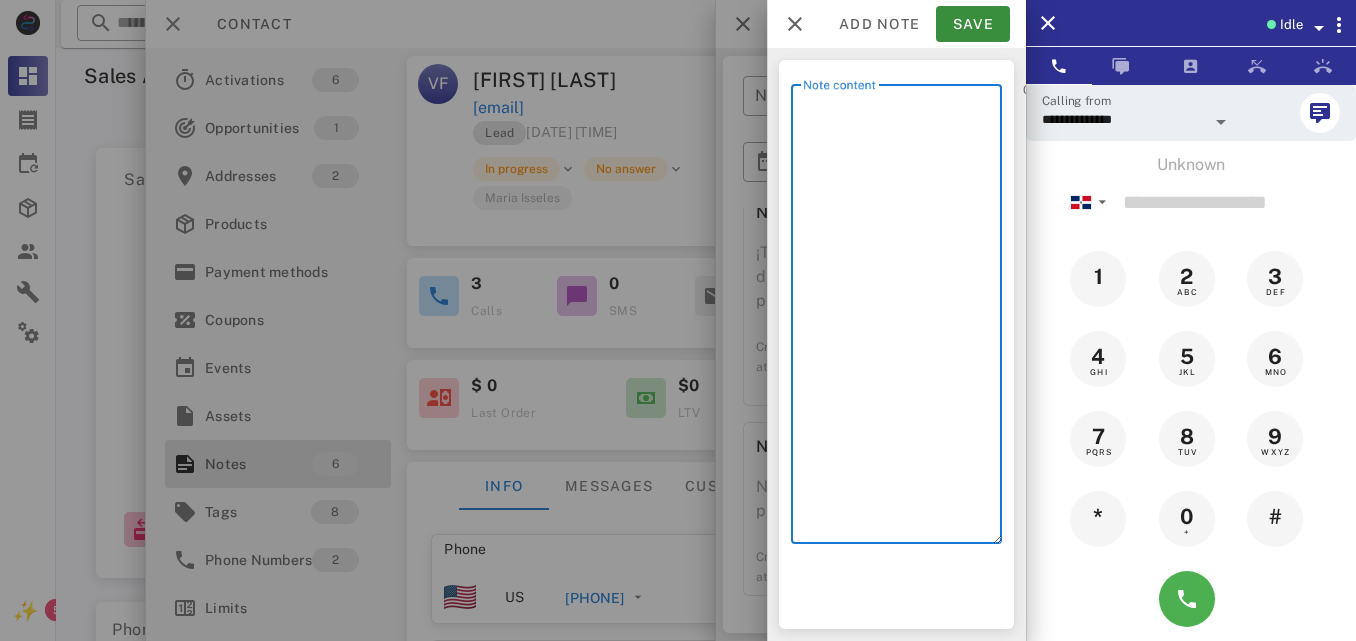 click on "Note content" at bounding box center [902, 319] 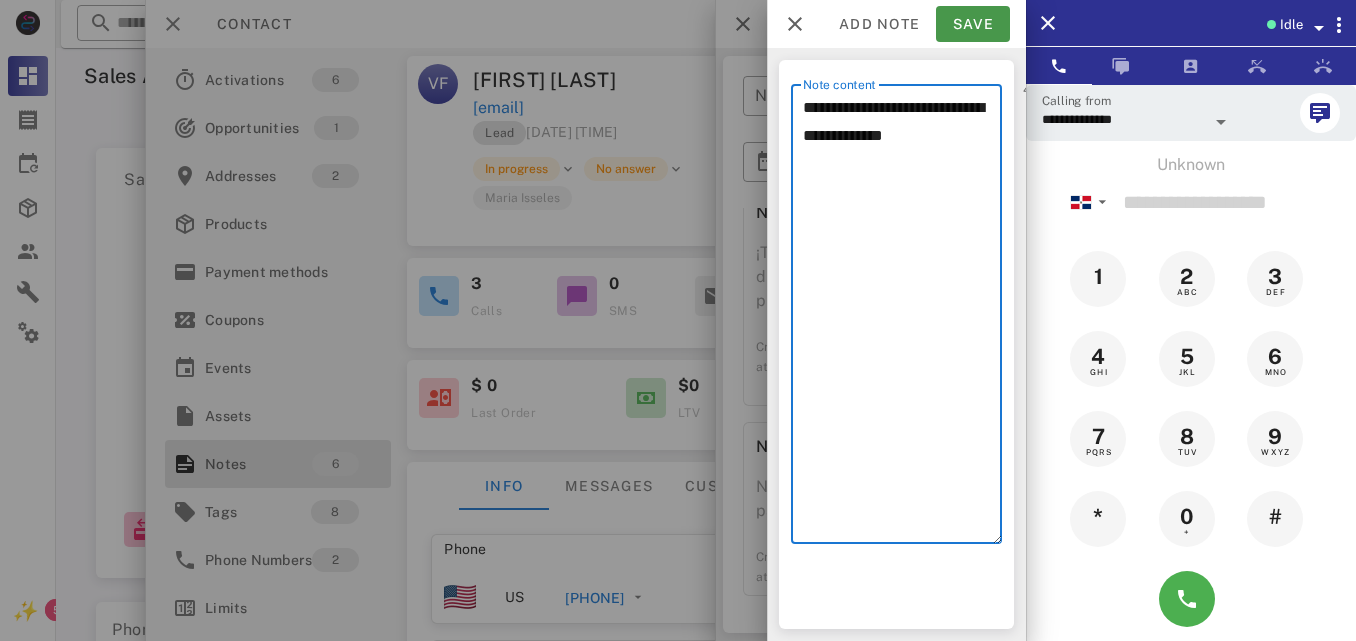 type on "**********" 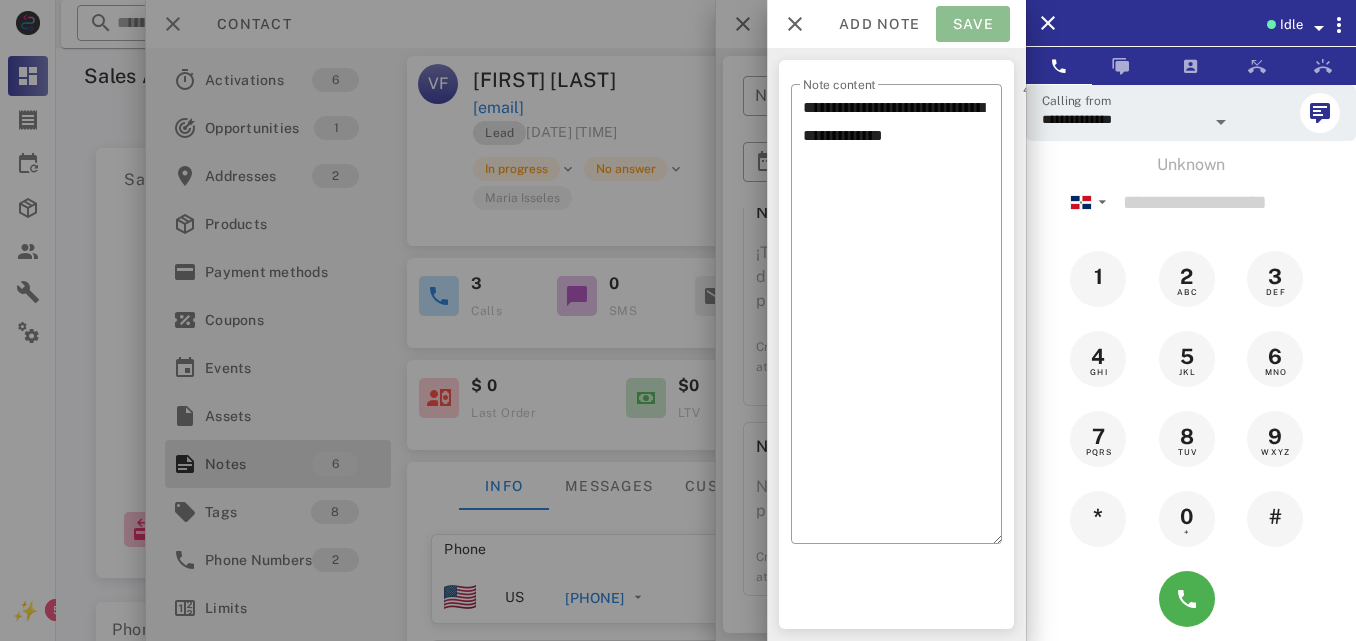 click on "Save" at bounding box center (973, 24) 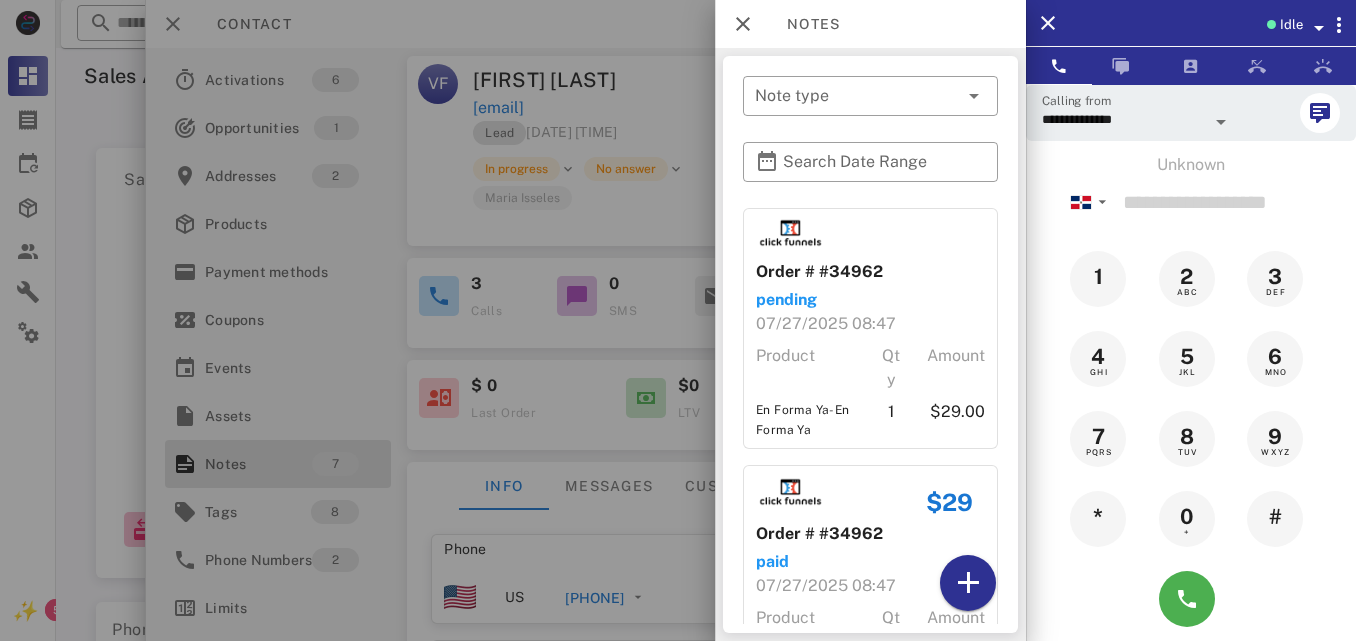 click at bounding box center [678, 320] 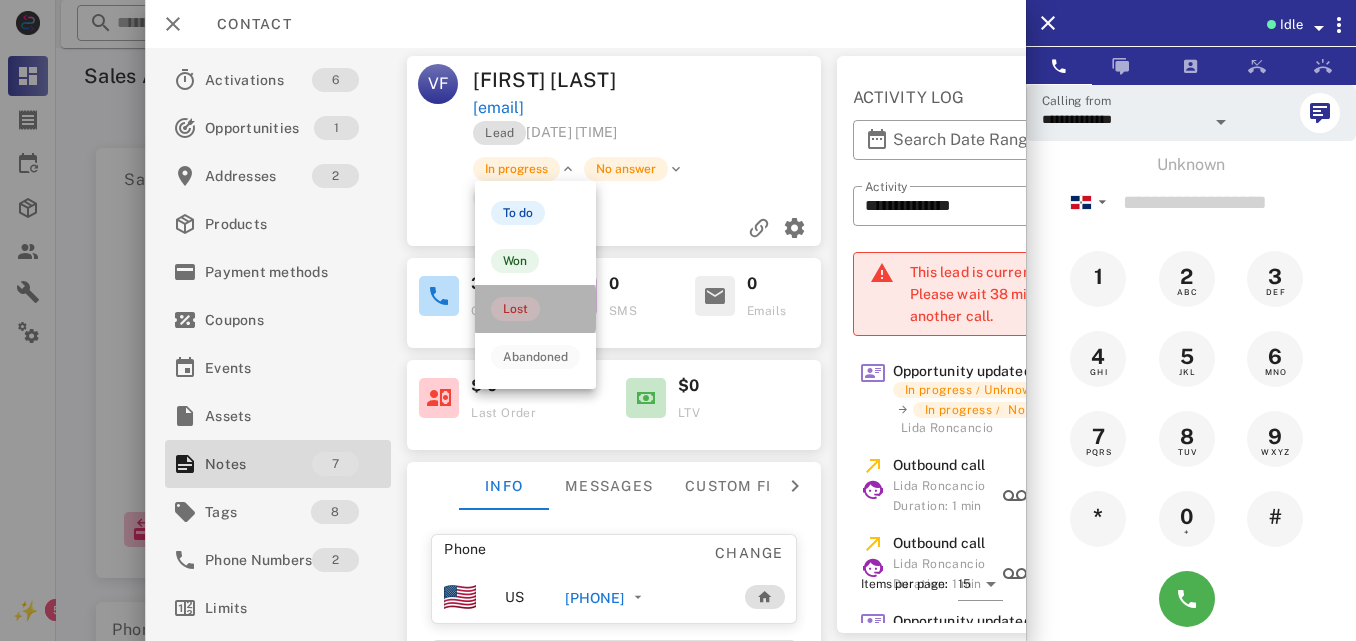 click on "Lost" at bounding box center (535, 309) 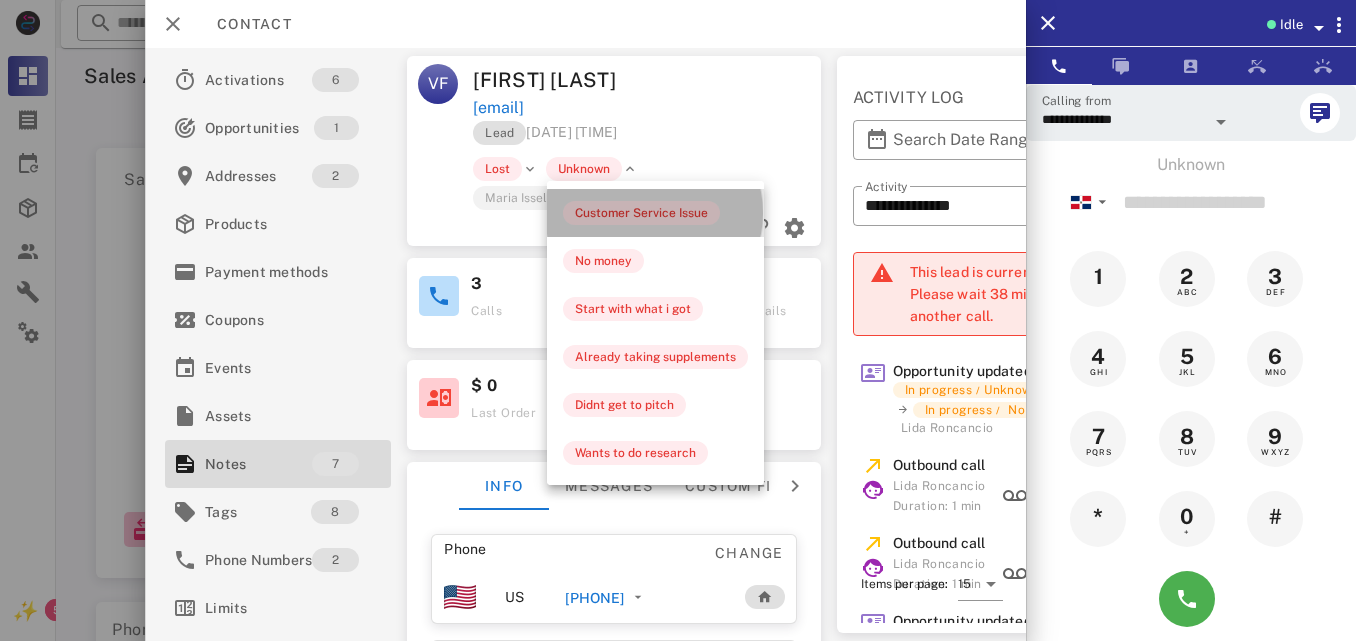 click on "Customer Service Issue" at bounding box center (641, 213) 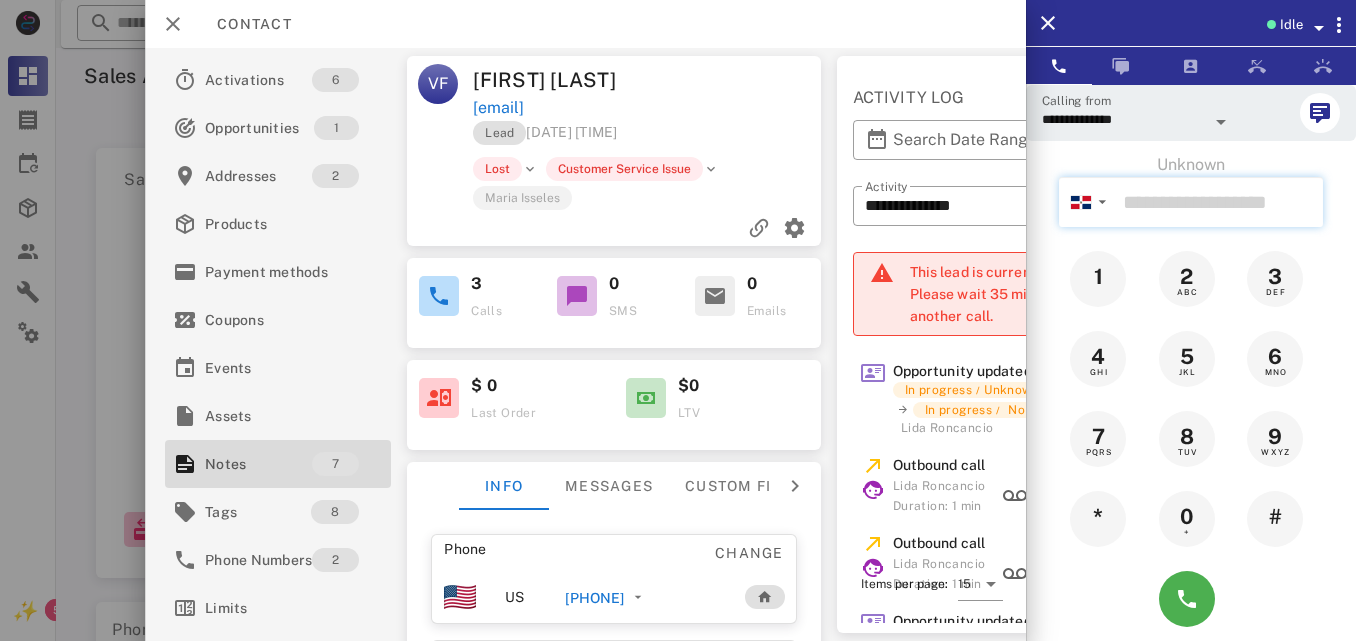 click at bounding box center (1219, 202) 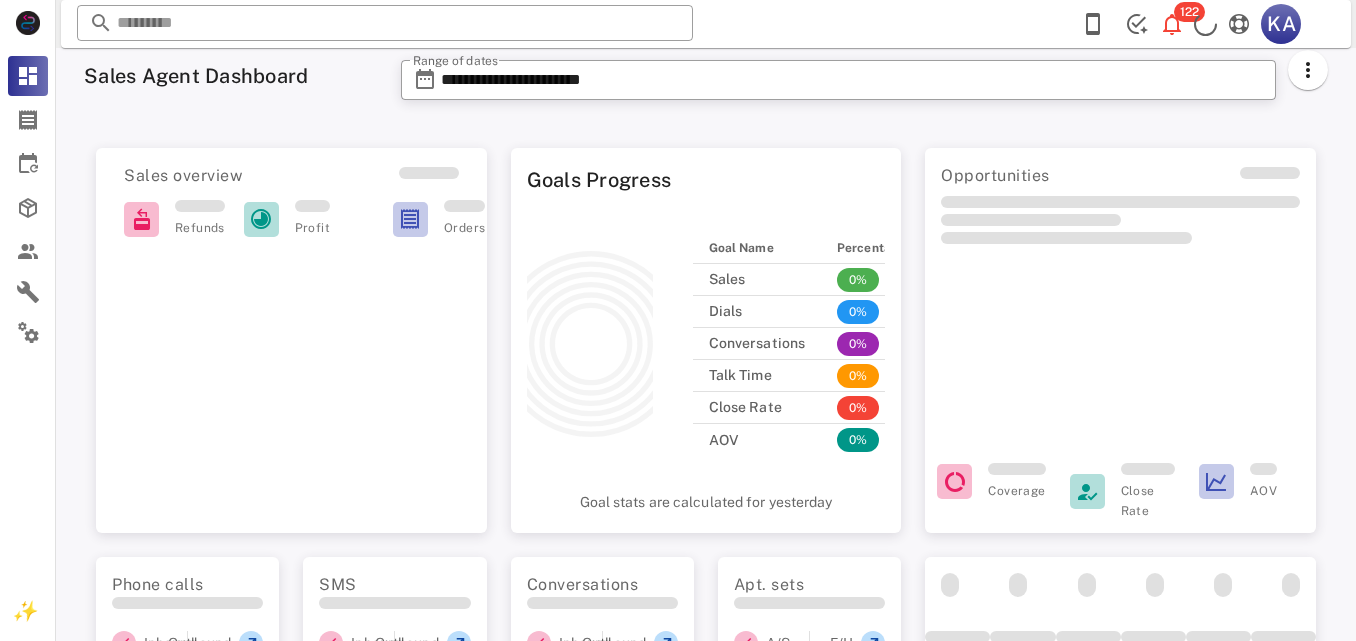 scroll, scrollTop: 0, scrollLeft: 0, axis: both 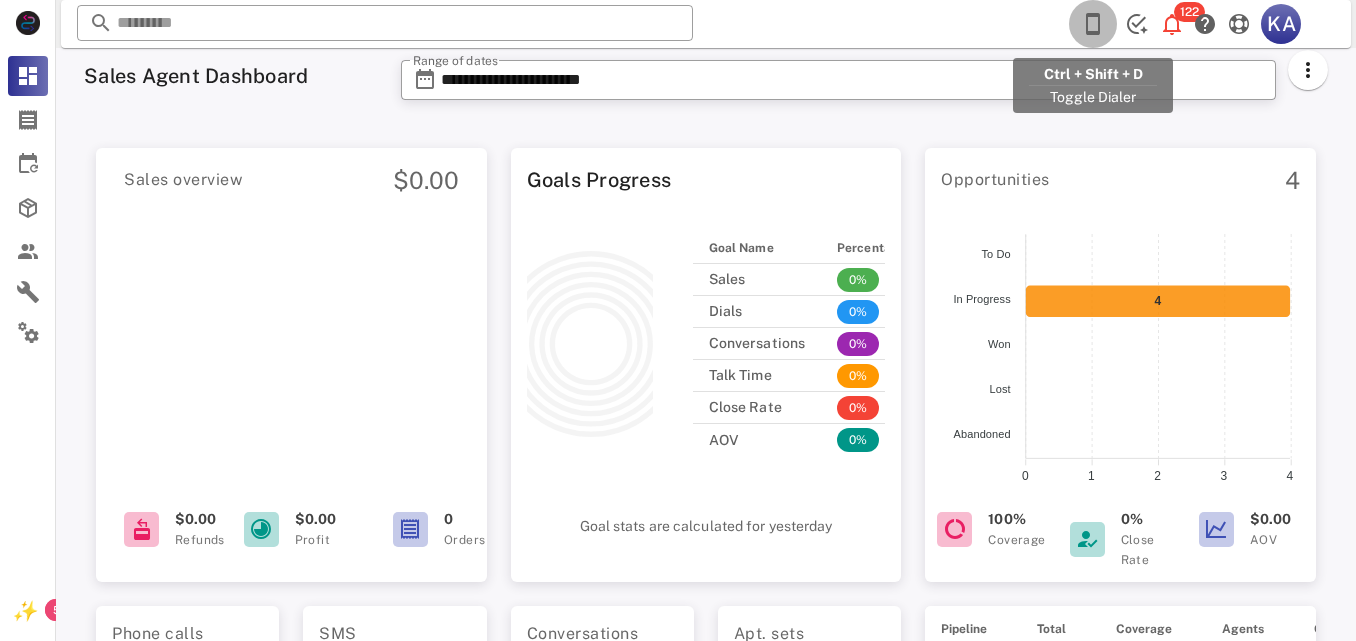 click at bounding box center (1093, 24) 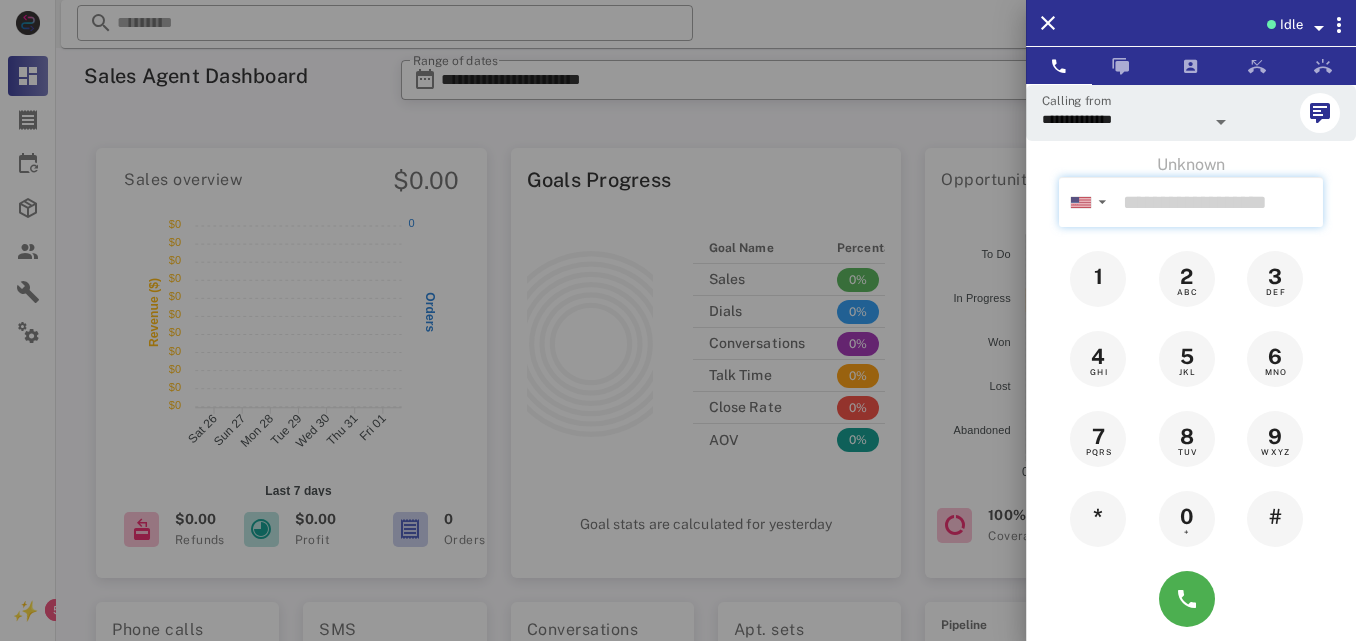 click at bounding box center (1219, 202) 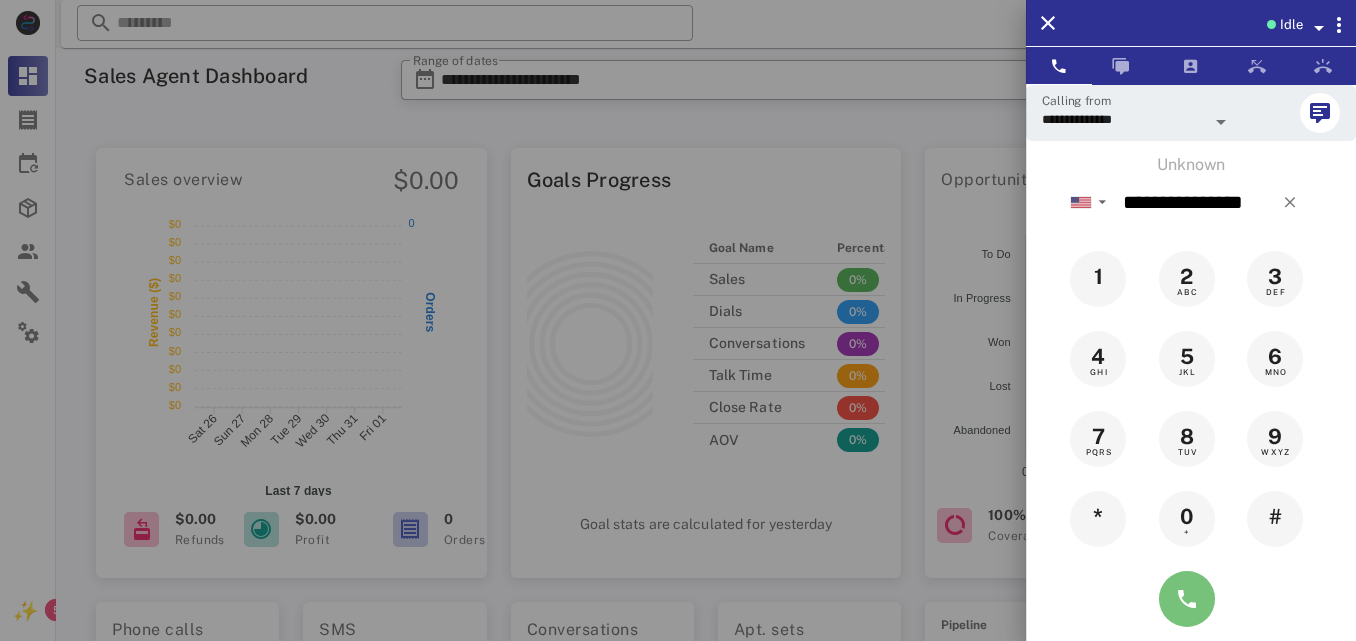 click at bounding box center (1187, 599) 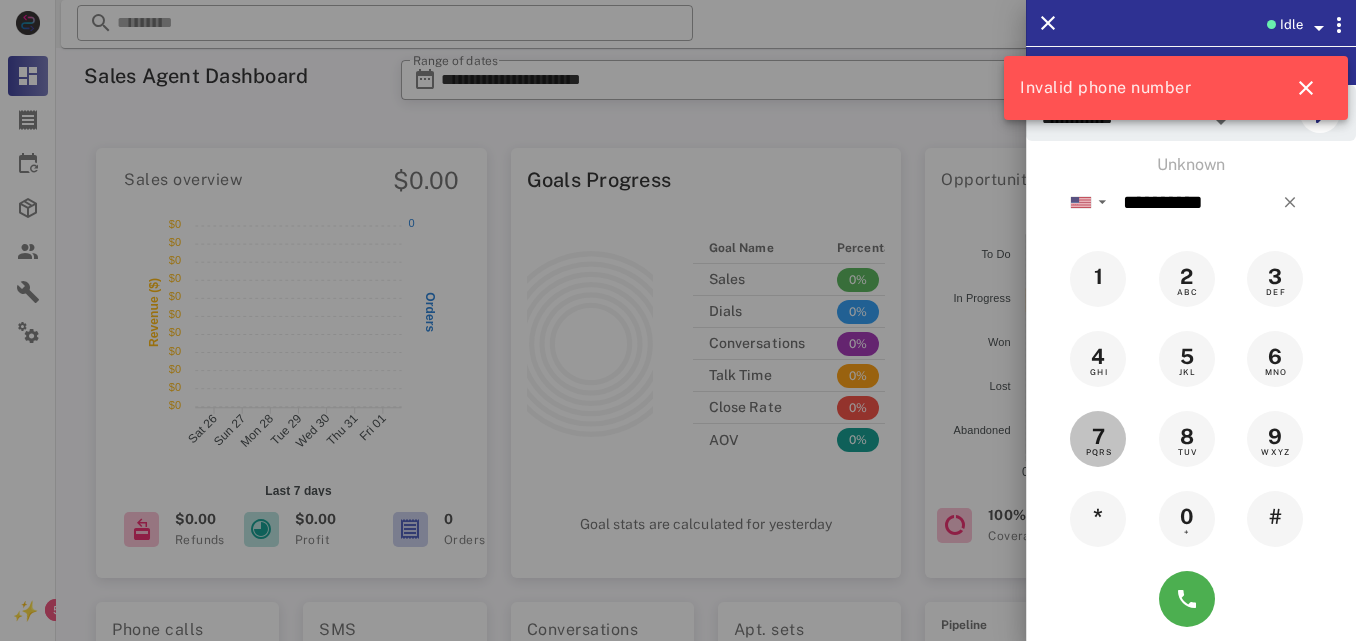 click on "7" at bounding box center (1099, 437) 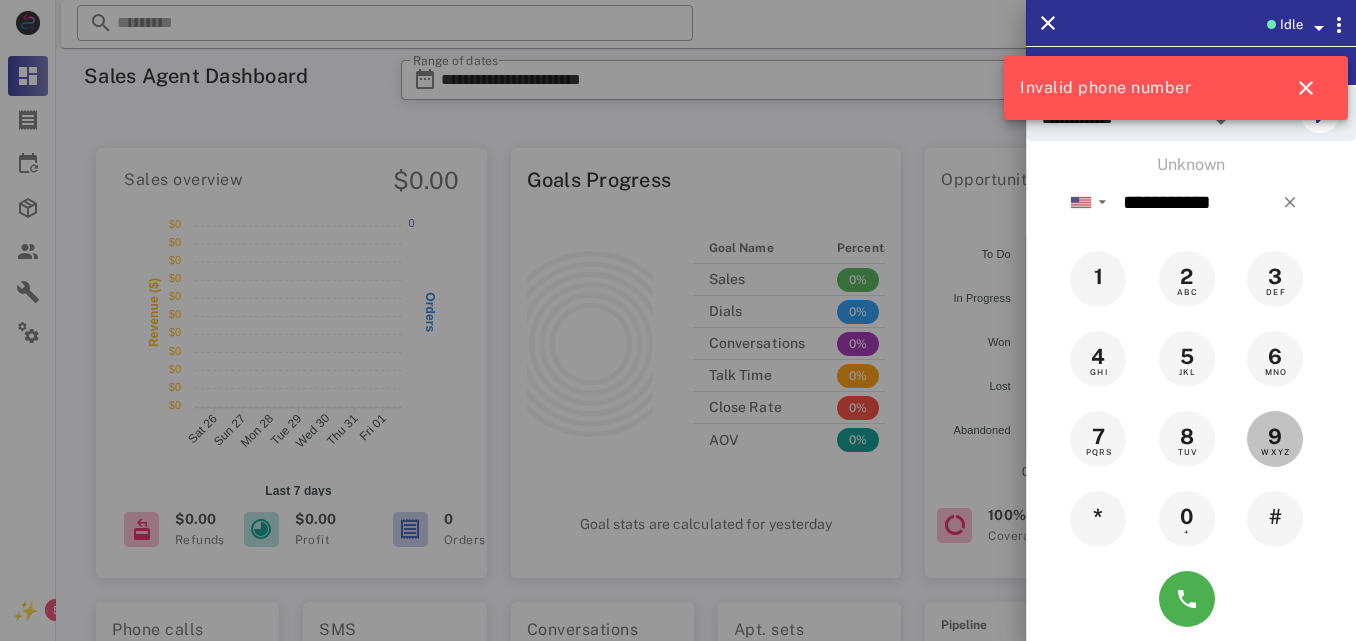 click on "9" at bounding box center (1275, 437) 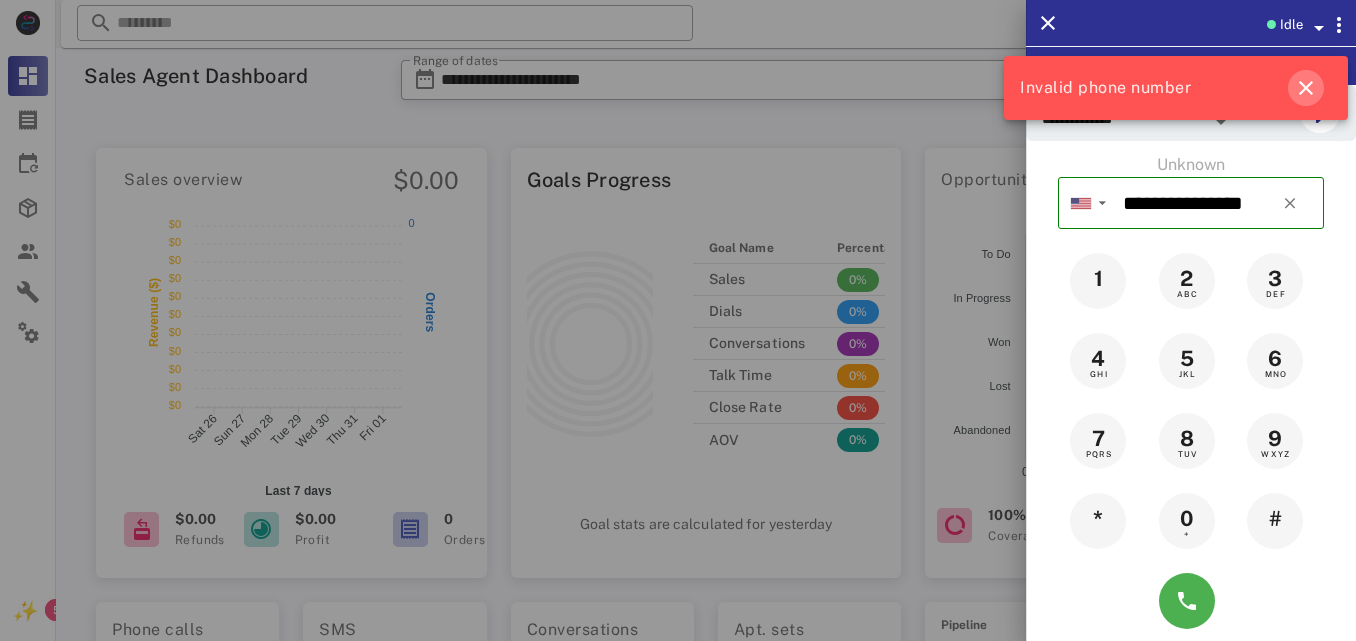 click at bounding box center [1306, 88] 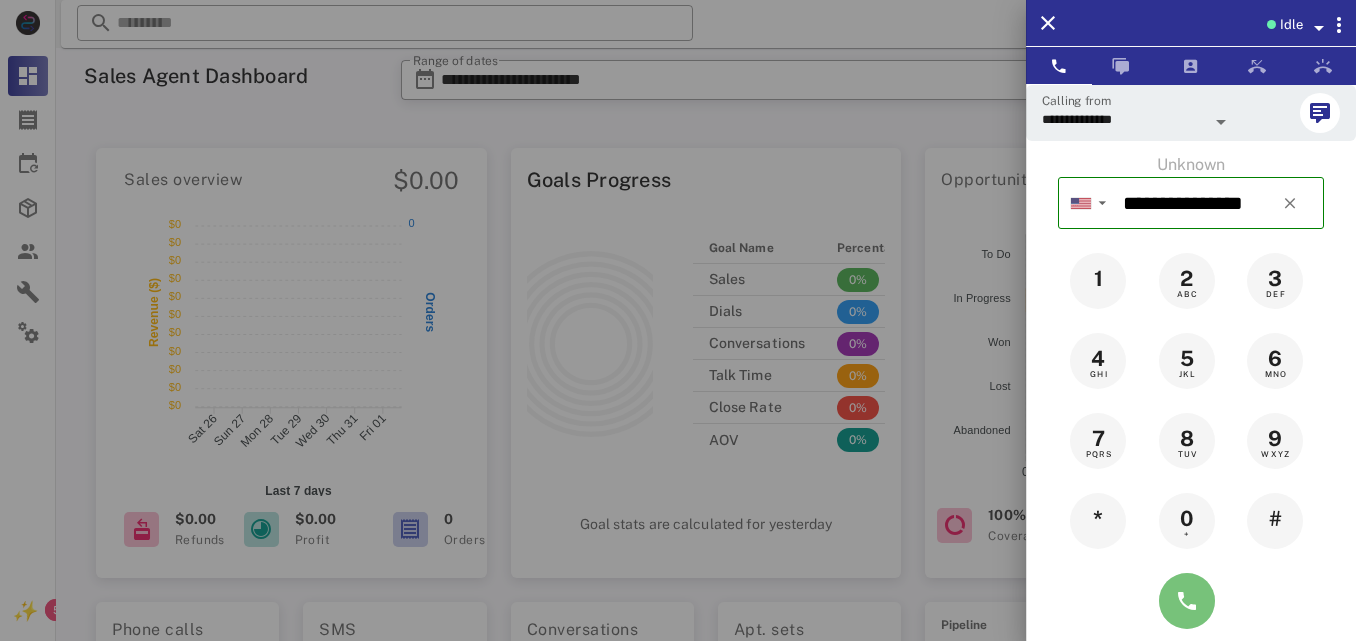 click at bounding box center (1187, 601) 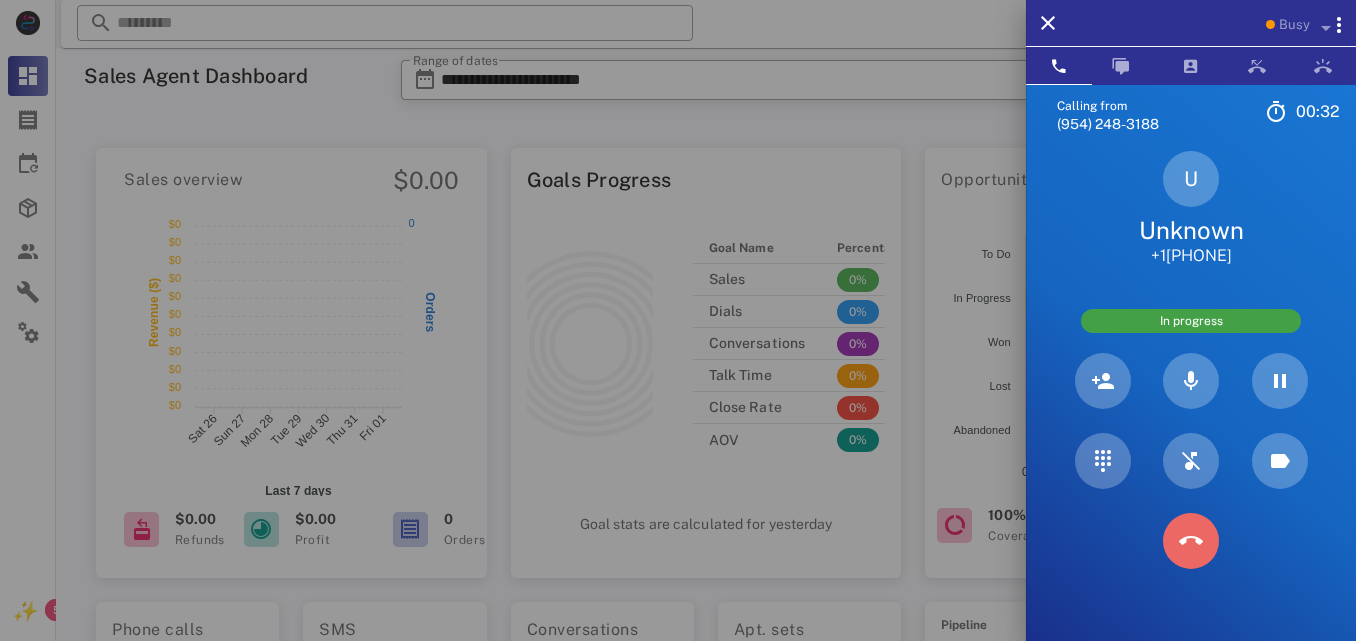 click at bounding box center (1191, 541) 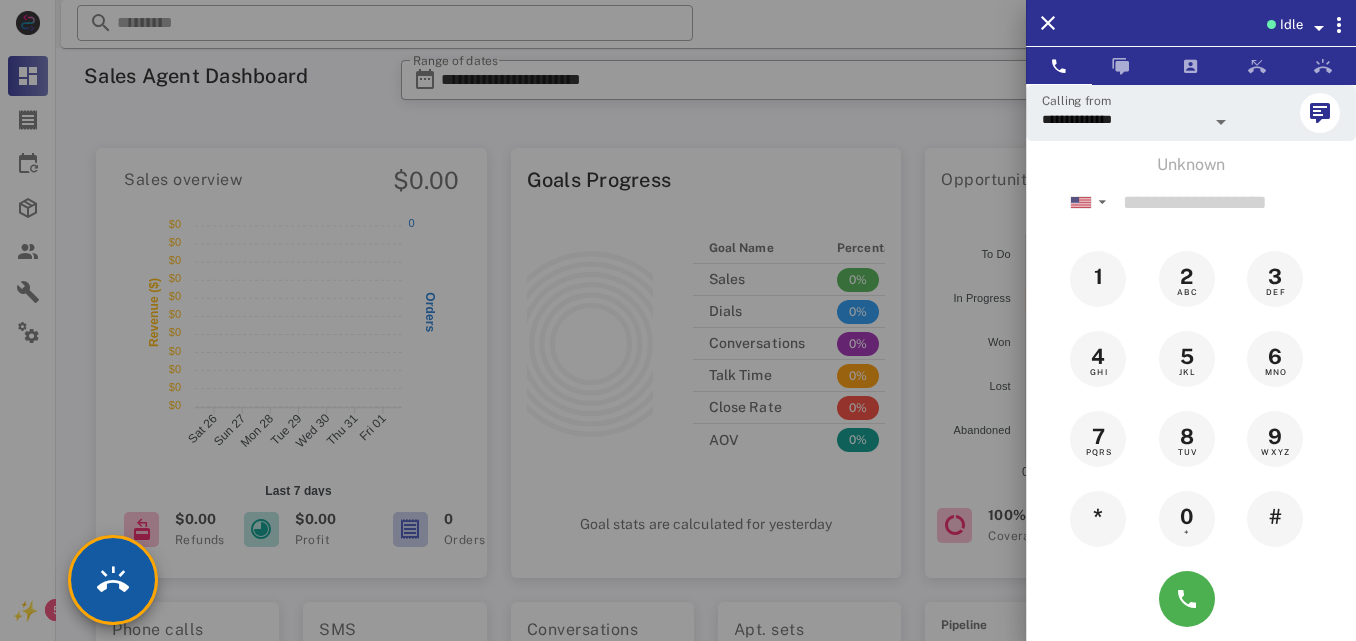click at bounding box center (113, 580) 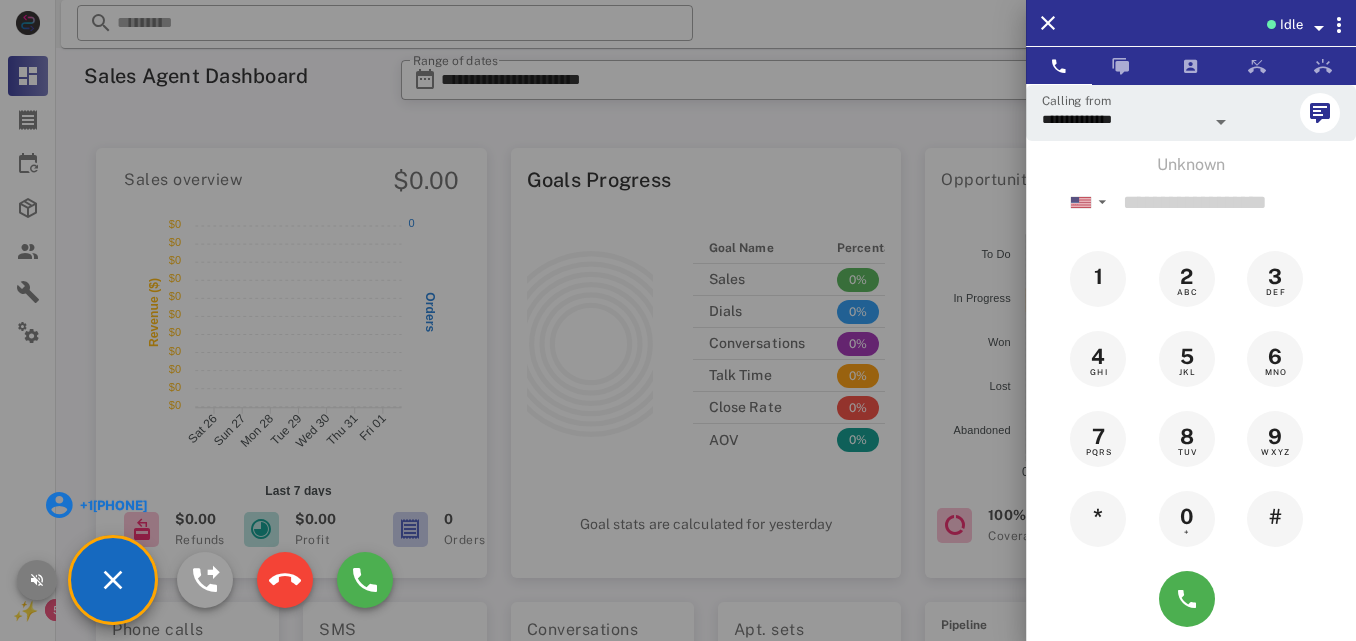 click at bounding box center [37, 580] 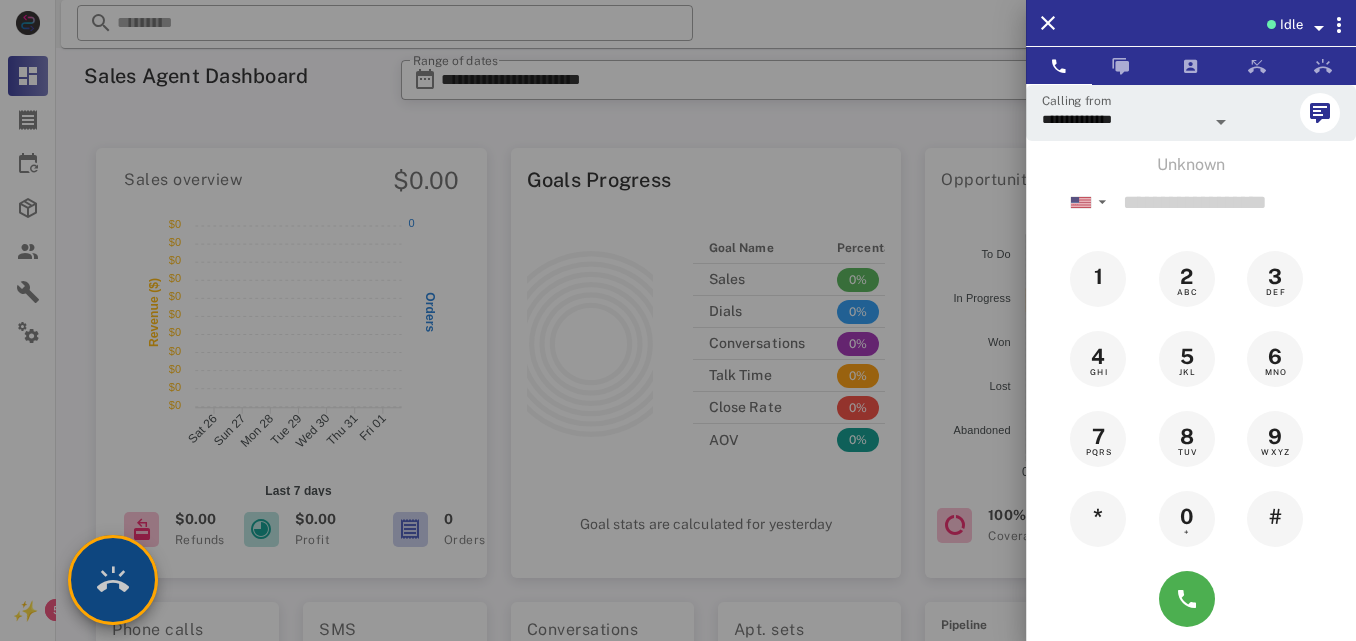 click at bounding box center [113, 580] 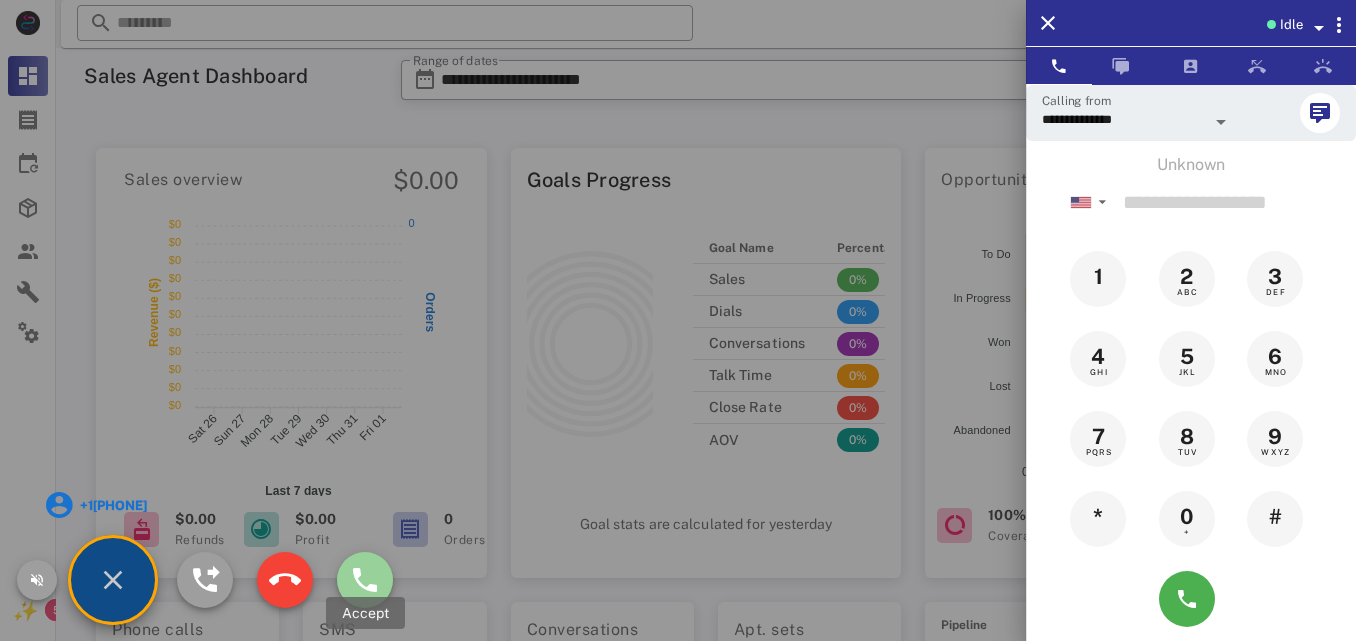 click at bounding box center [365, 580] 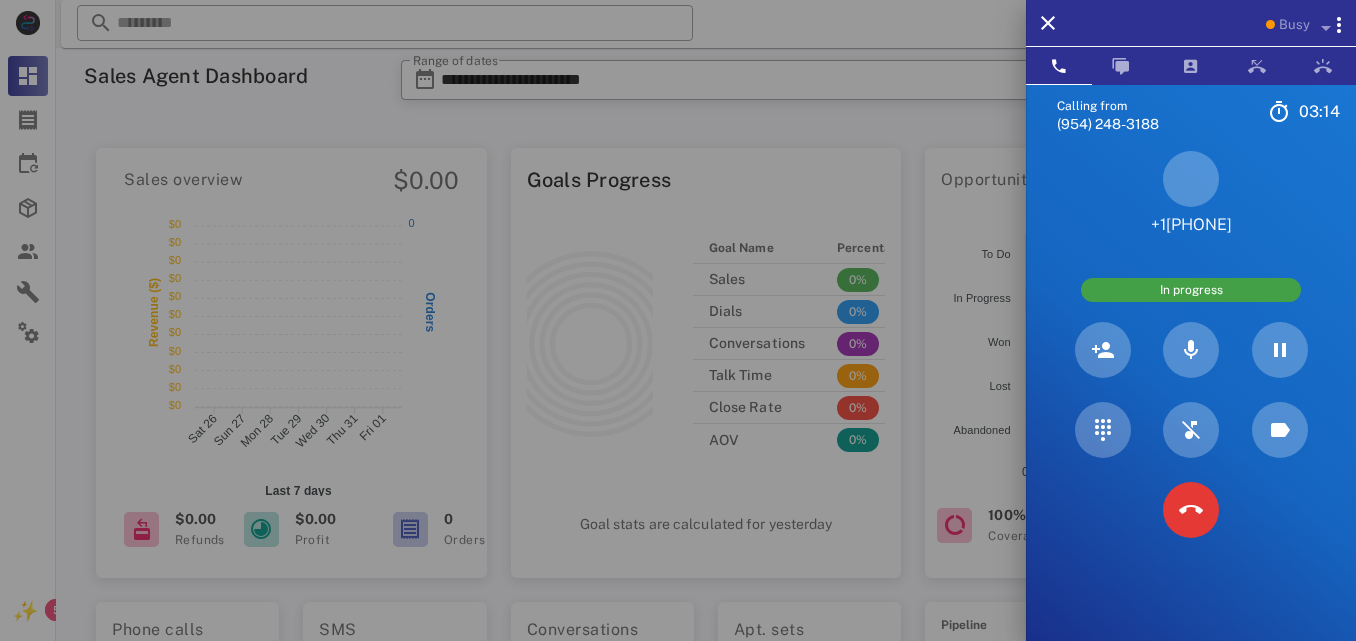 click at bounding box center [678, 320] 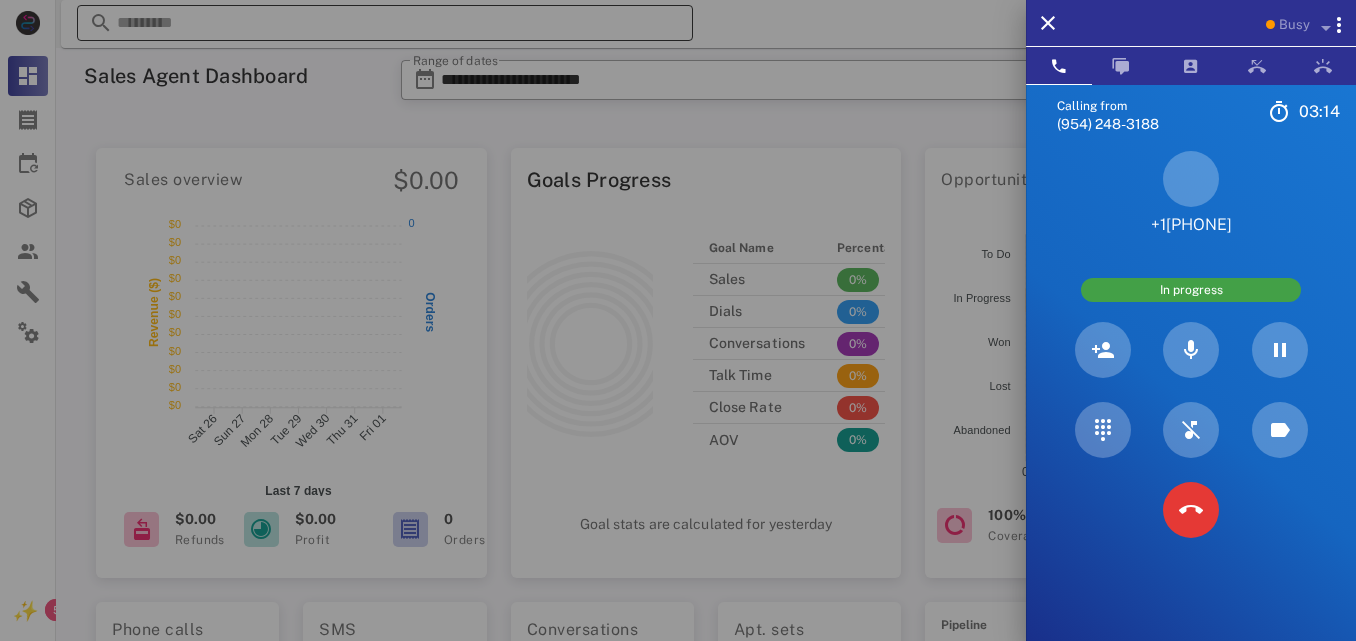 click at bounding box center [385, 23] 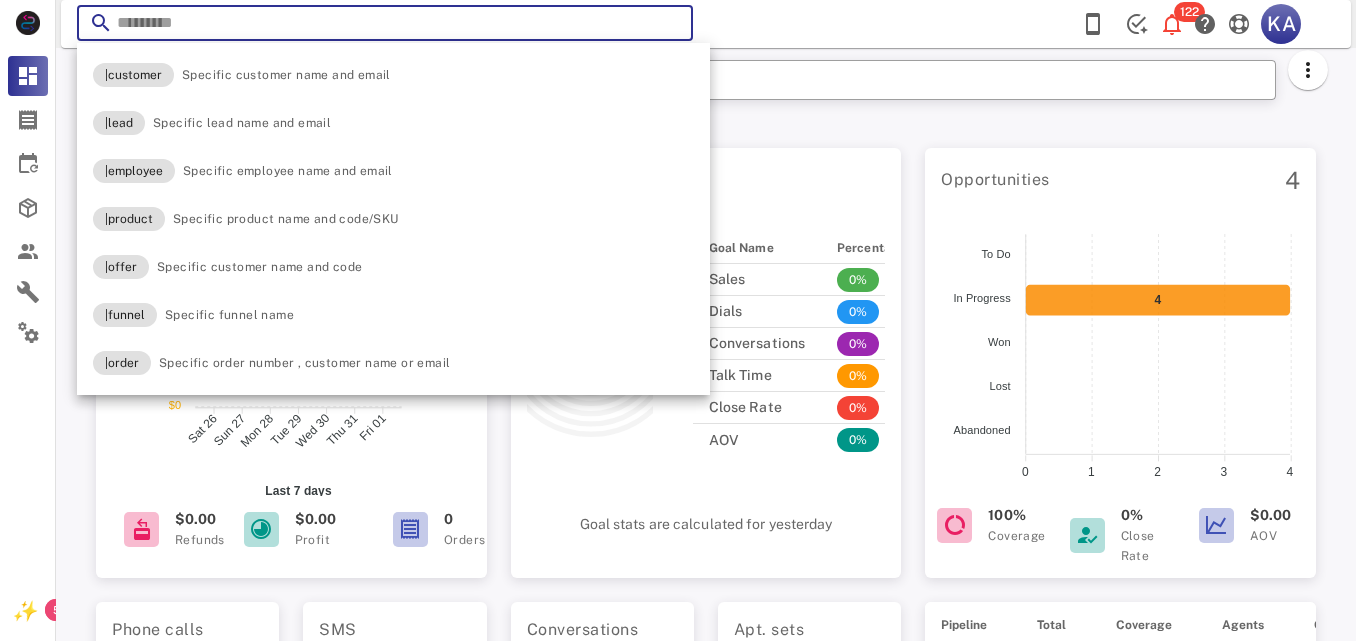click at bounding box center [385, 23] 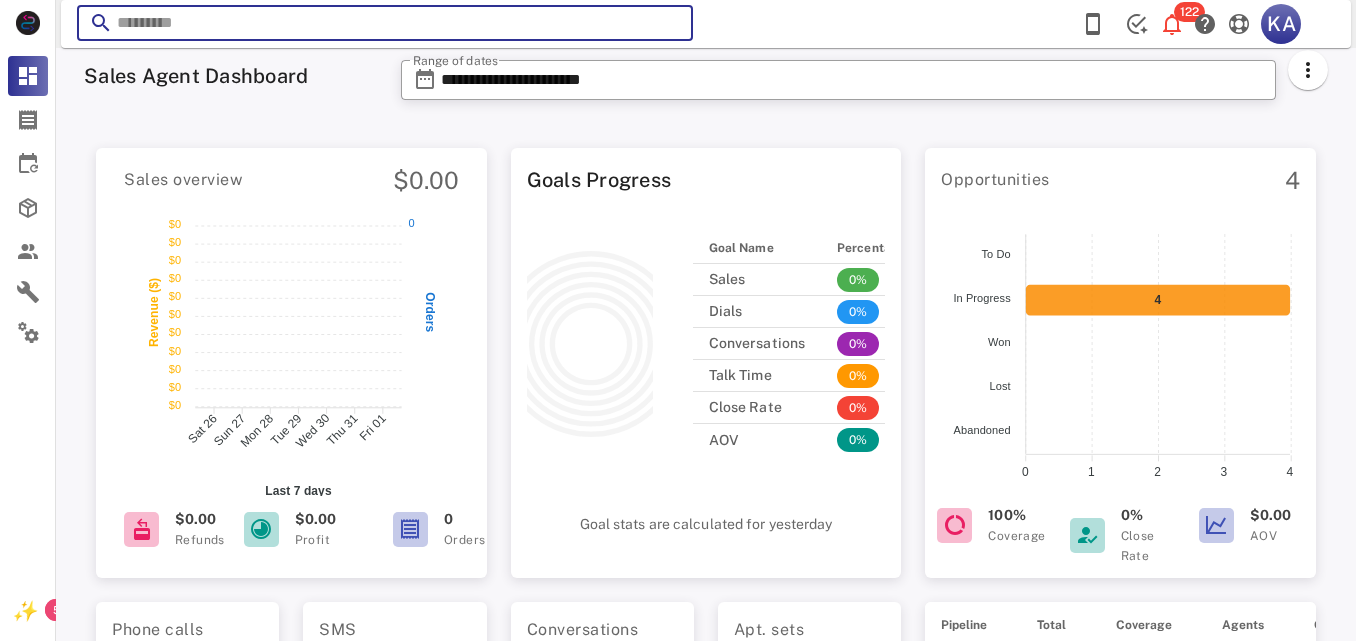 paste on "*******" 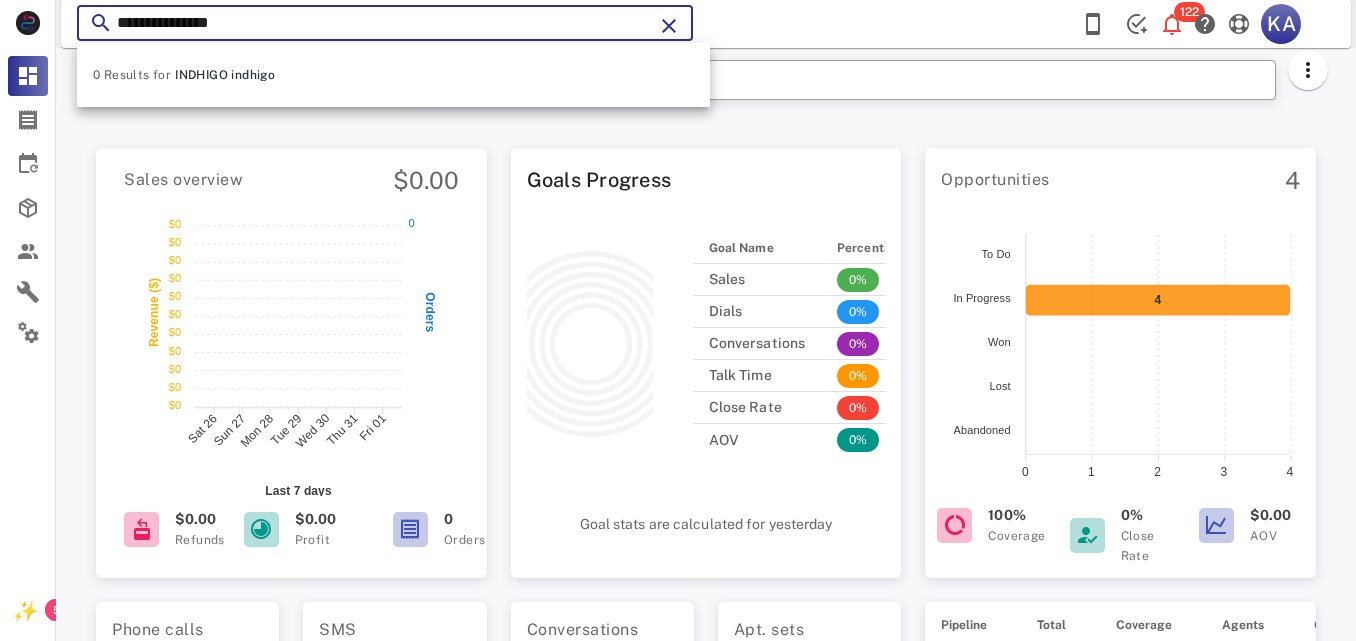 click on "**********" at bounding box center (385, 23) 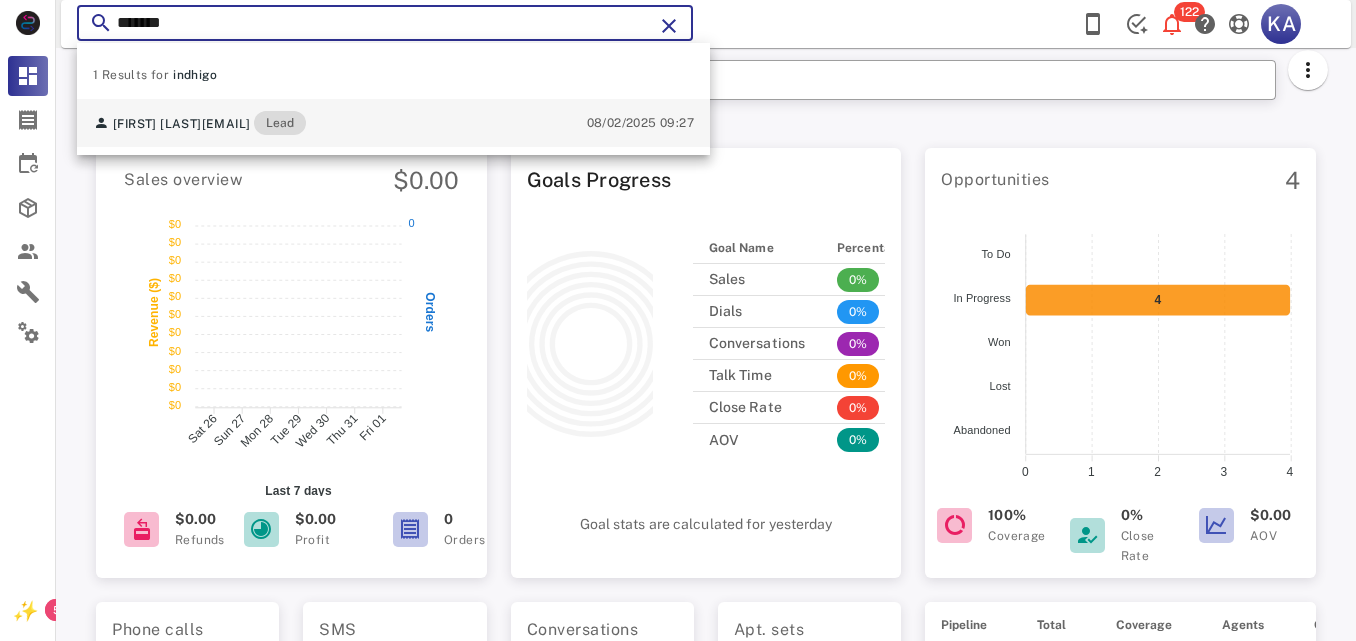 type on "*******" 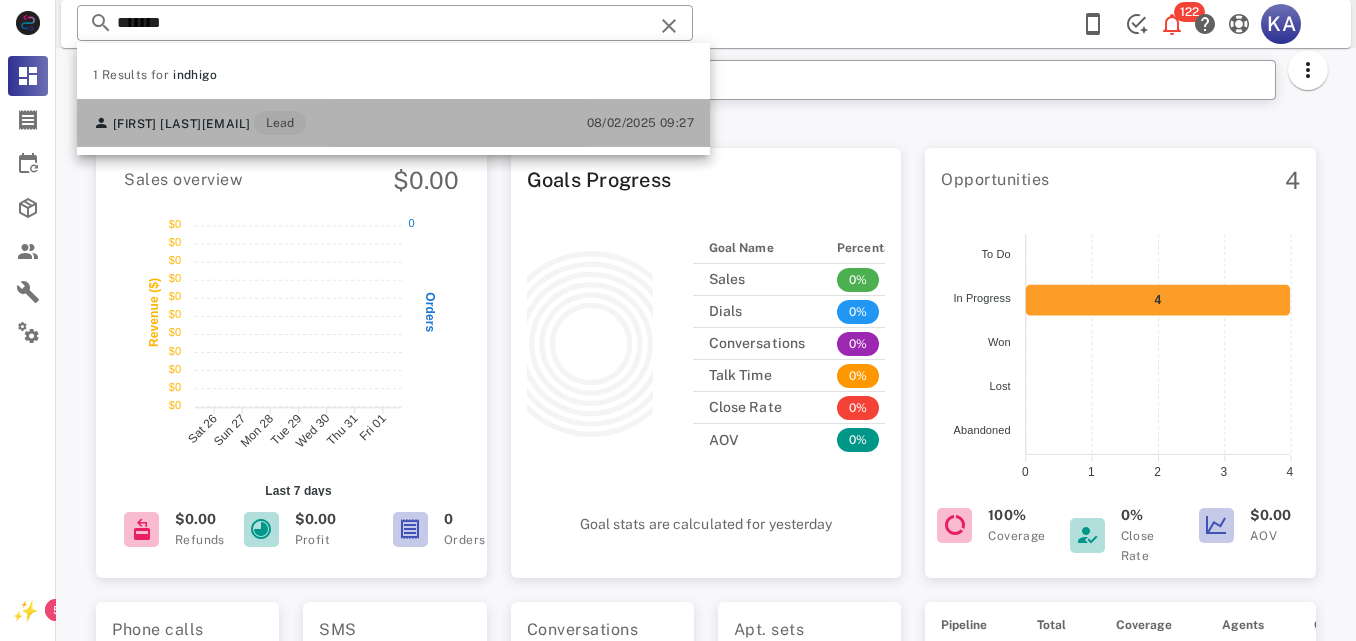 click on "Lead" at bounding box center [280, 123] 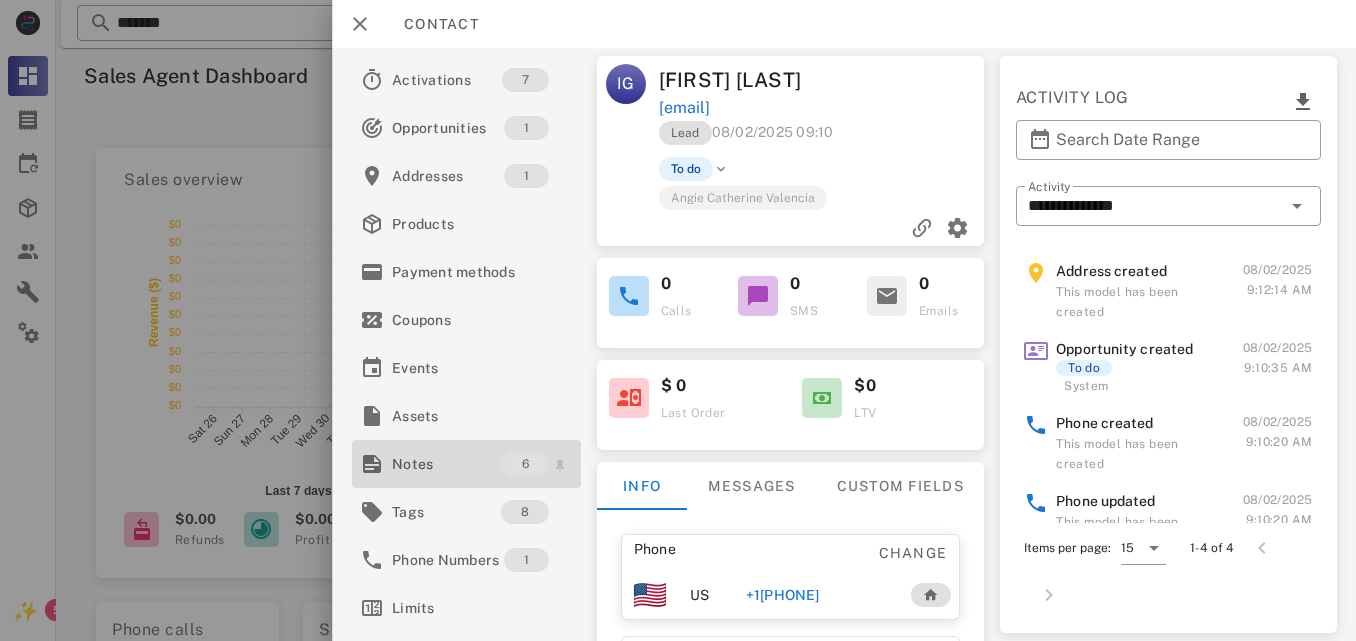 click on "Notes" at bounding box center [447, 464] 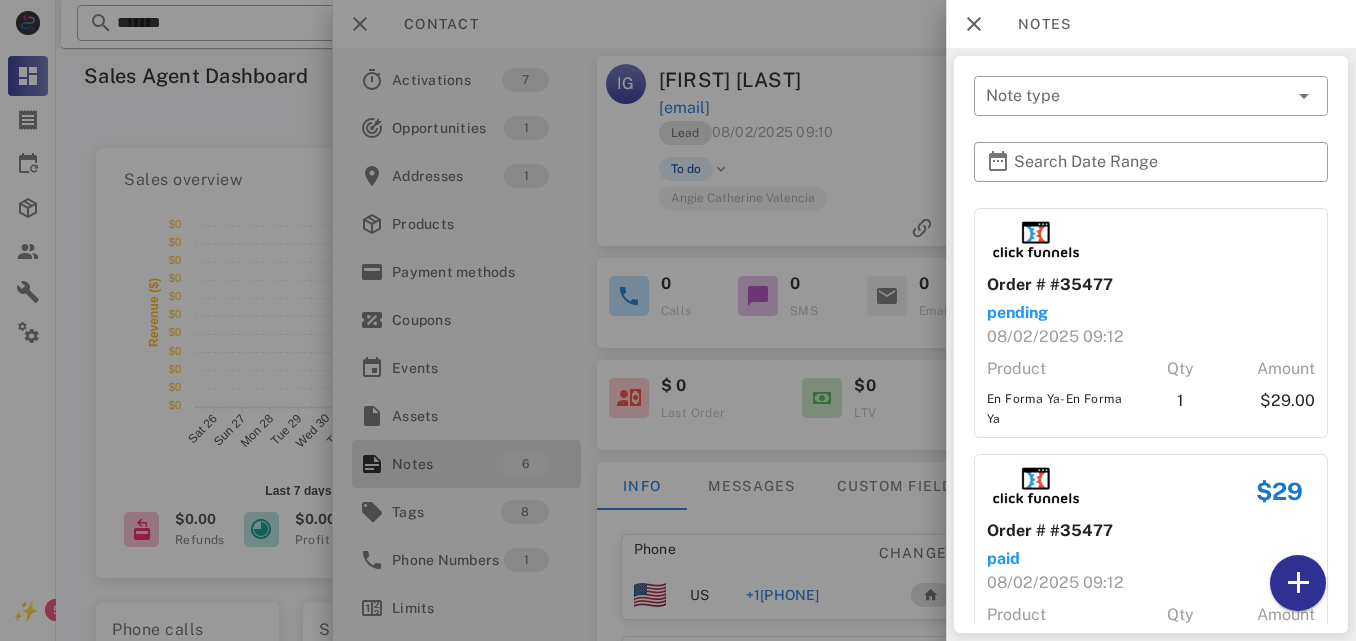 click on "Order # #35477   pending   08/02/2025 09:12   Product Qty Amount  En Forma Ya-En Forma Ya  1 $29.00  $29   Order # #35477   paid   08/02/2025 09:12   Product Qty Amount  En Forma Ya-En Forma Ya  1 $29.00  Order # #35484   pending   08/02/2025 09:25   Product Qty Amount  IM Fit Fire - 1 Frasco-IM Fit Fire - 1 Frasco  1 $49.00  $49   Order # #35484   paid   08/02/2025 09:25   Product Qty Amount  IM Fit Fire - 1 Frasco-IM Fit Fire - 1 Frasco  1 $49.00  Order # #35485   pending   08/02/2025 09:27   Product Qty Amount  Maintenance Cleanse - 1 Frasco-Maintenance Cleanse - 1 Frasco  1 $49.00  $49   Order # #35485   paid   08/02/2025 09:27   Product Qty Amount  Maintenance Cleanse - 1 Frasco-Maintenance Cleanse - 1 Frasco  1 $49.00" at bounding box center (1151, 920) 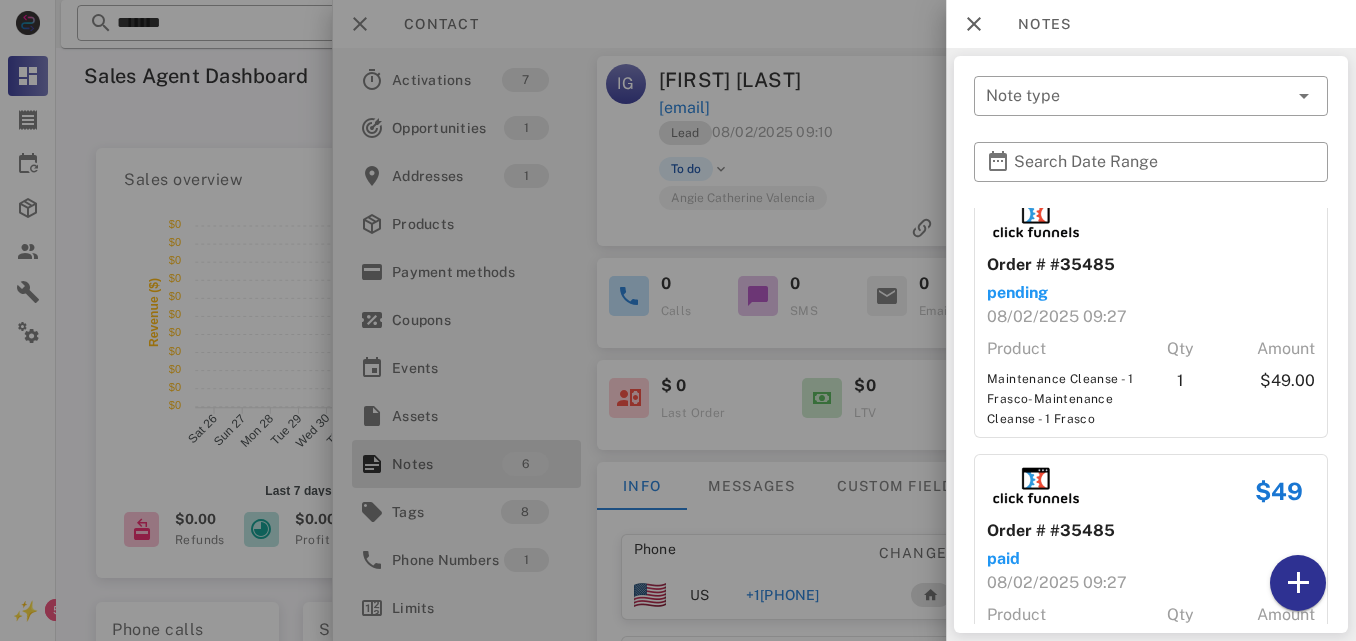 scroll, scrollTop: 1105, scrollLeft: 0, axis: vertical 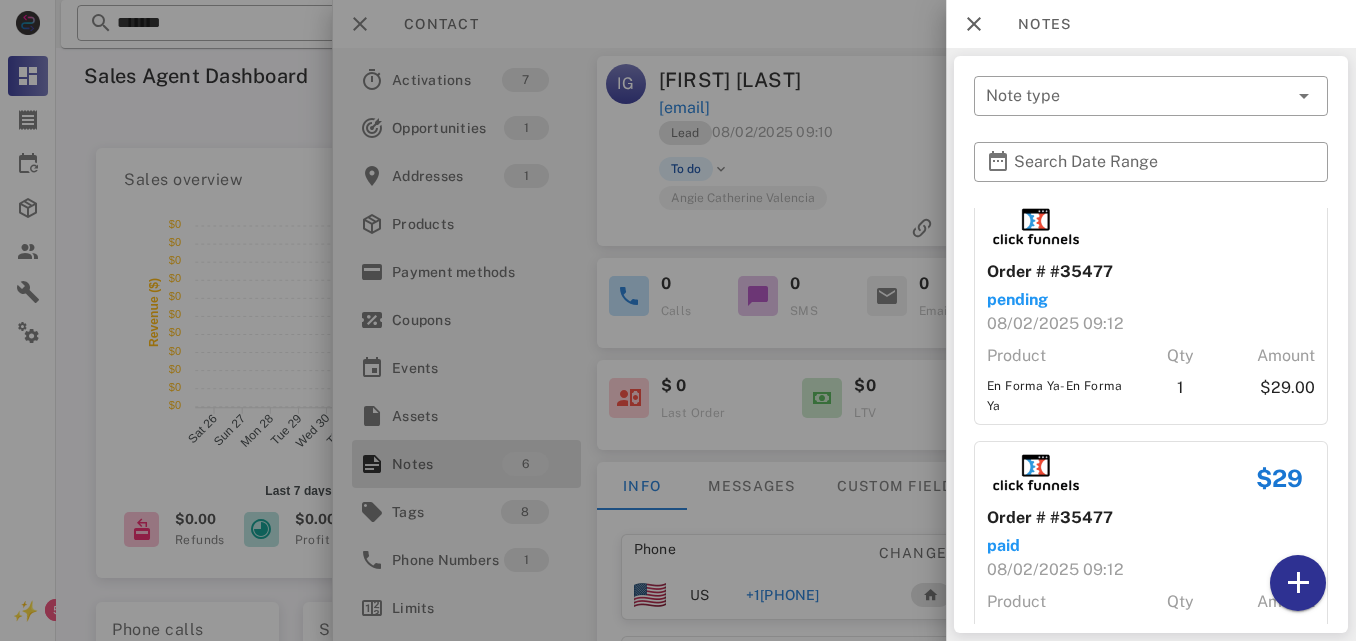 click at bounding box center [1200, 226] 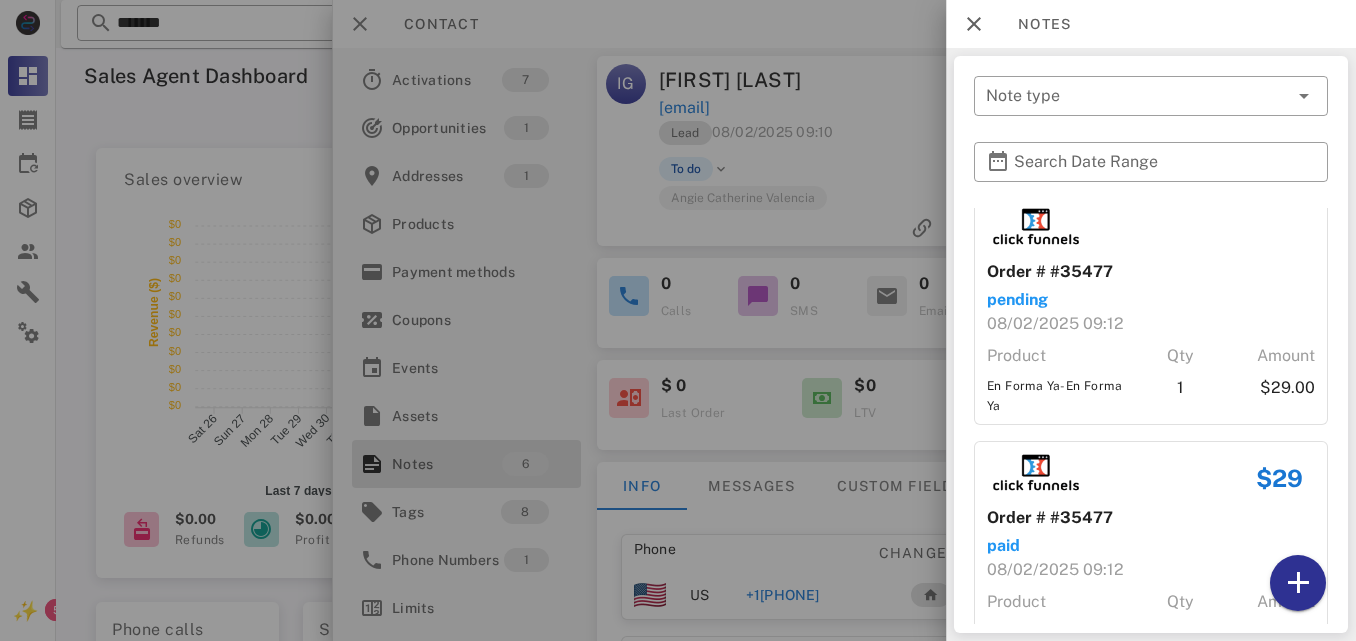 click at bounding box center [1200, 226] 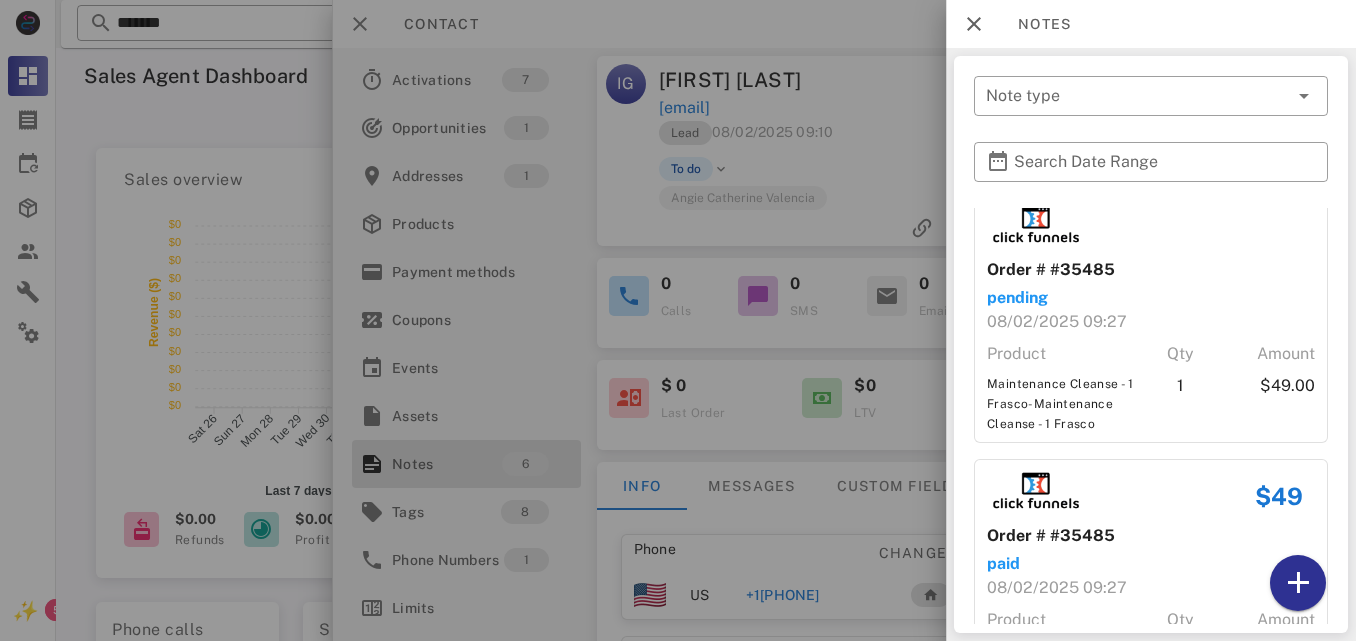scroll, scrollTop: 1105, scrollLeft: 0, axis: vertical 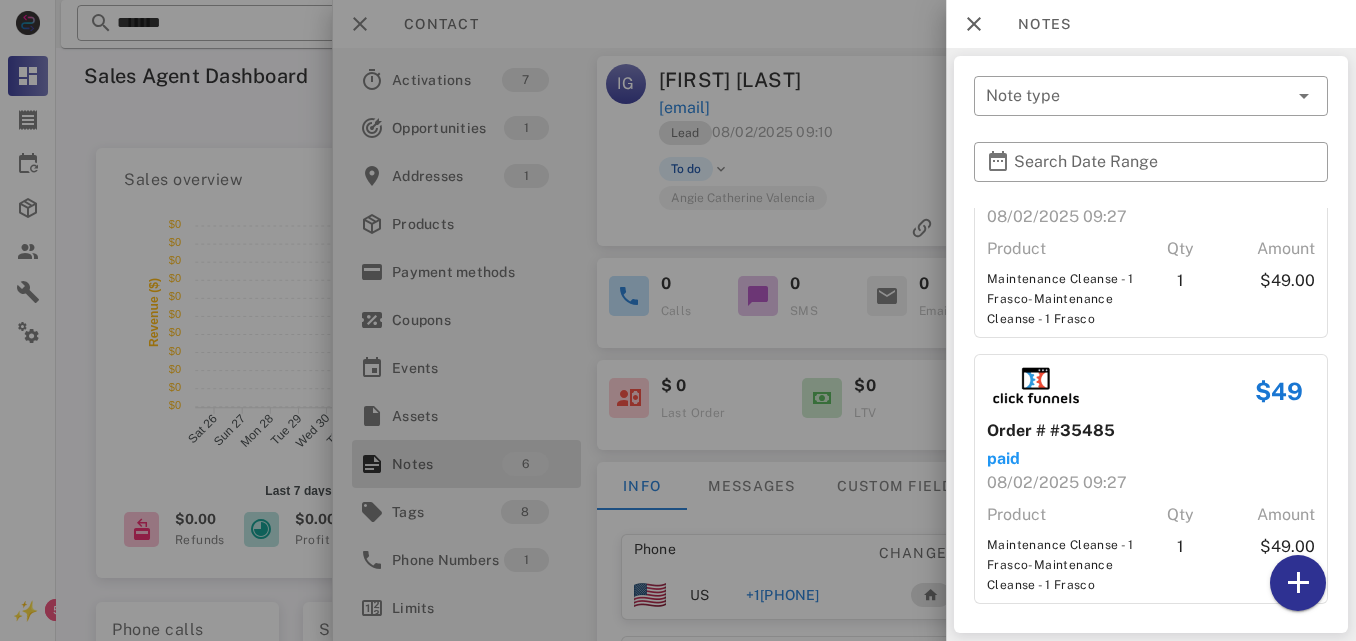 click on "​ Search Date Range" at bounding box center [1151, 175] 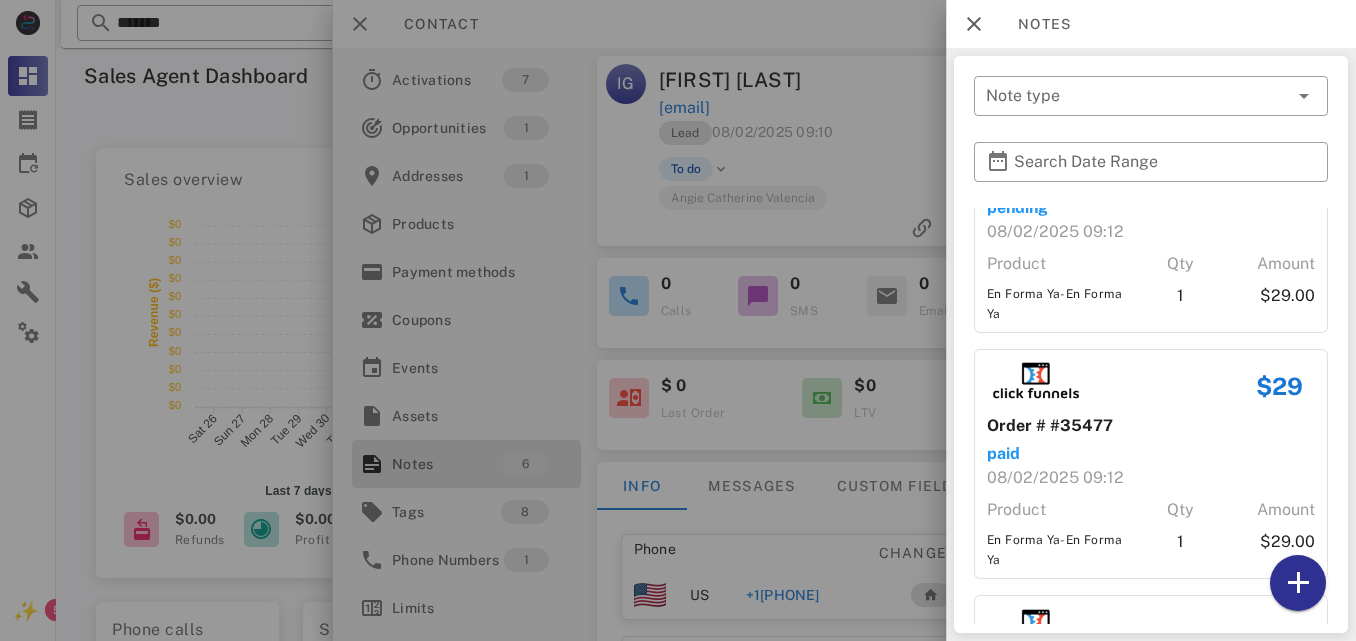 scroll, scrollTop: 0, scrollLeft: 0, axis: both 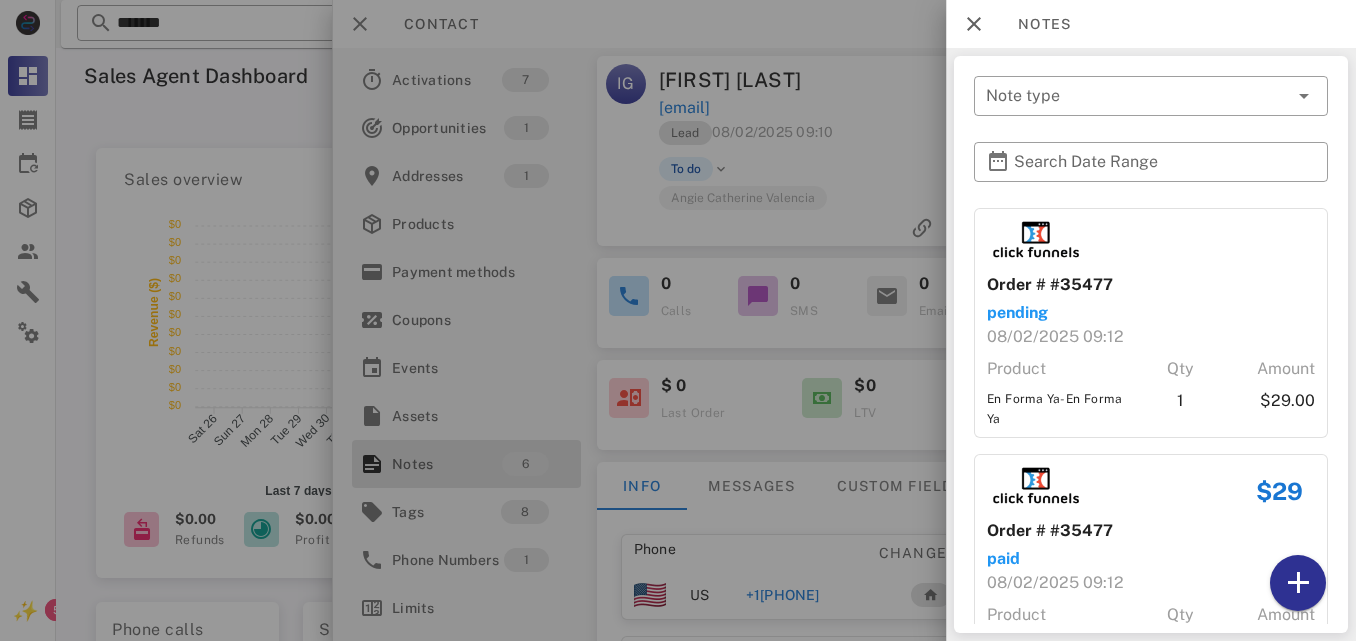 click at bounding box center (678, 320) 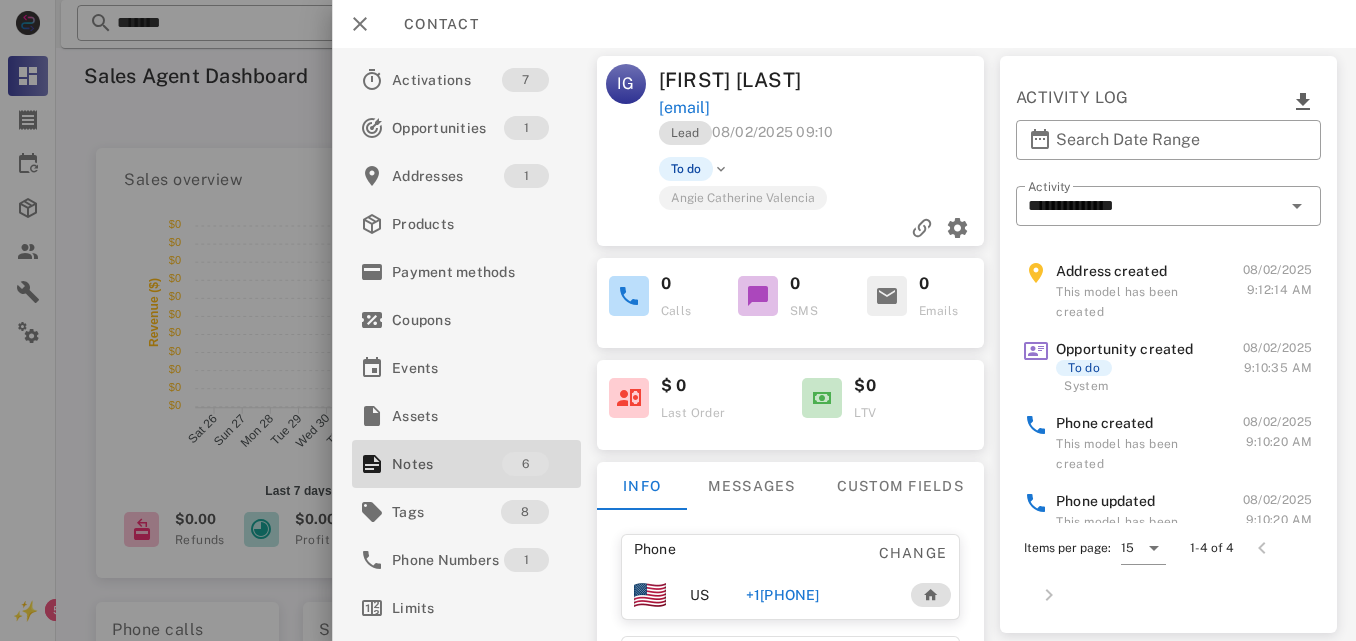 click on "+1[PHONE]" at bounding box center [782, 595] 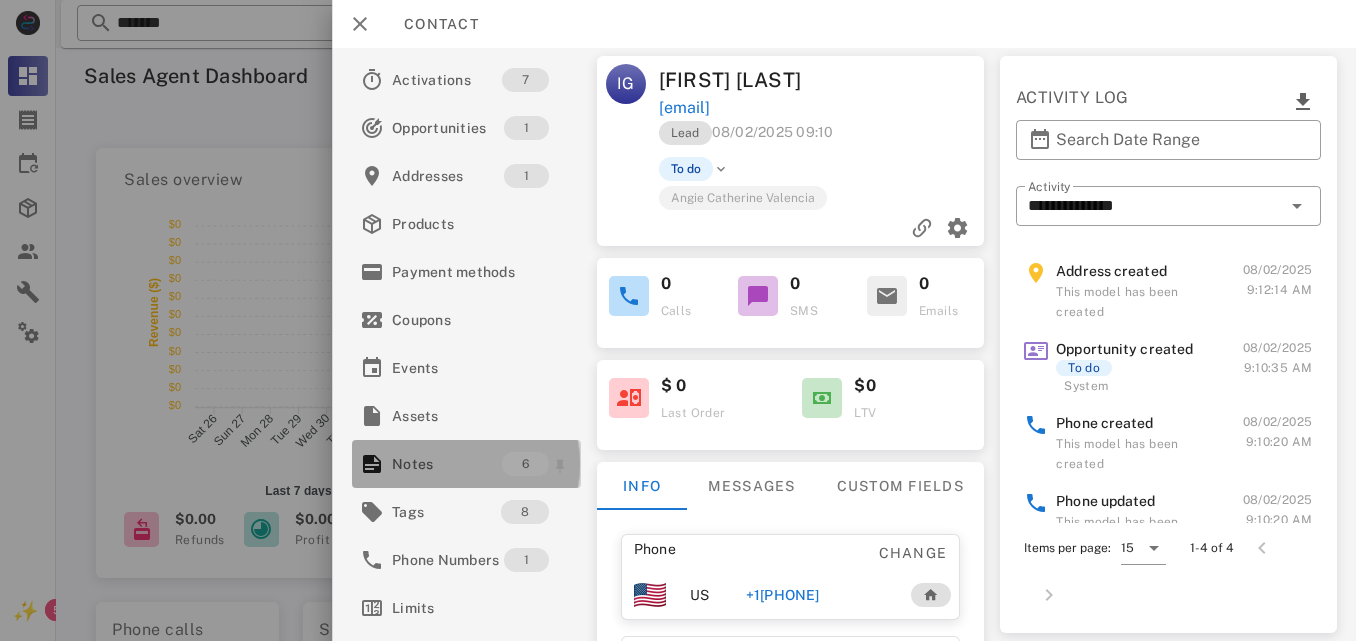 click on "6" at bounding box center (524, 464) 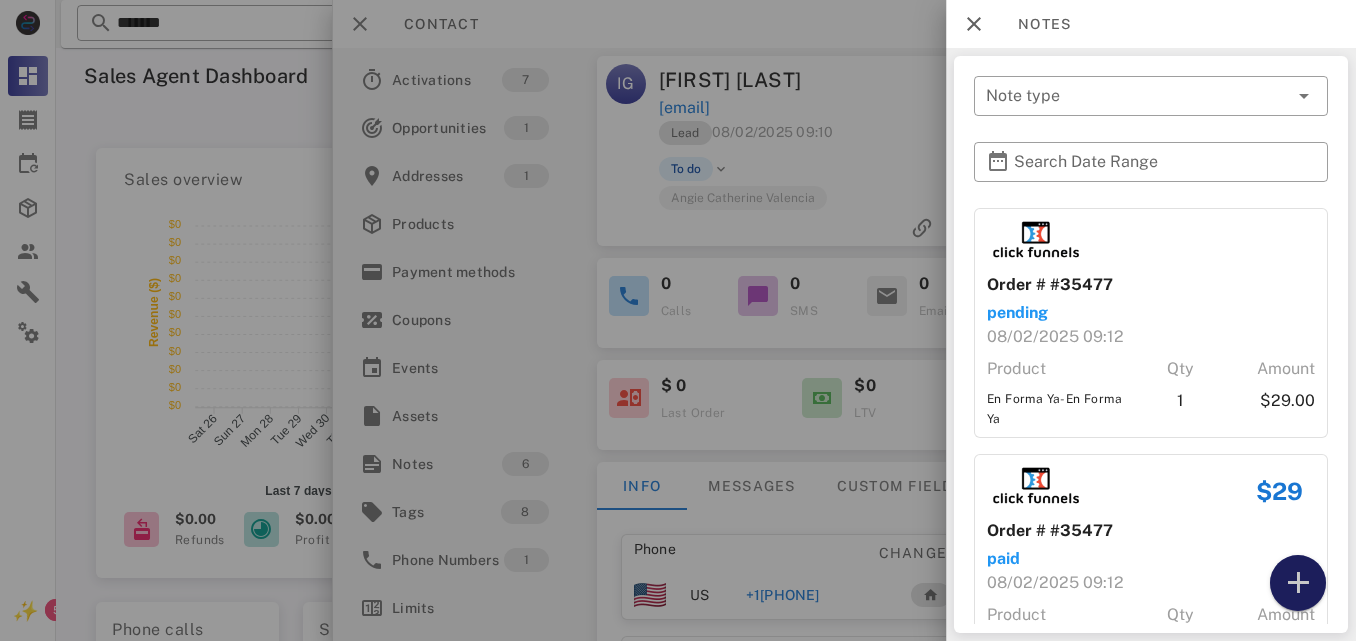 click at bounding box center [1298, 583] 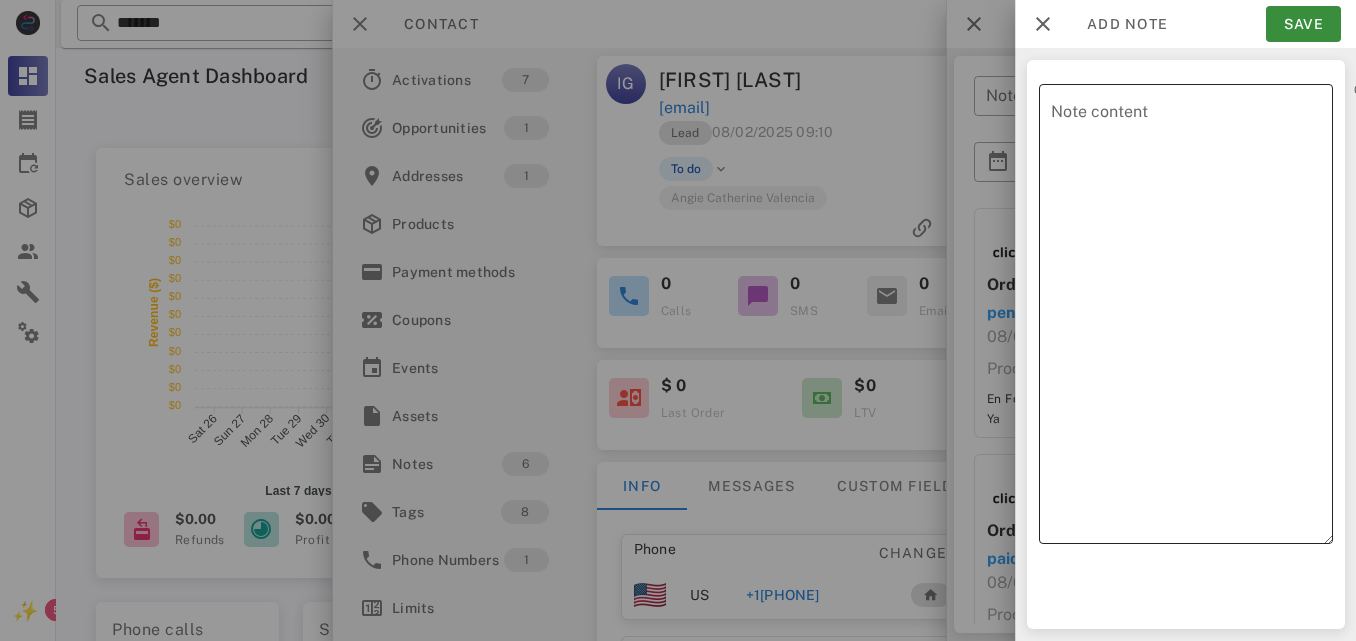 click on "Note content" at bounding box center (1192, 319) 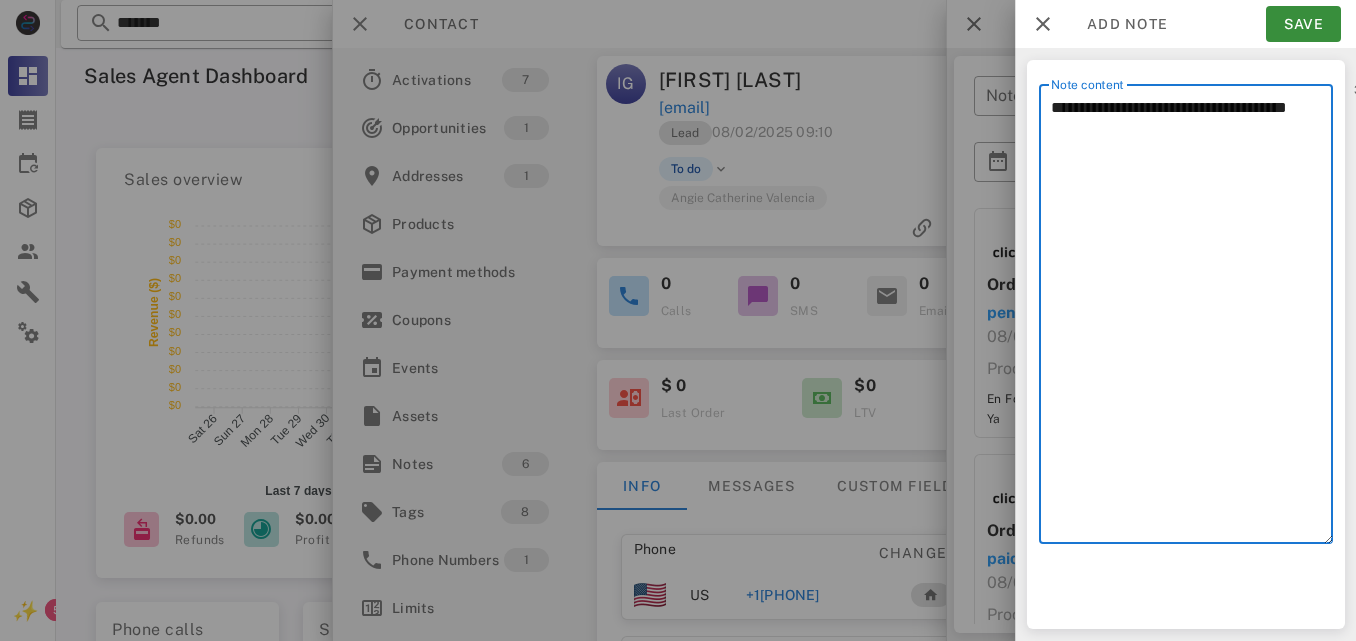 click on "**********" at bounding box center [1192, 319] 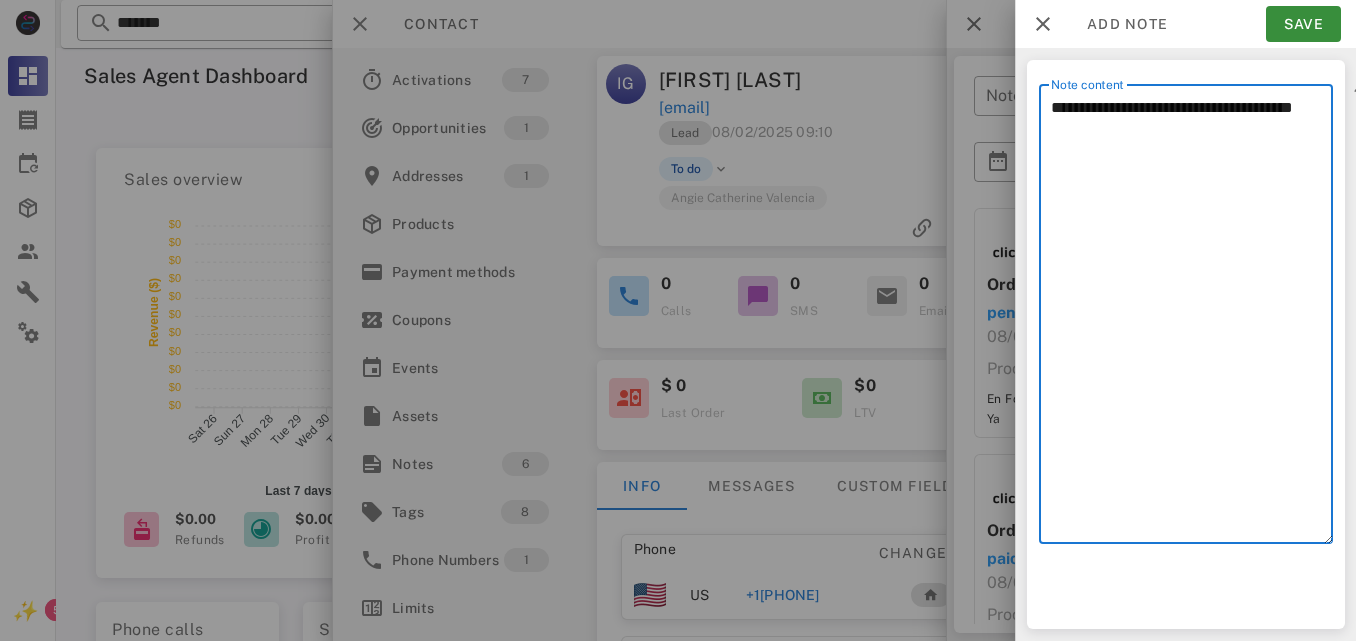 paste on "**********" 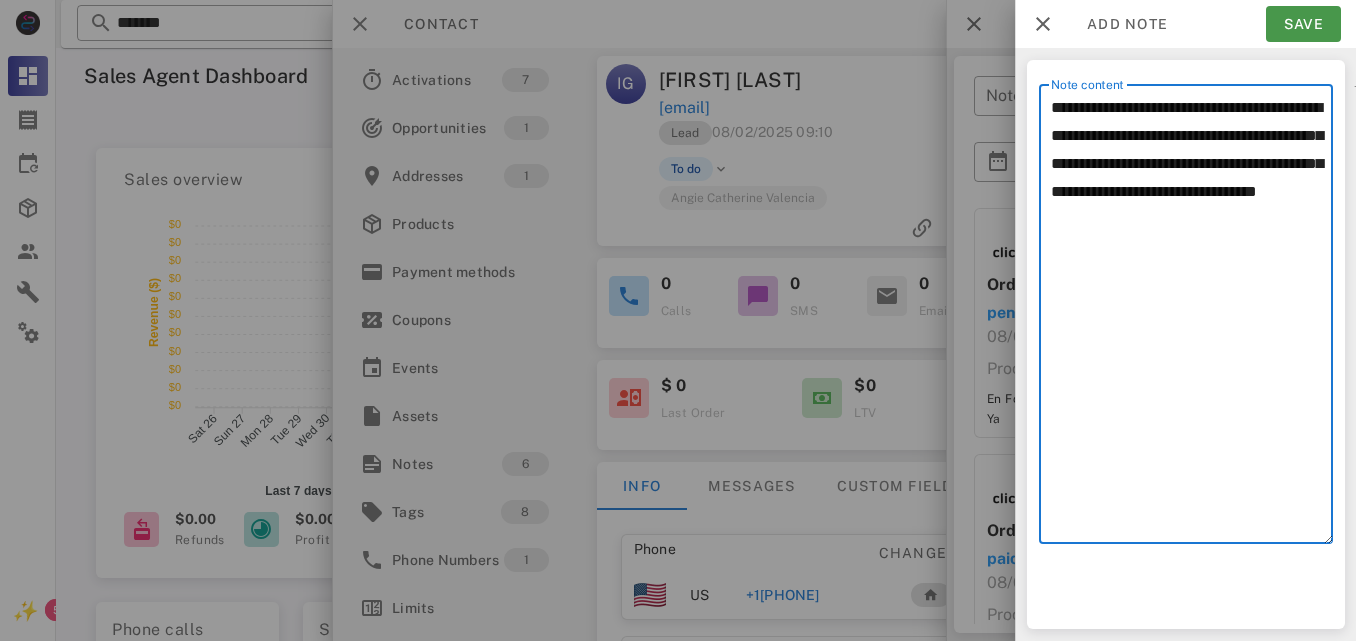 type on "**********" 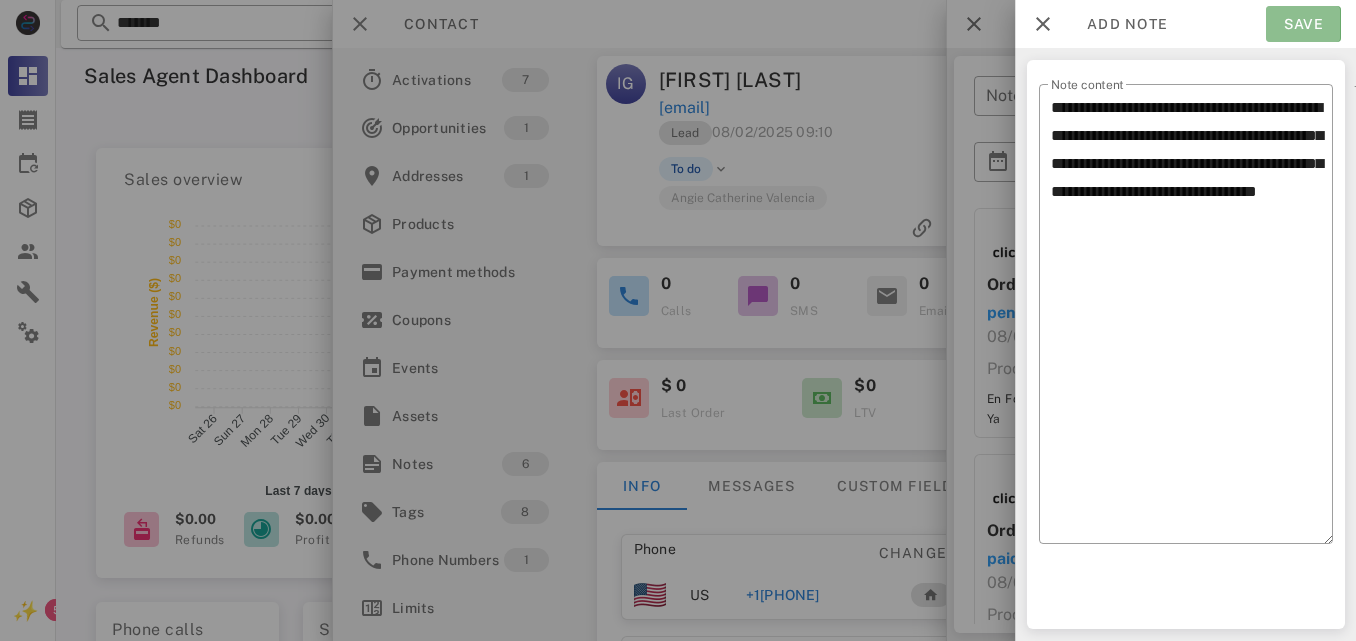click on "Save" at bounding box center [1303, 24] 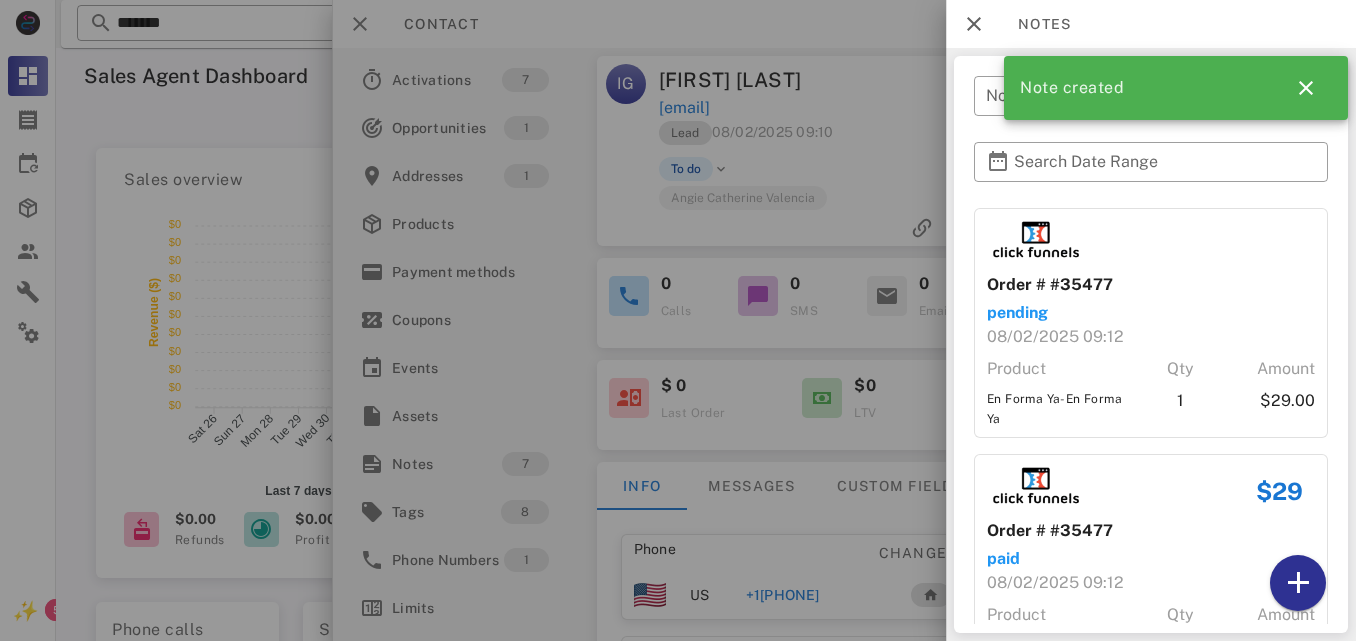 drag, startPoint x: 381, startPoint y: 12, endPoint x: 362, endPoint y: 20, distance: 20.615528 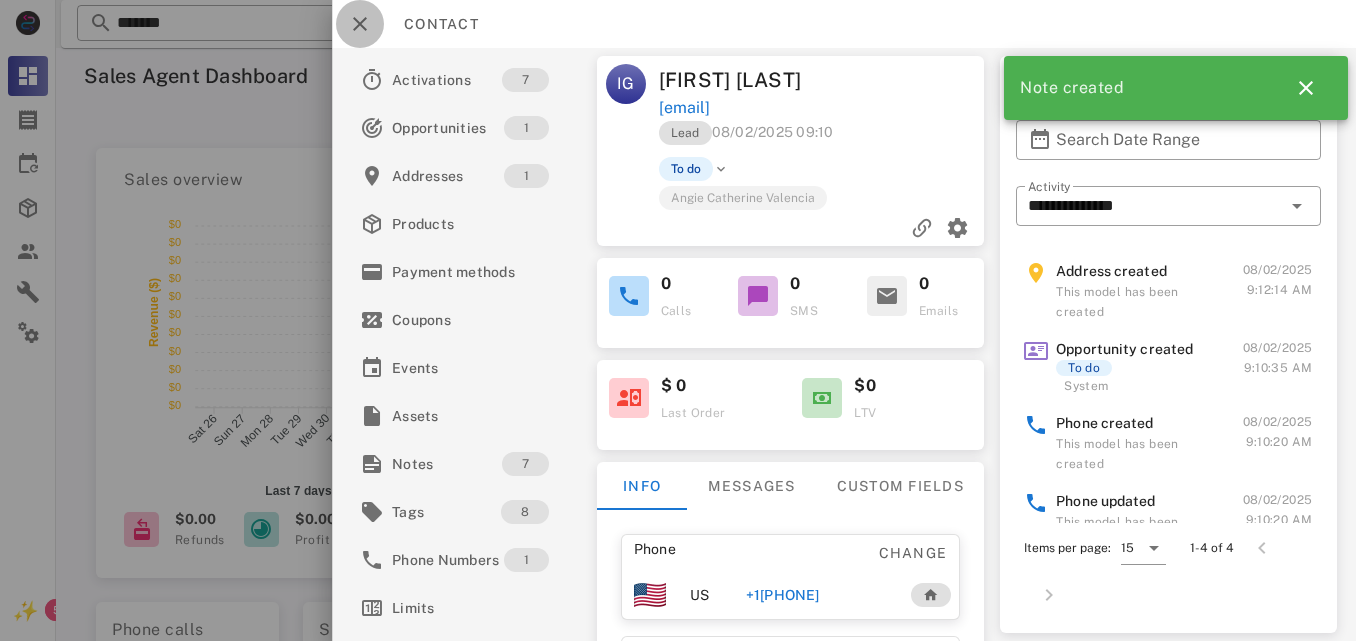 click at bounding box center [360, 24] 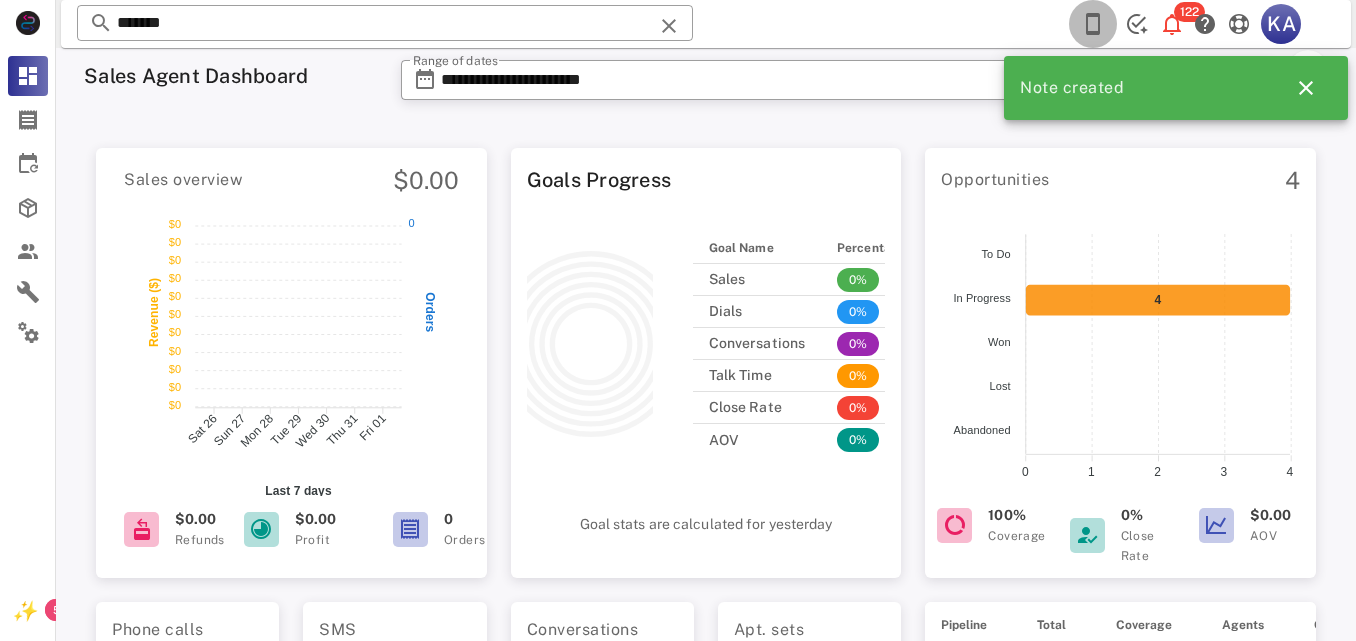 click at bounding box center [1093, 24] 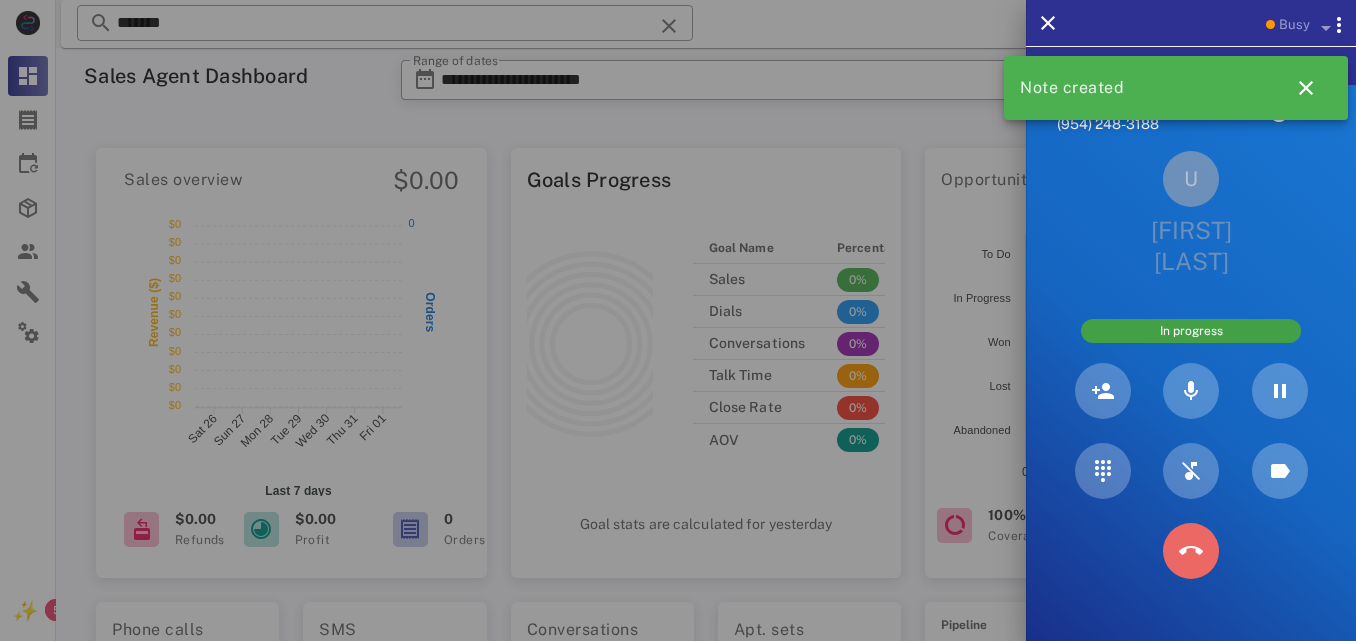 click at bounding box center [1191, 551] 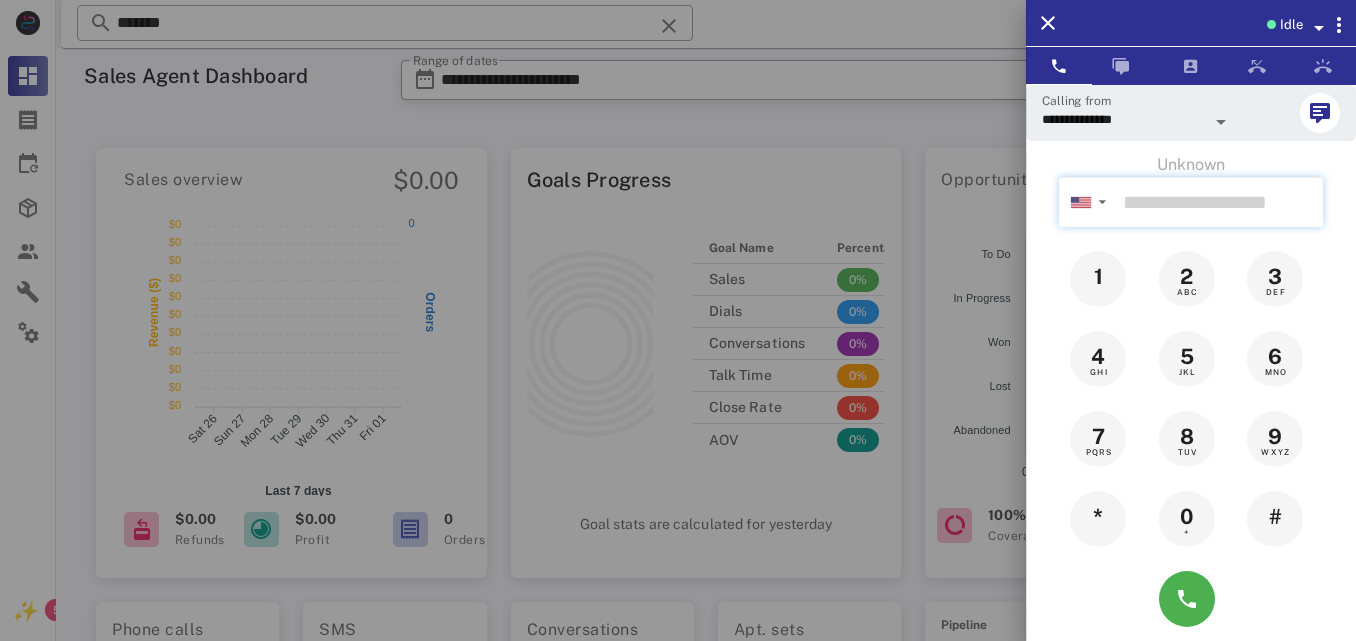 click at bounding box center (1219, 202) 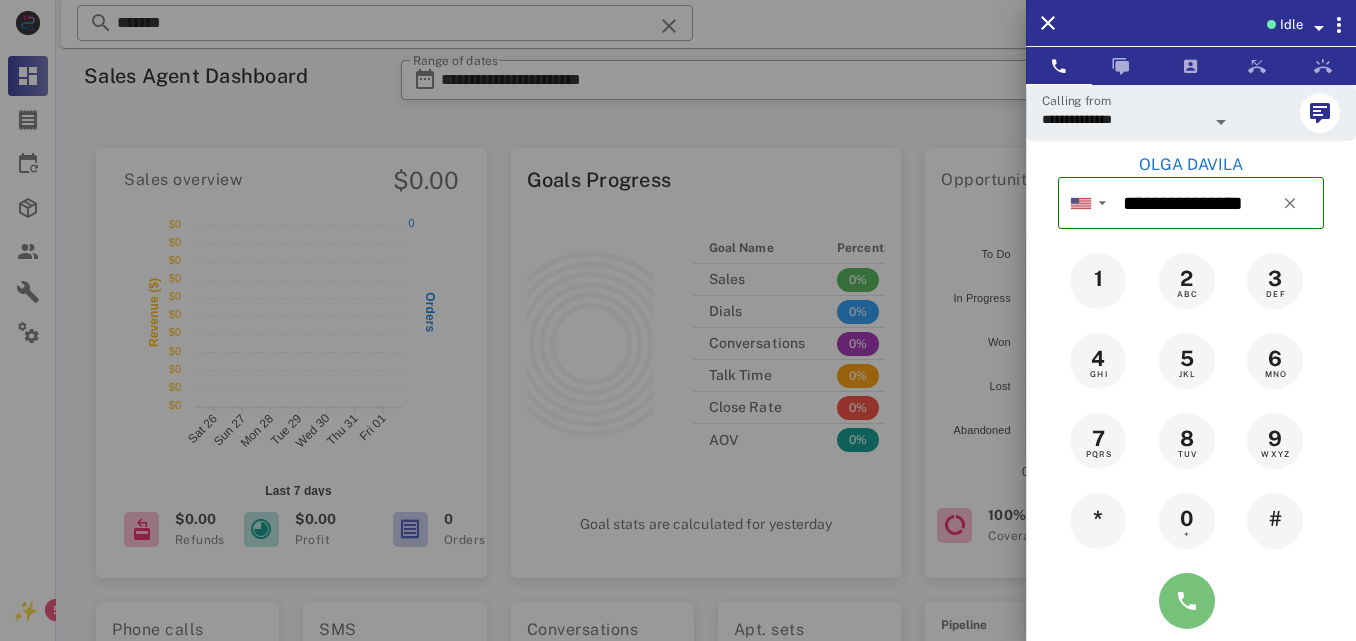click at bounding box center [1187, 601] 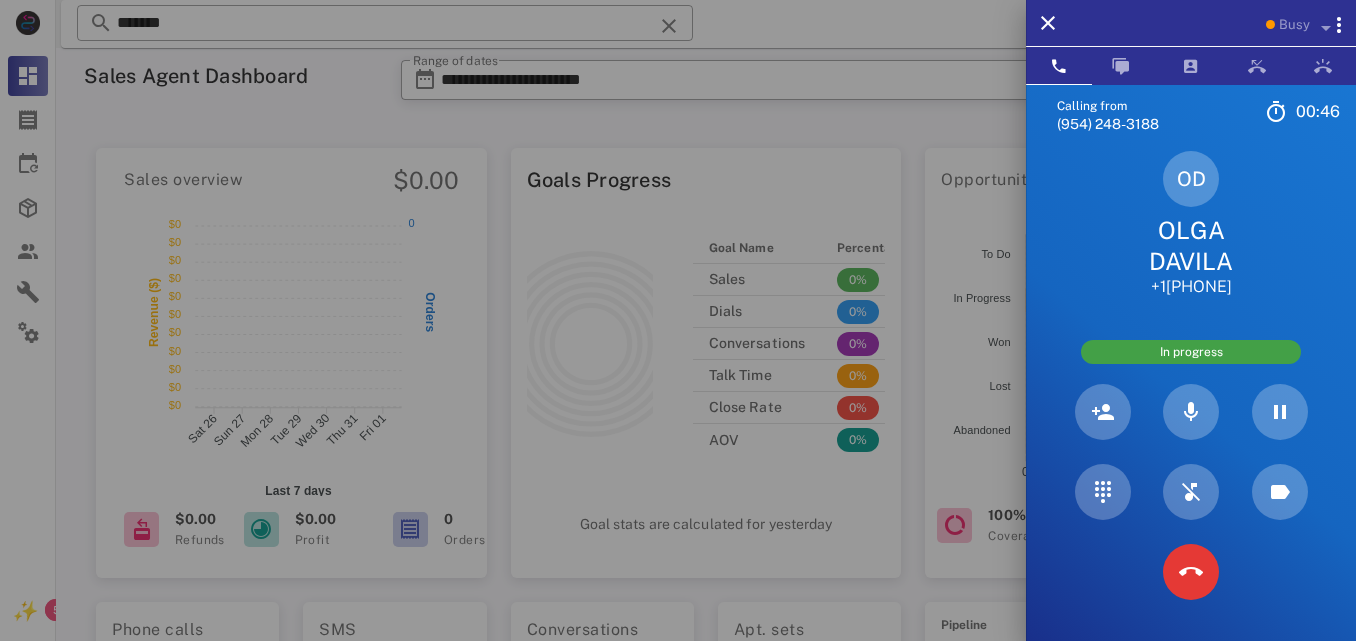 click on "OLGA DAVILA" at bounding box center [1191, 246] 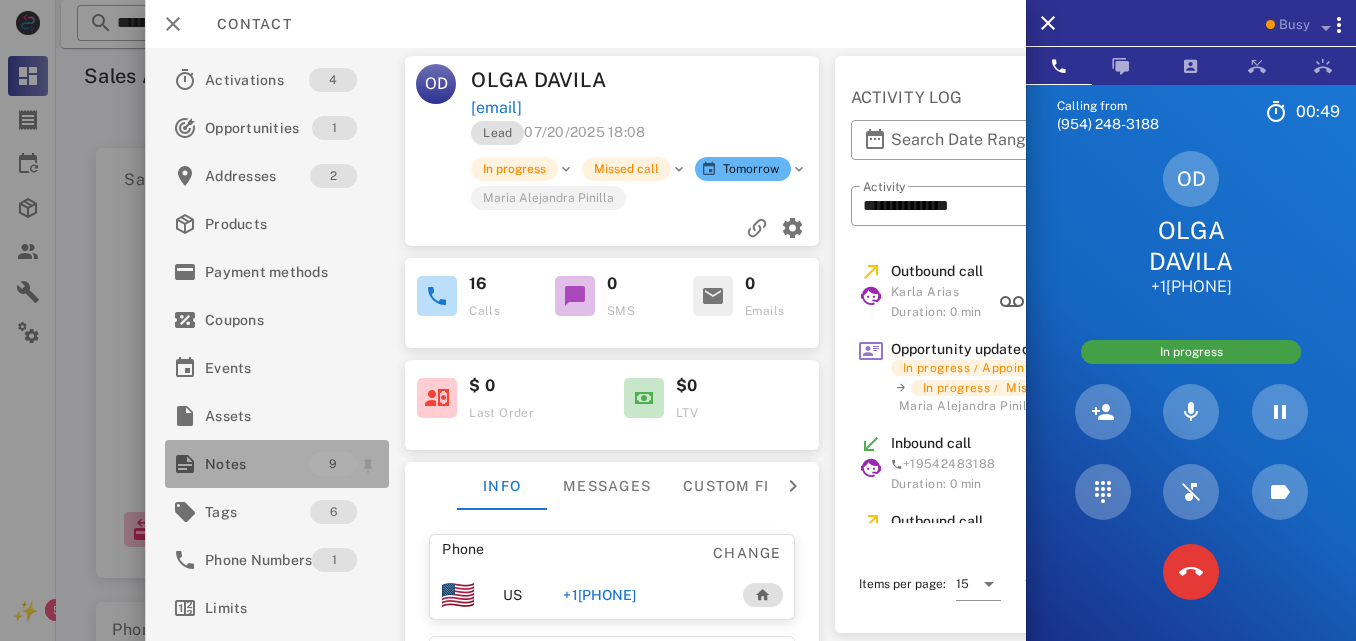 click on "Notes" at bounding box center [257, 464] 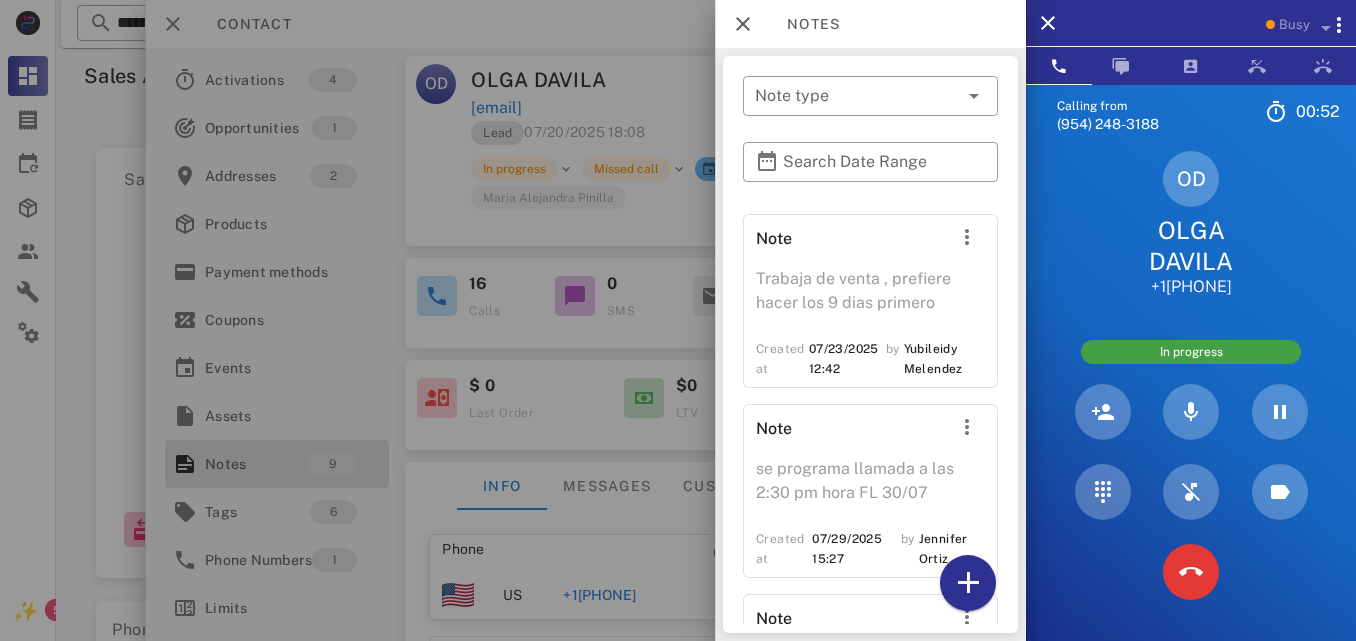 scroll, scrollTop: 1785, scrollLeft: 0, axis: vertical 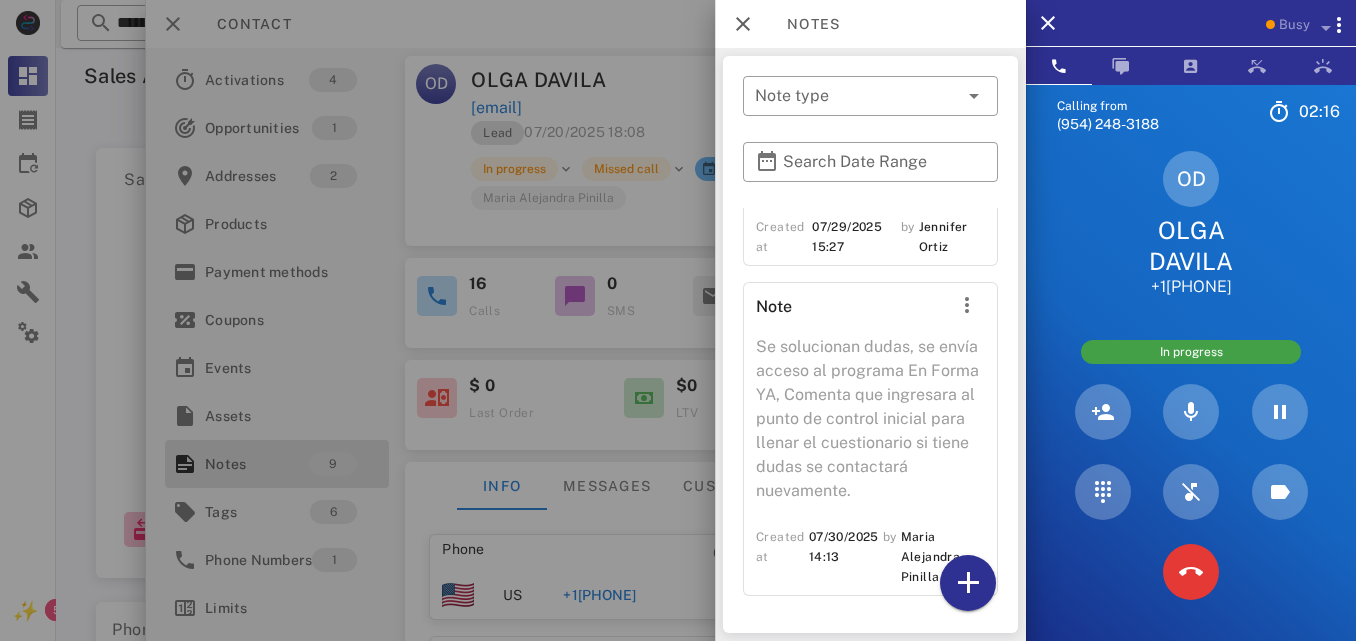 click at bounding box center [678, 320] 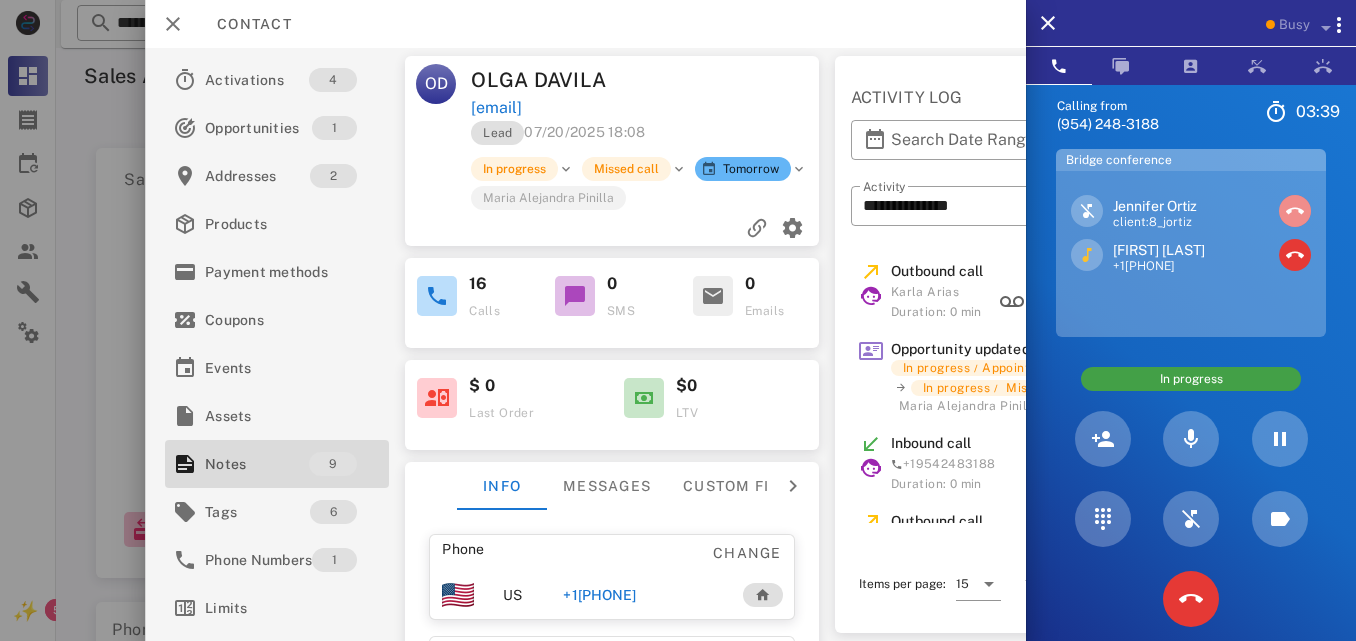 click at bounding box center (1295, 211) 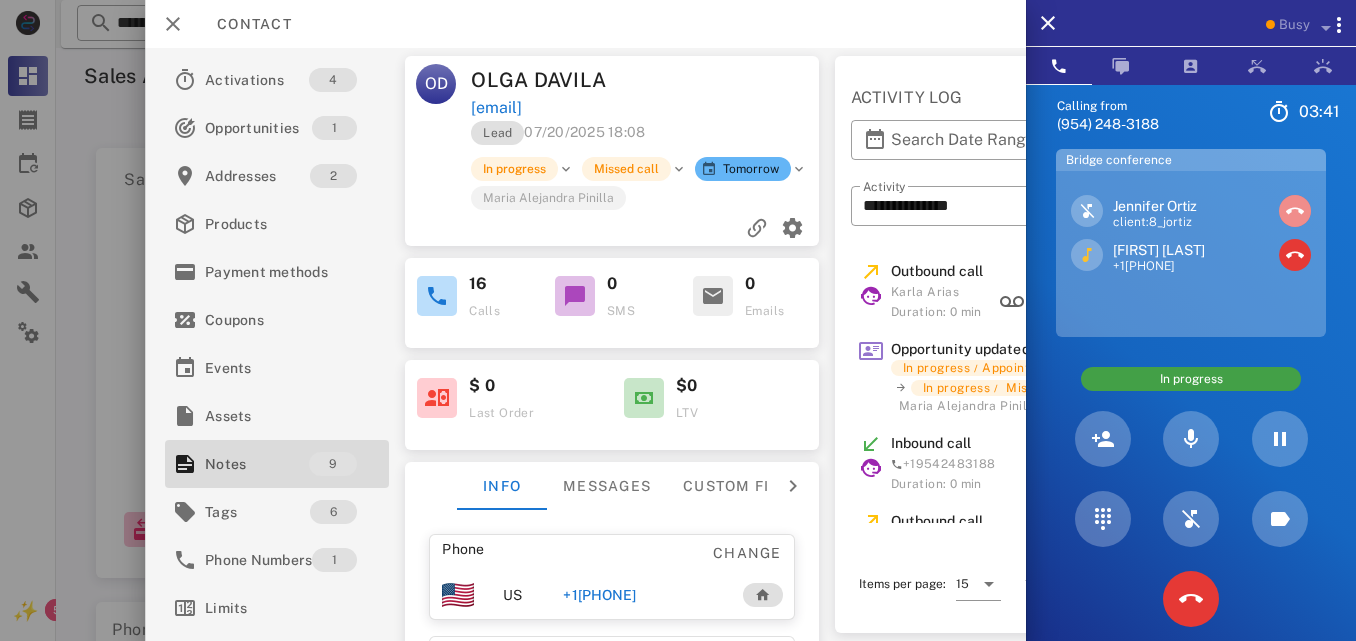 click at bounding box center (1295, 211) 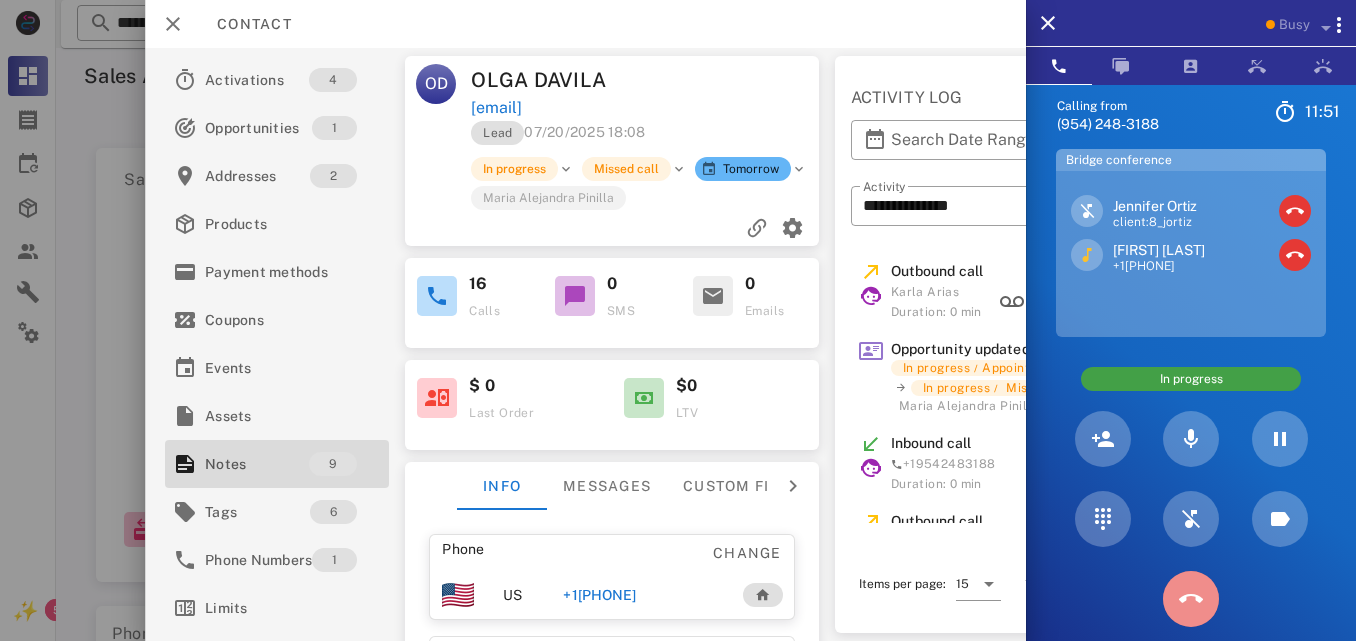 click at bounding box center (1191, 599) 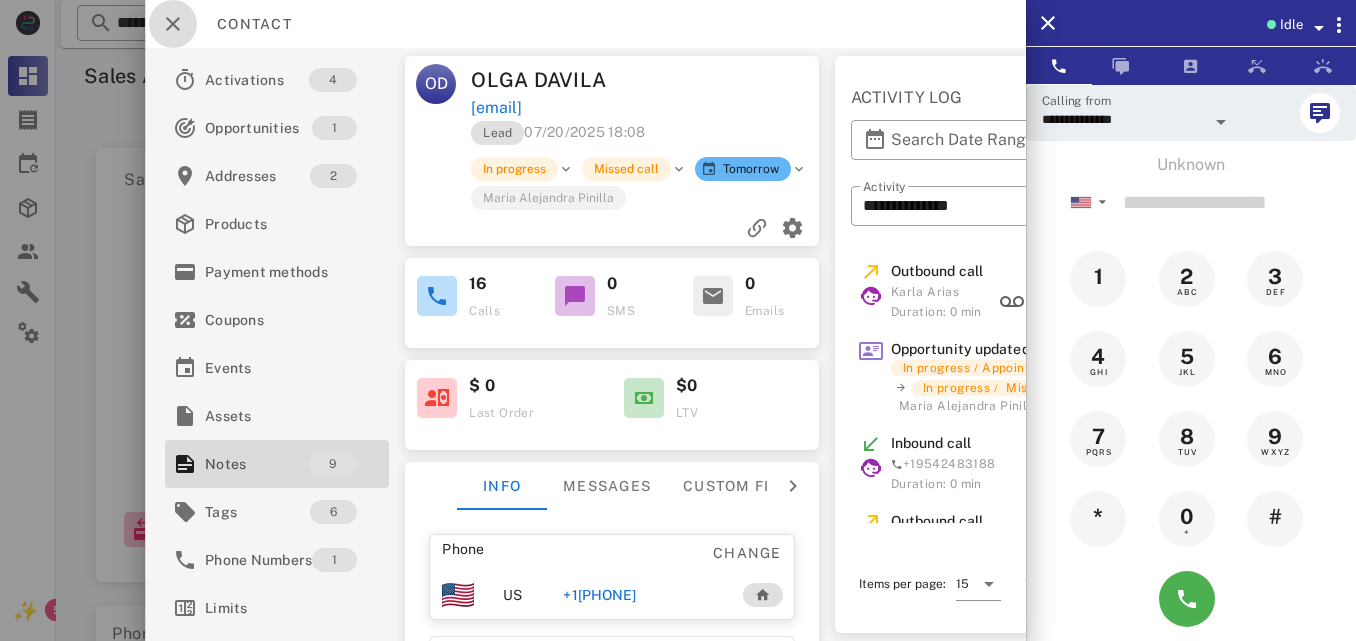 drag, startPoint x: 159, startPoint y: 12, endPoint x: 250, endPoint y: -81, distance: 130.11533 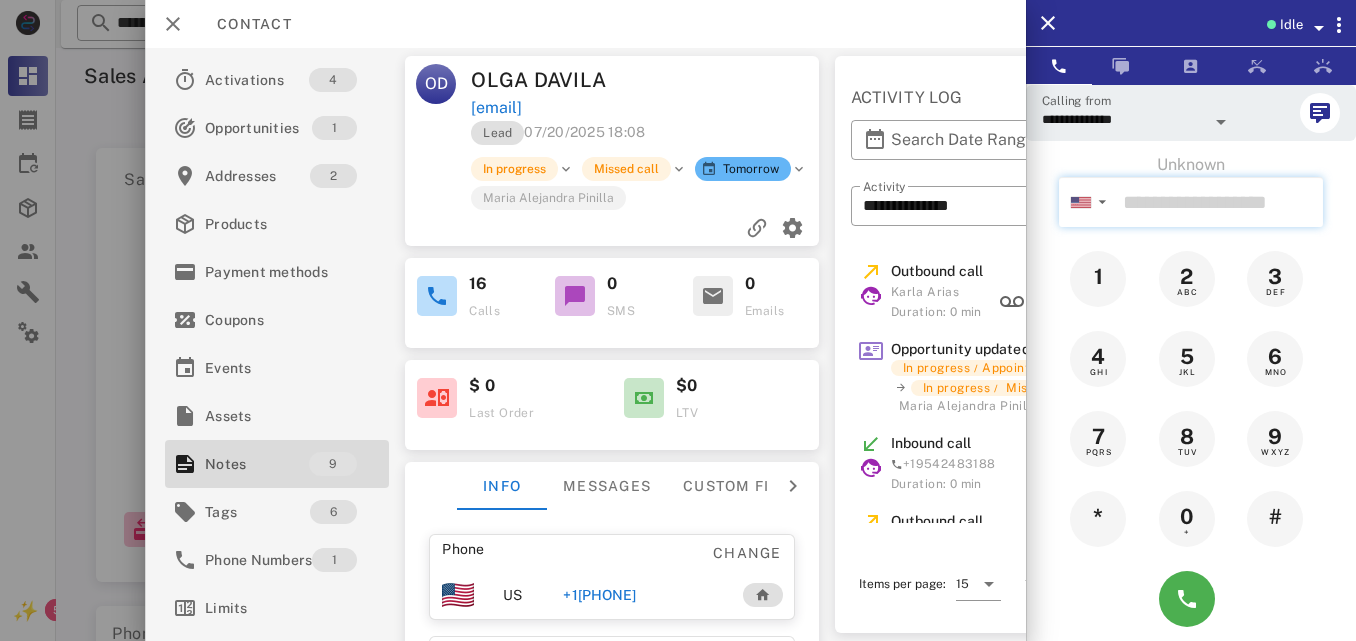 click at bounding box center [1219, 202] 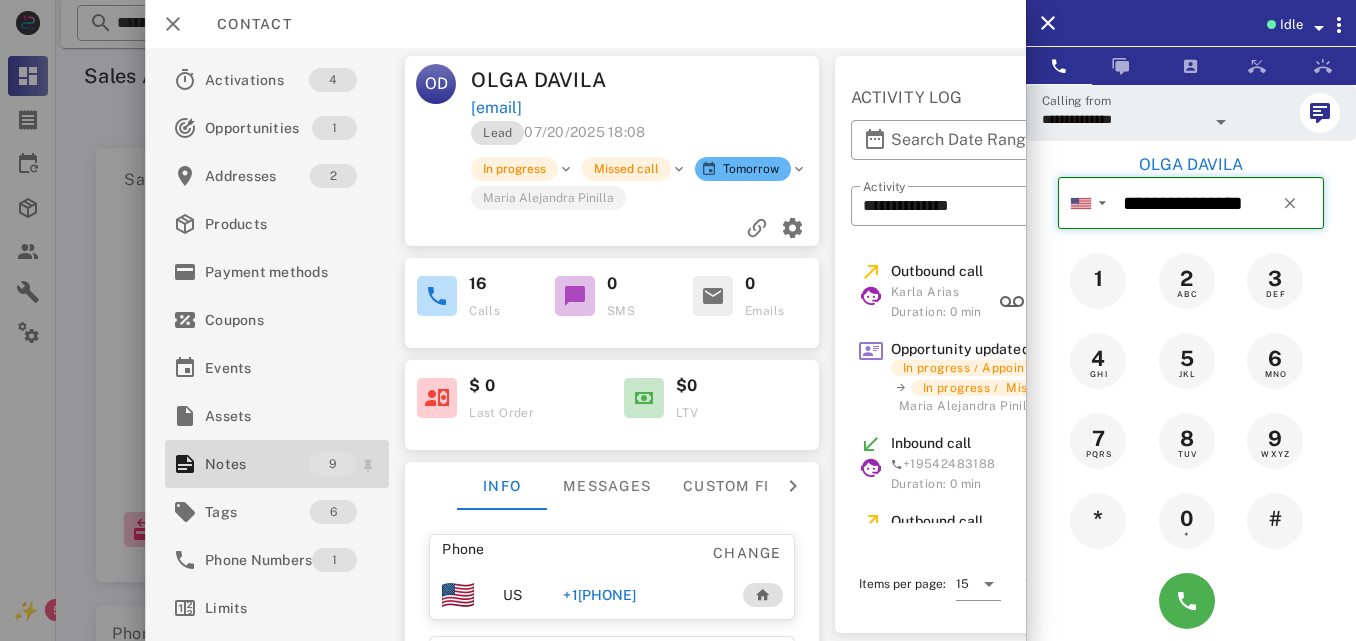 type on "**********" 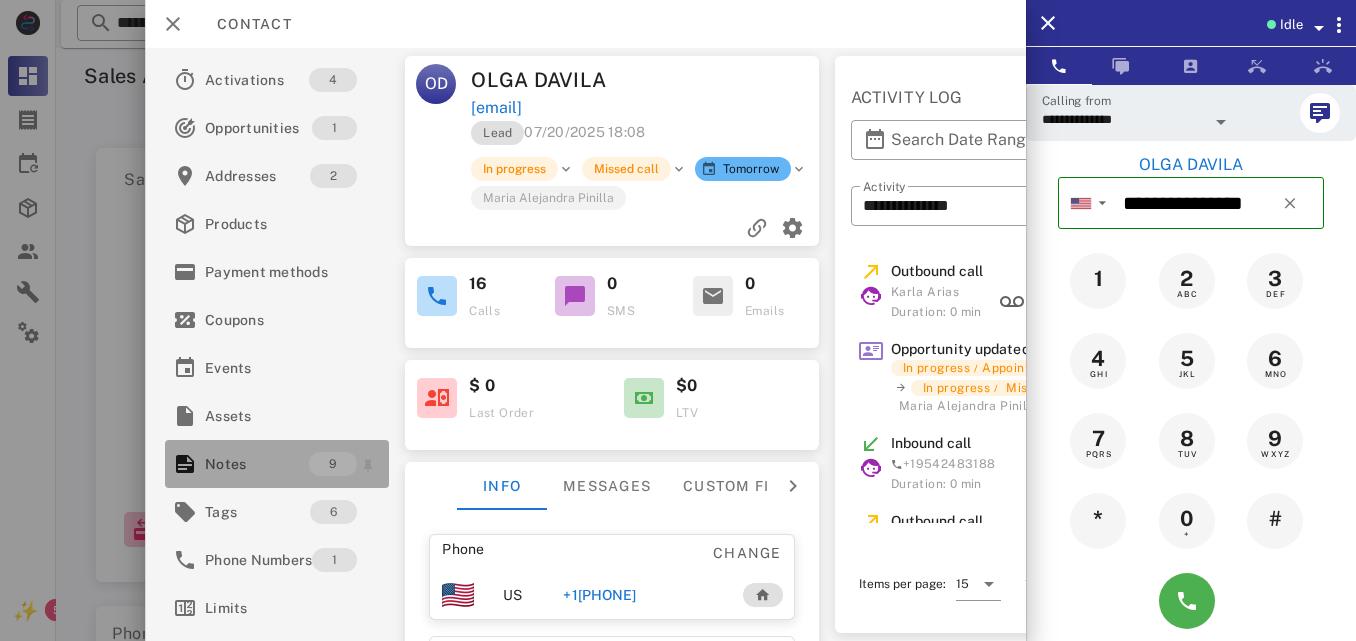 click on "Notes" at bounding box center [257, 464] 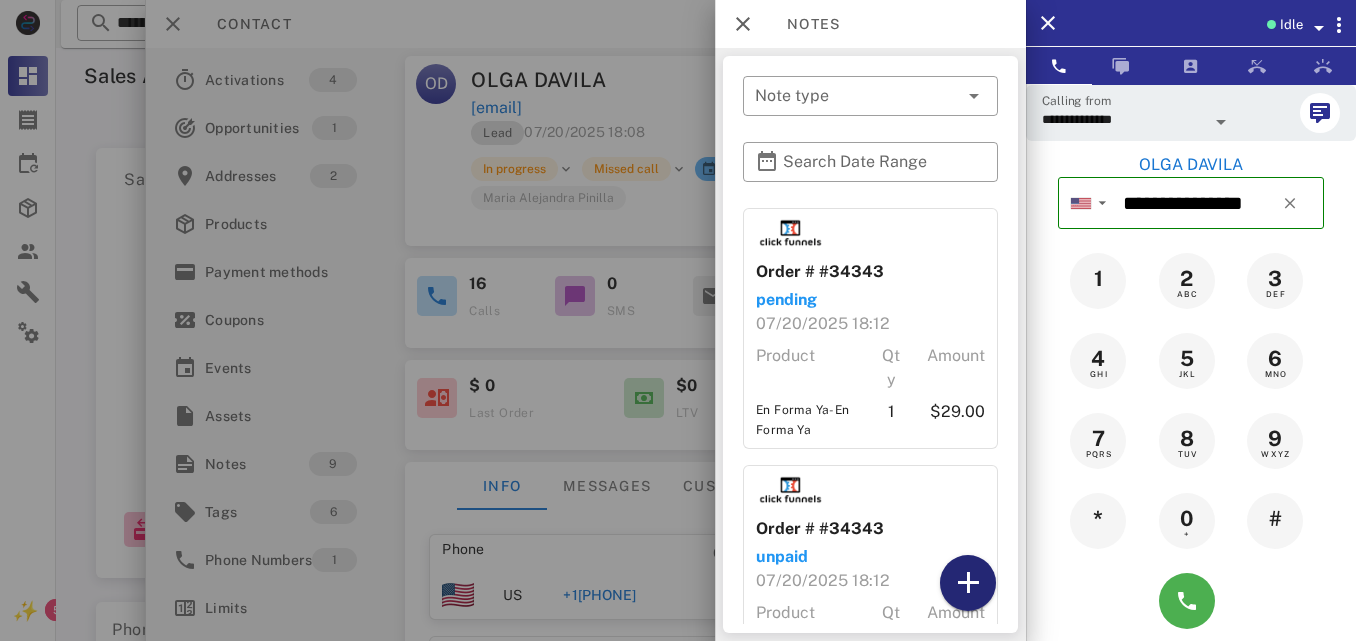 click at bounding box center (968, 583) 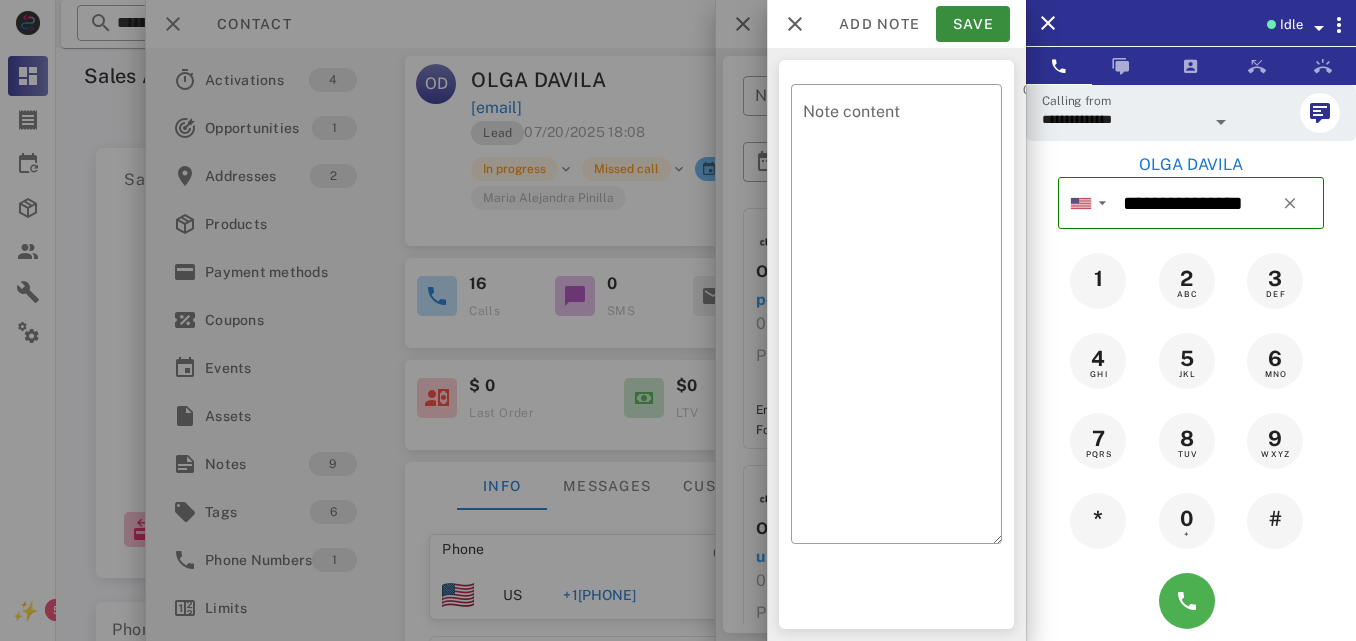 click on "​ Note content 0 / 1000" at bounding box center [896, 344] 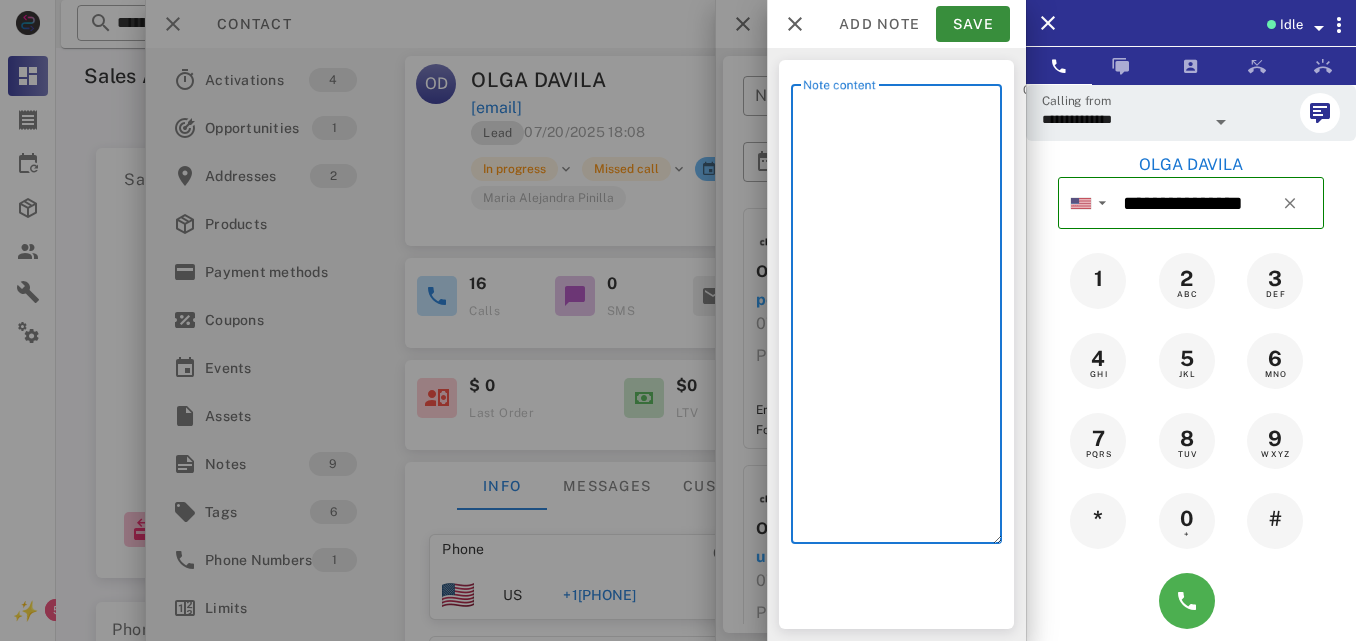 drag, startPoint x: 827, startPoint y: 241, endPoint x: 887, endPoint y: 184, distance: 82.75868 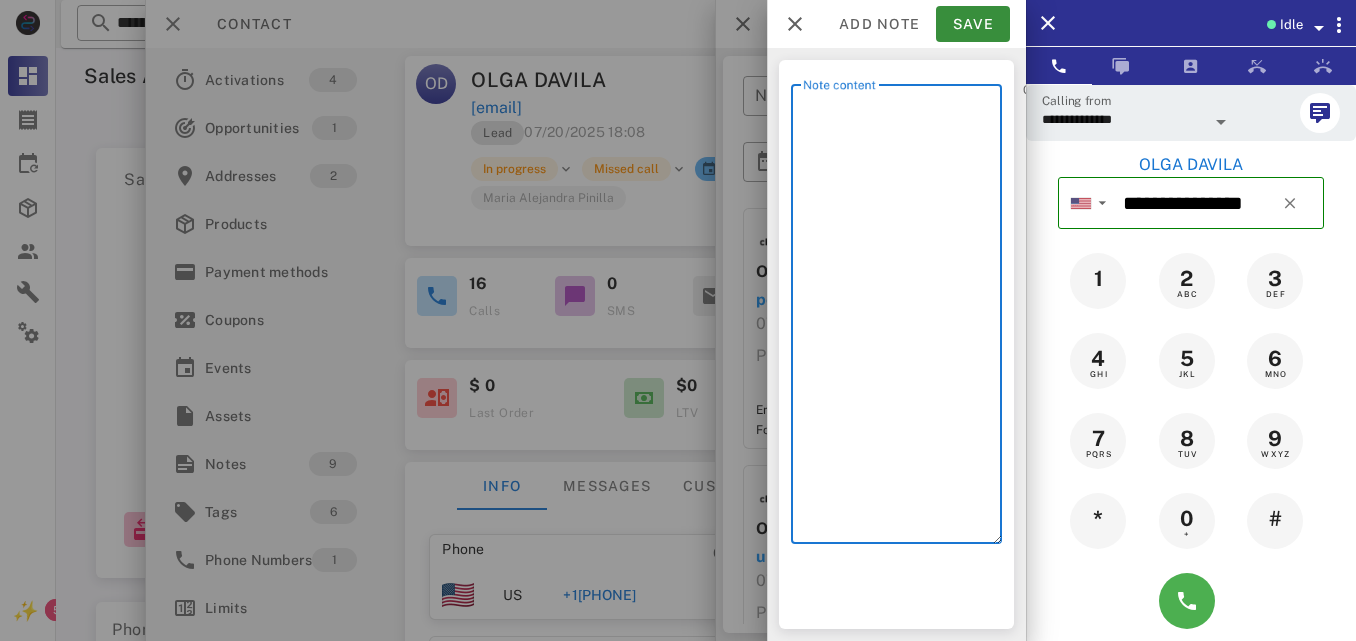 click on "Note content" at bounding box center (902, 319) 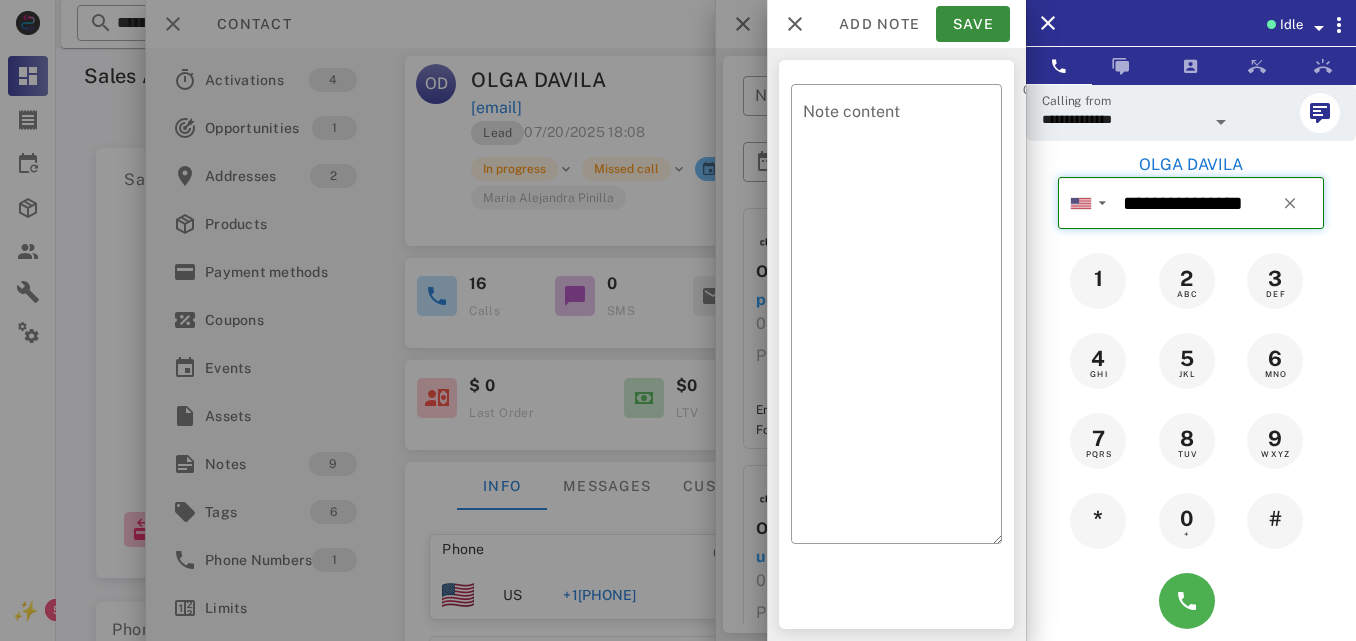 drag, startPoint x: 1114, startPoint y: 203, endPoint x: 1267, endPoint y: 211, distance: 153.20901 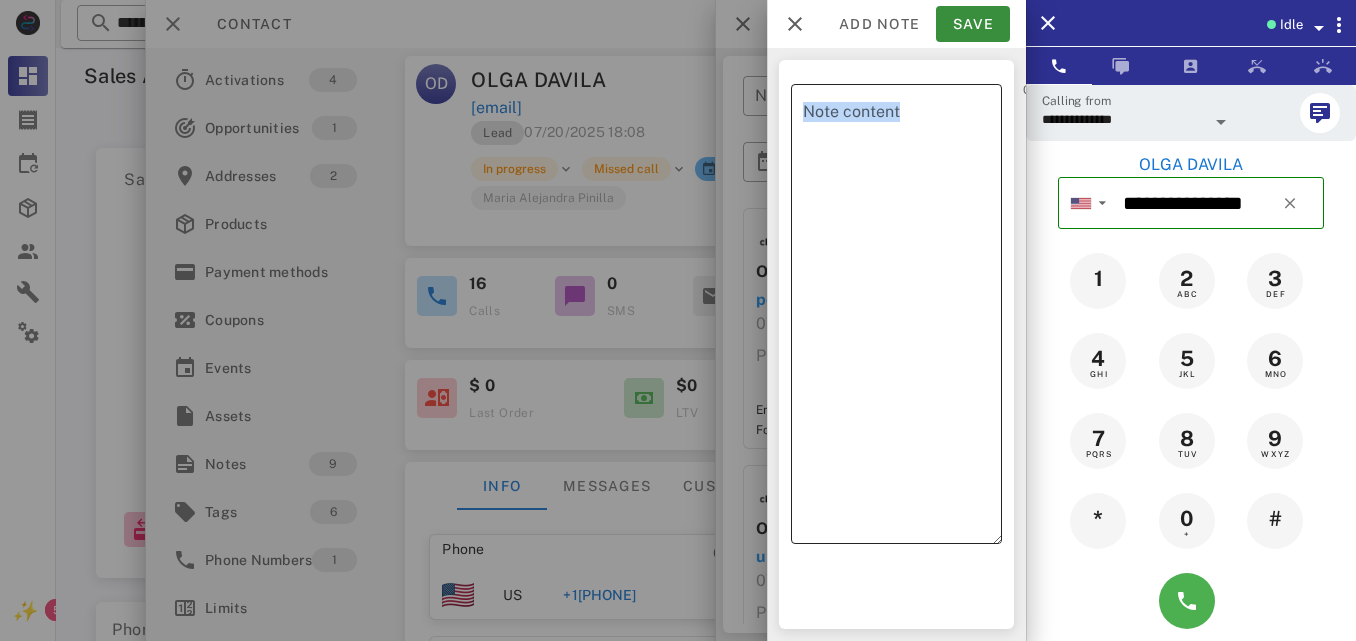 drag, startPoint x: 1004, startPoint y: 185, endPoint x: 904, endPoint y: 205, distance: 101.98039 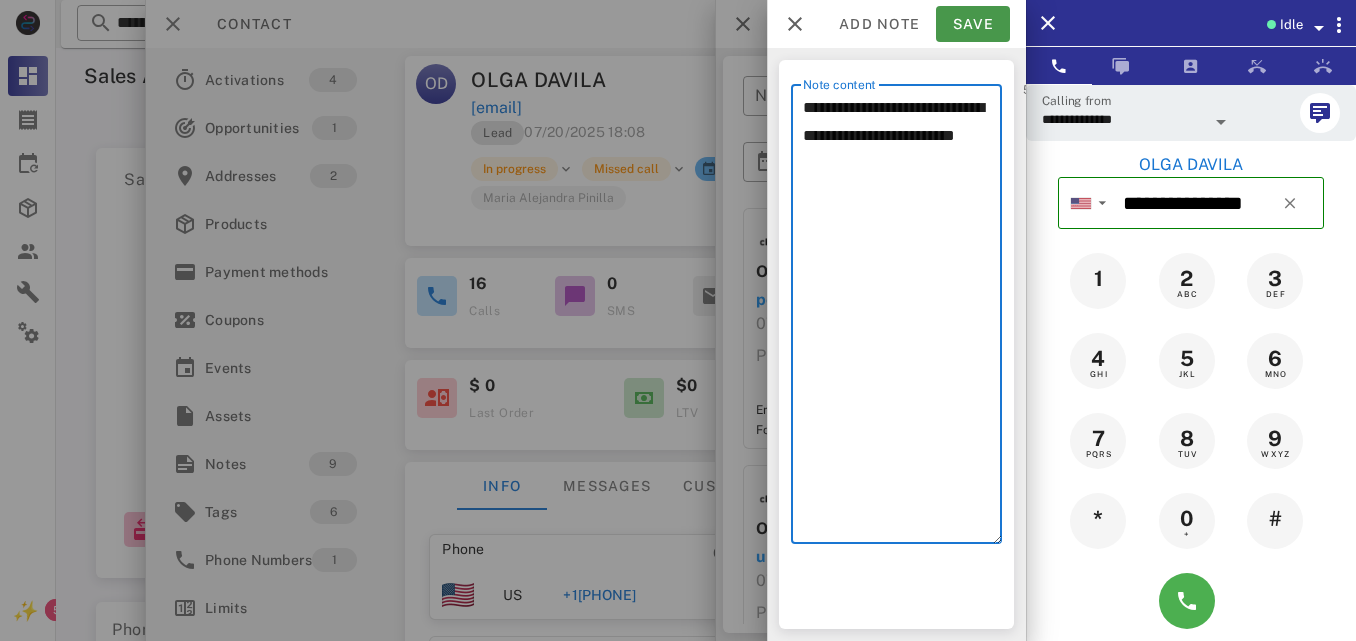 type on "**********" 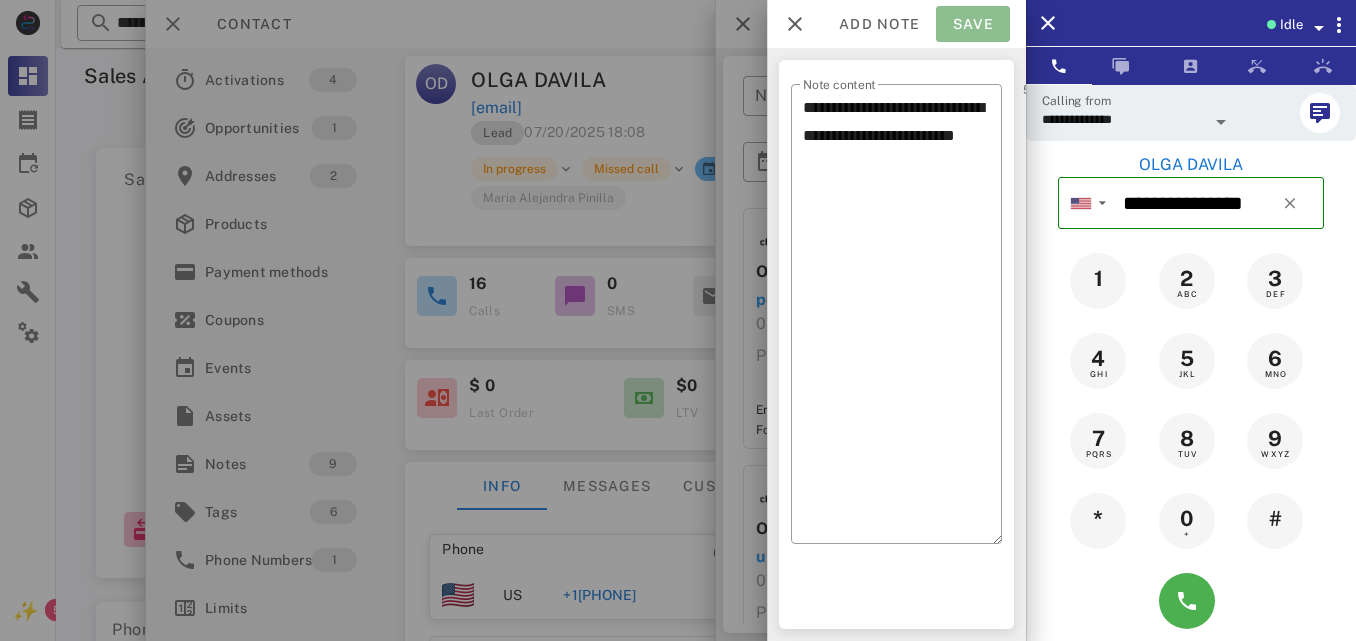 click on "Save" at bounding box center [973, 24] 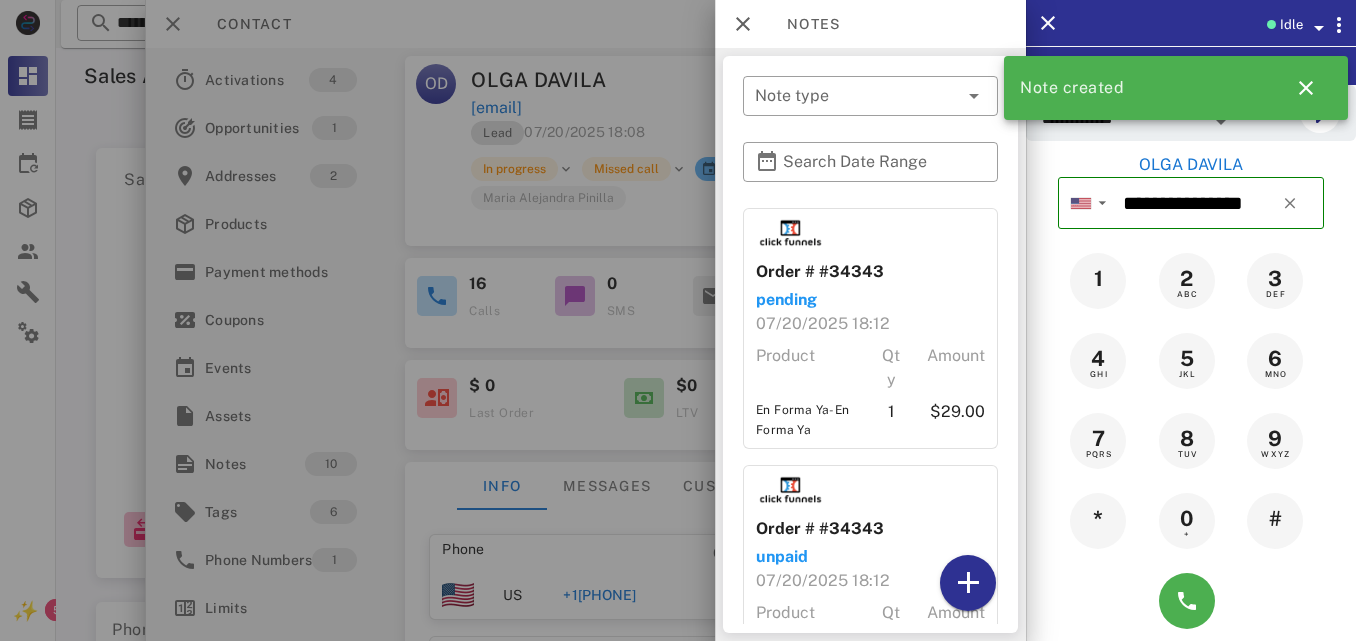 click at bounding box center (678, 320) 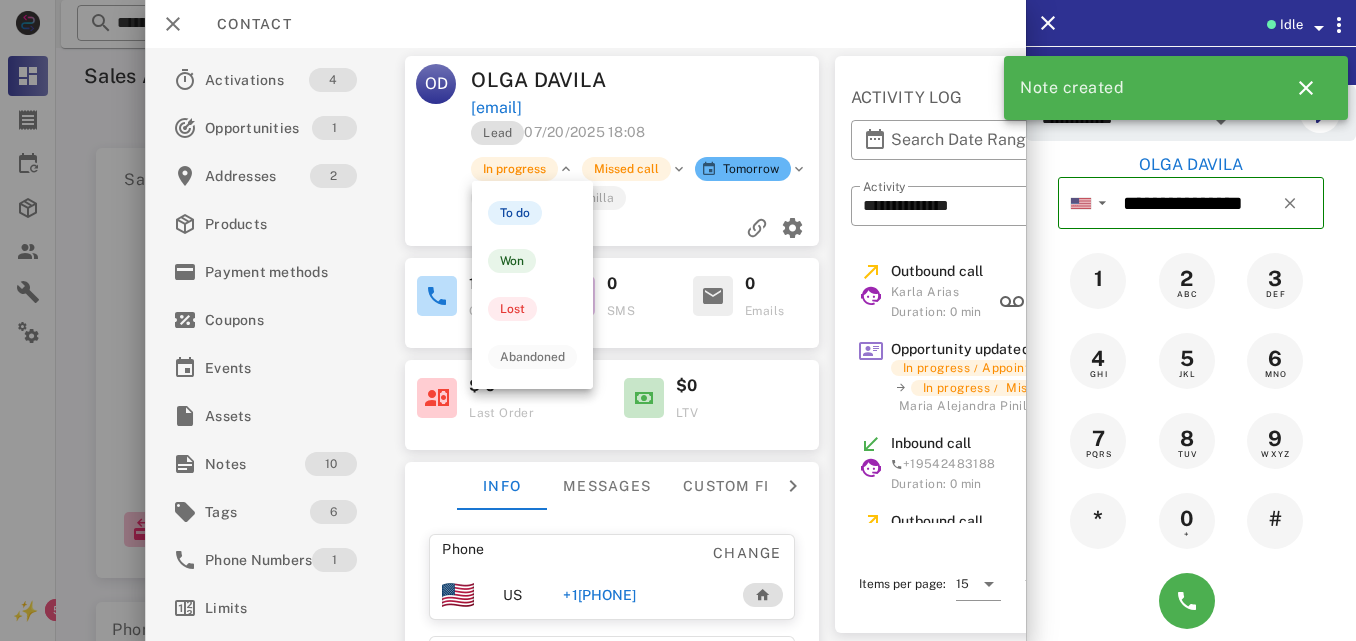 drag, startPoint x: 541, startPoint y: 302, endPoint x: 525, endPoint y: 308, distance: 17.088007 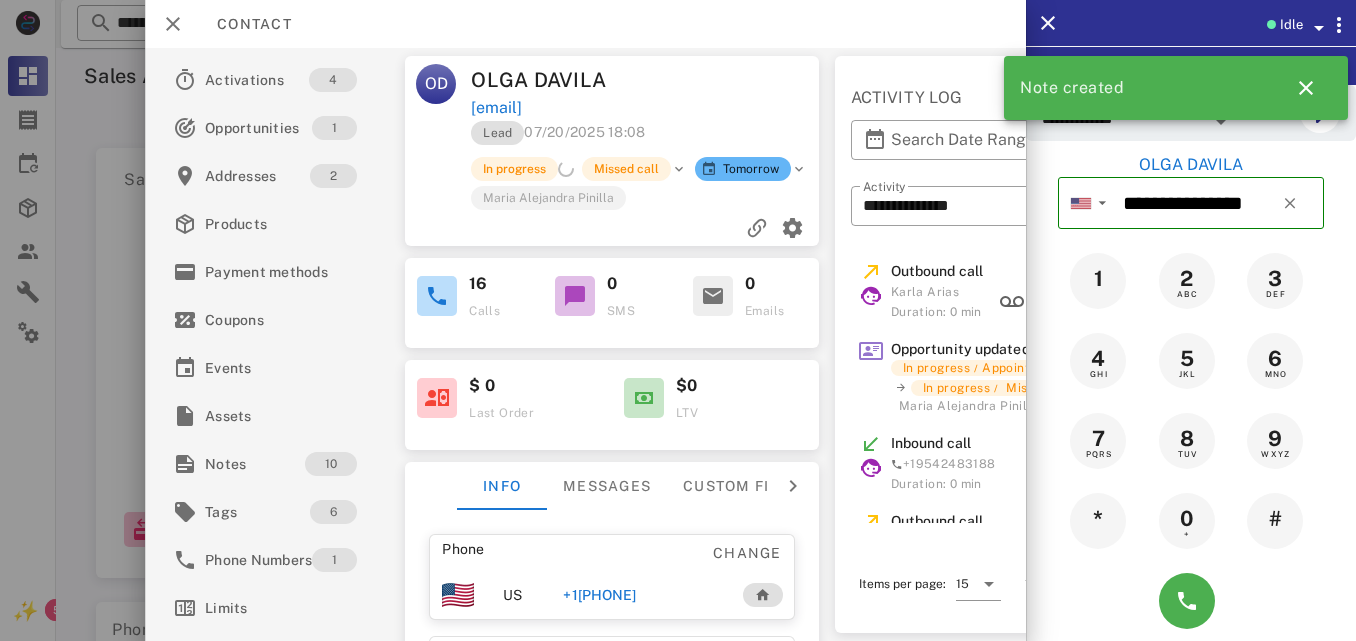 click on "16 Calls" at bounding box center [501, 296] 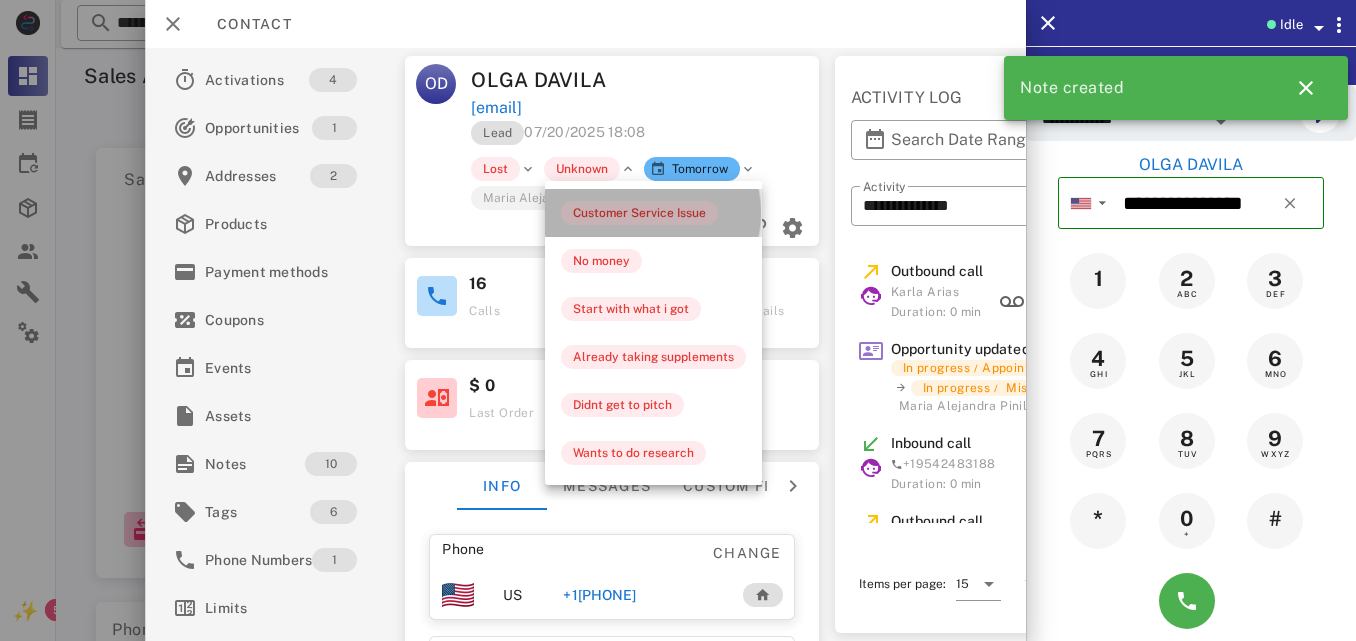 click on "Customer Service Issue" at bounding box center (639, 213) 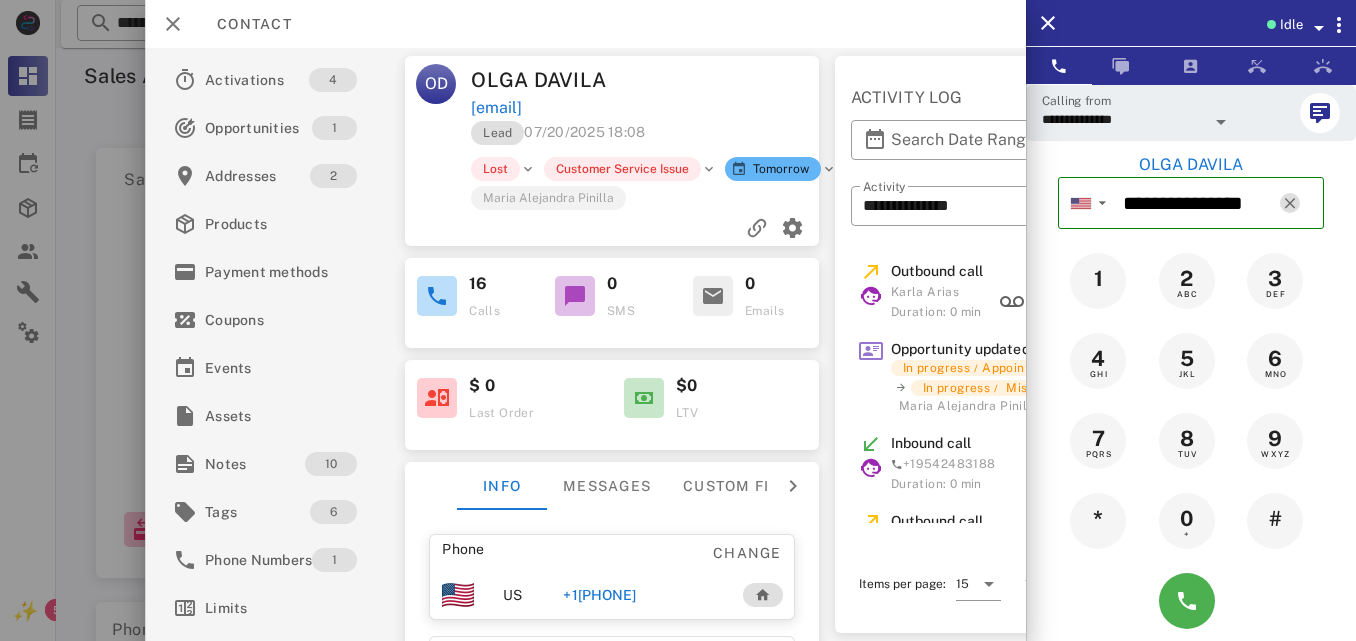 click at bounding box center (1290, 203) 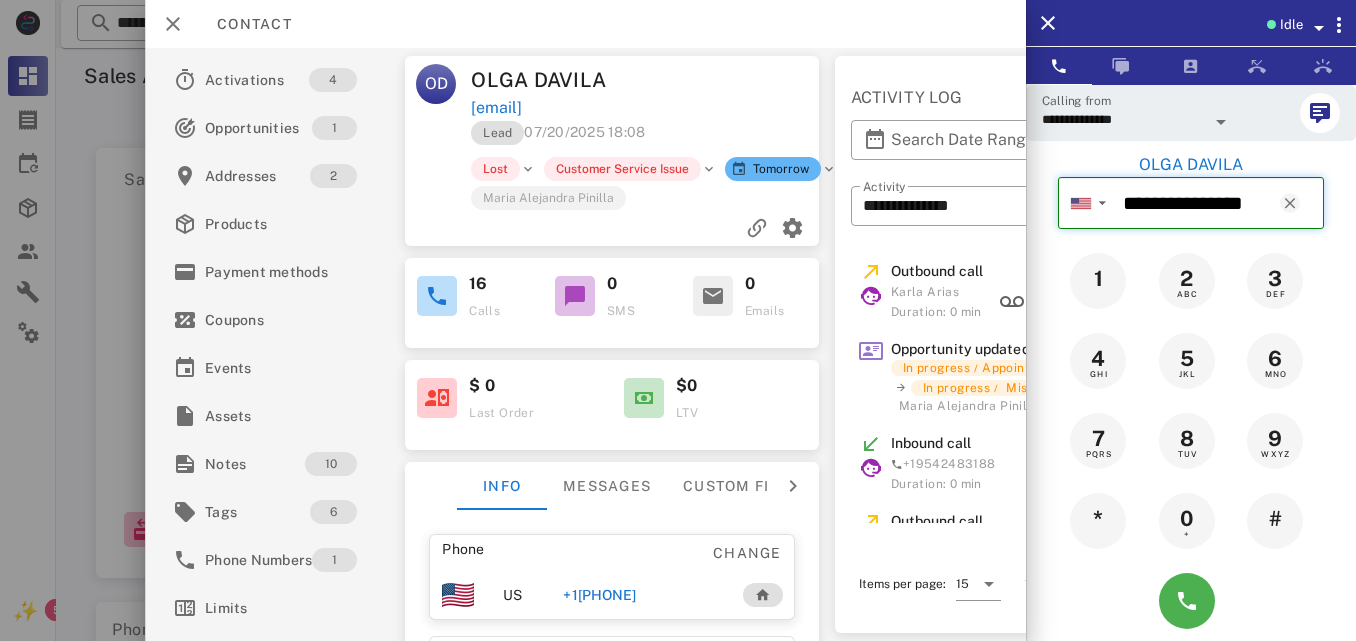 click on "**********" at bounding box center (1219, 203) 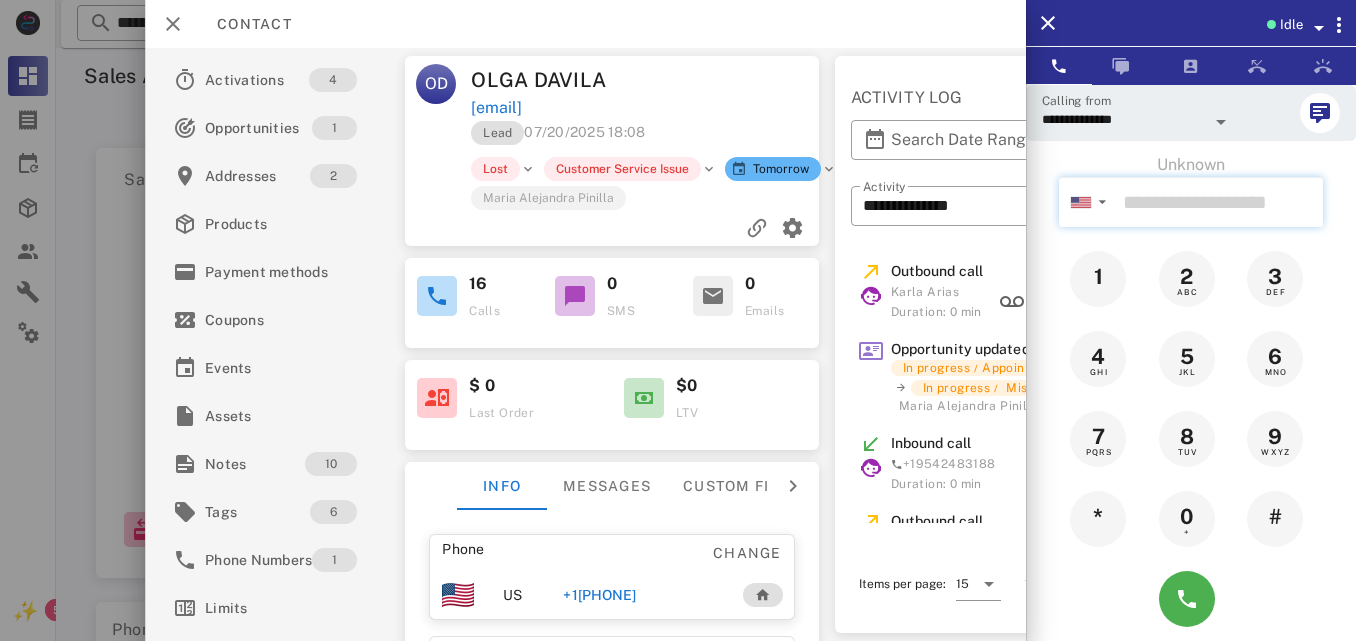 paste on "**********" 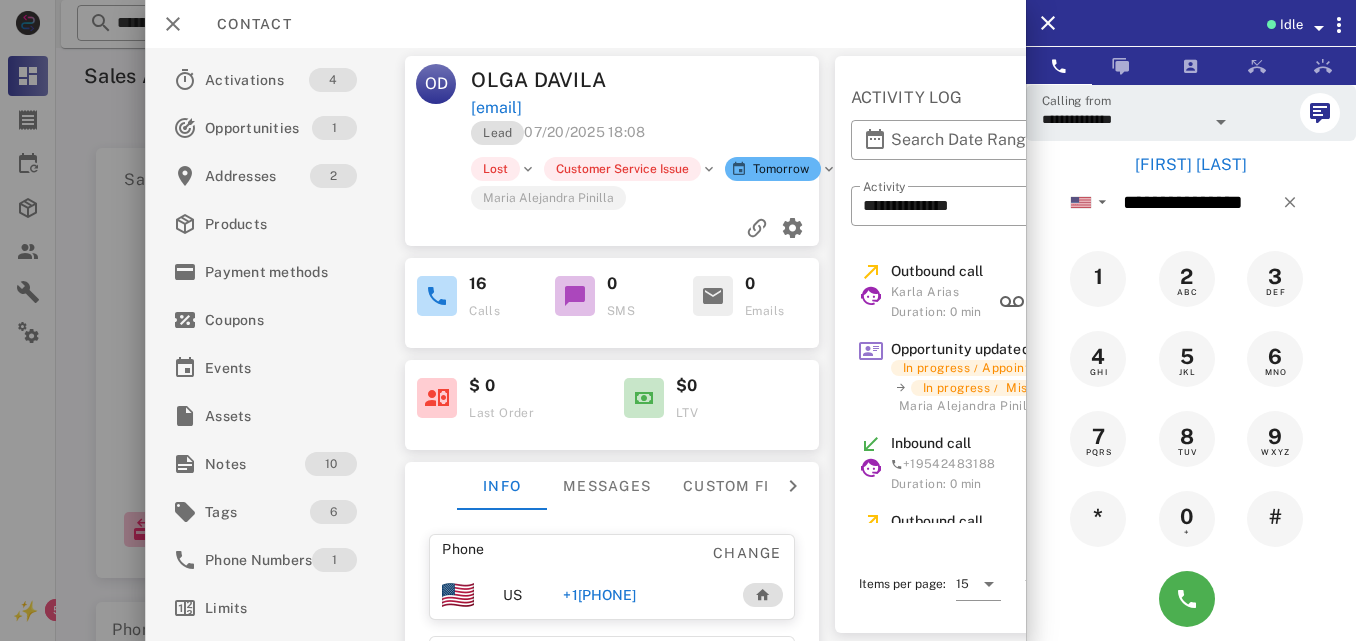 click on "0 Emails" at bounding box center [750, 303] 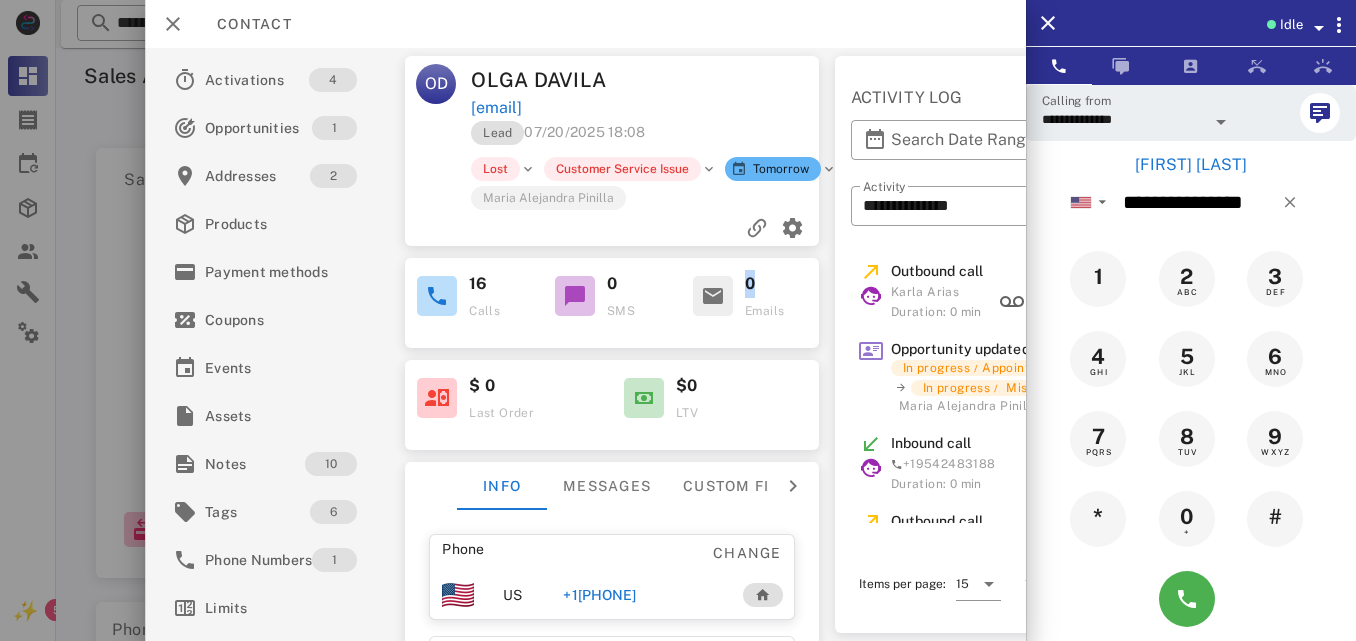 click on "0 Emails" at bounding box center (750, 303) 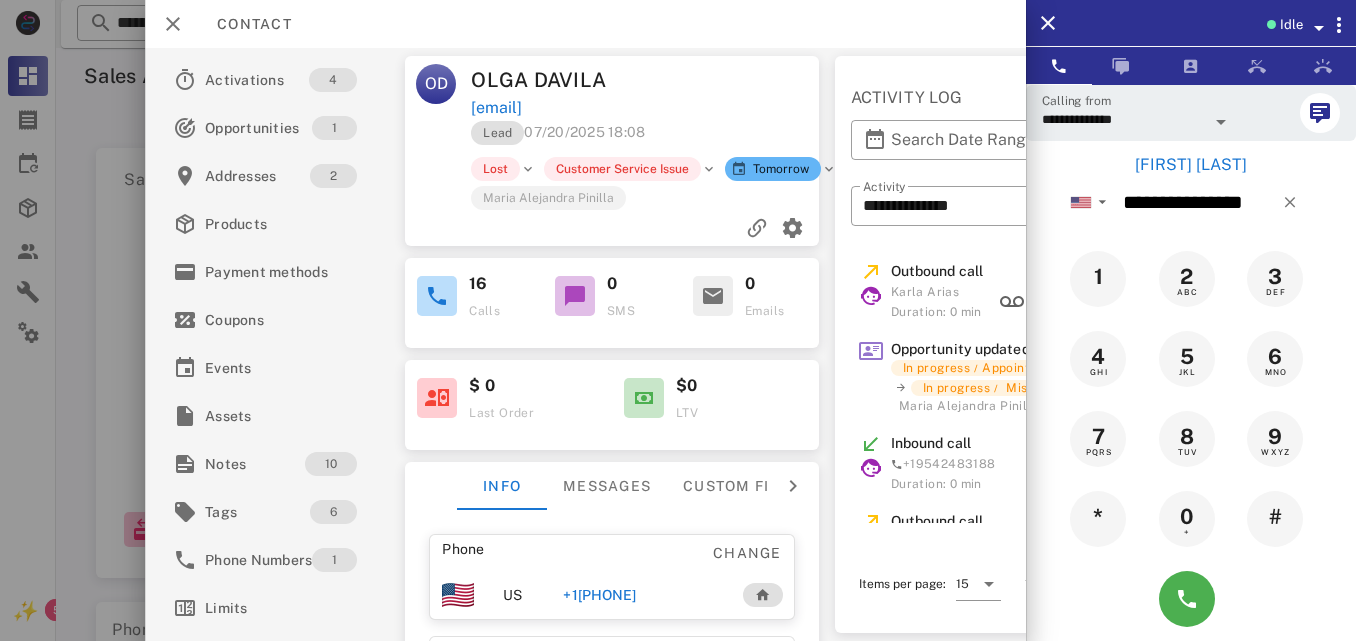 click on "0 Emails" at bounding box center (750, 303) 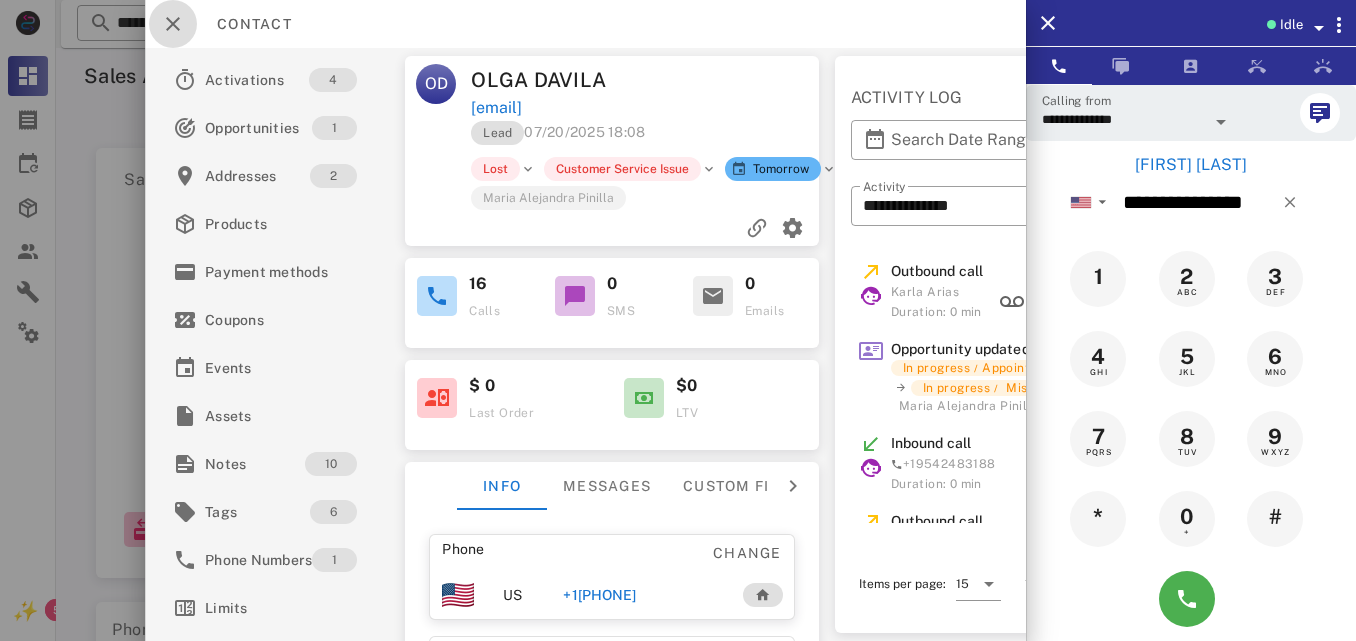 click at bounding box center (173, 24) 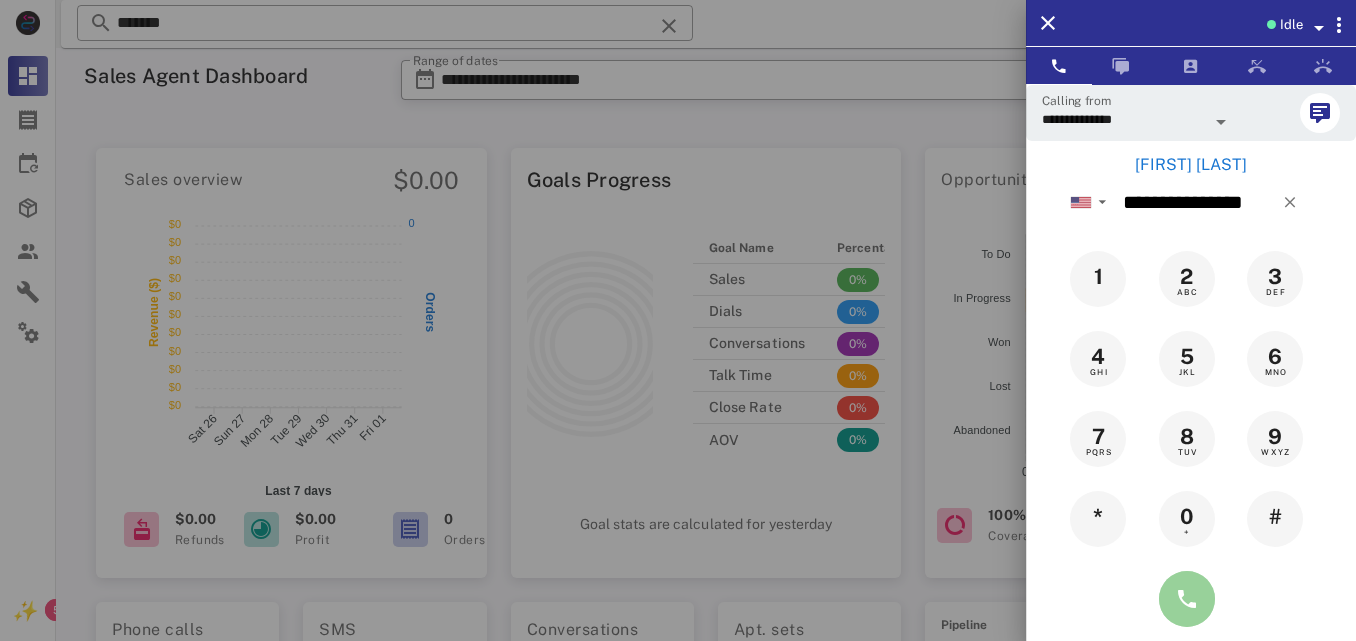 click at bounding box center [1187, 599] 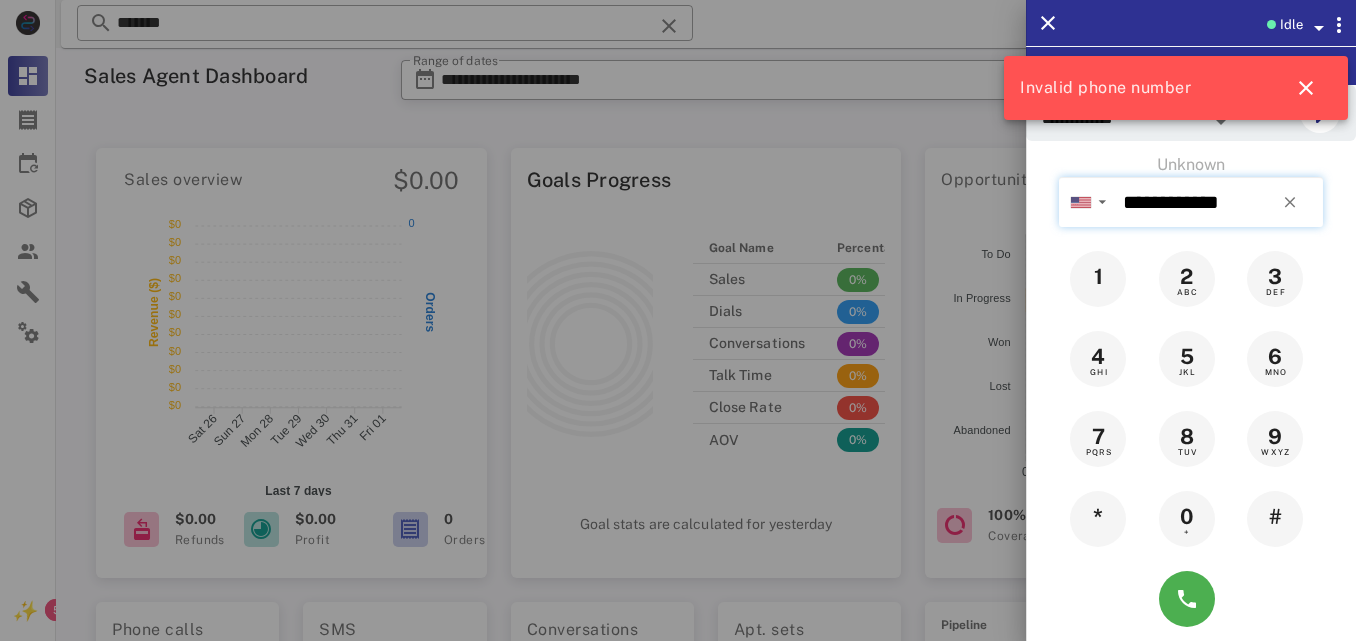 click on "**********" at bounding box center [1219, 202] 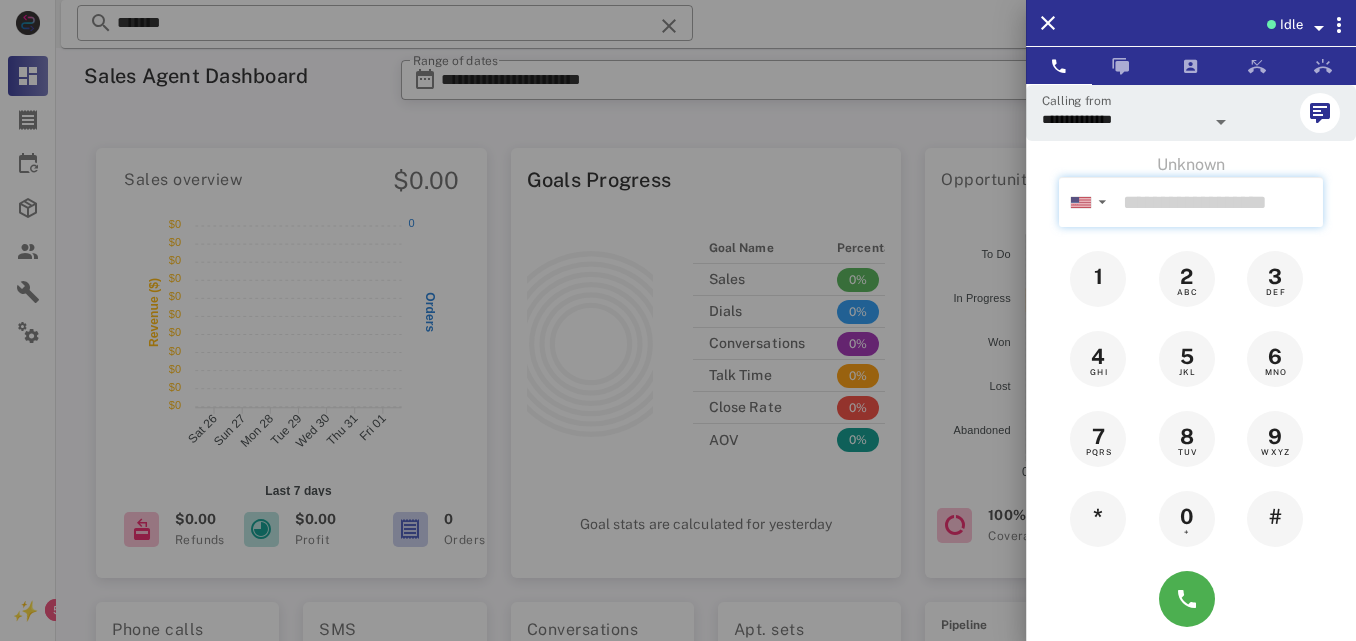 click at bounding box center (1219, 202) 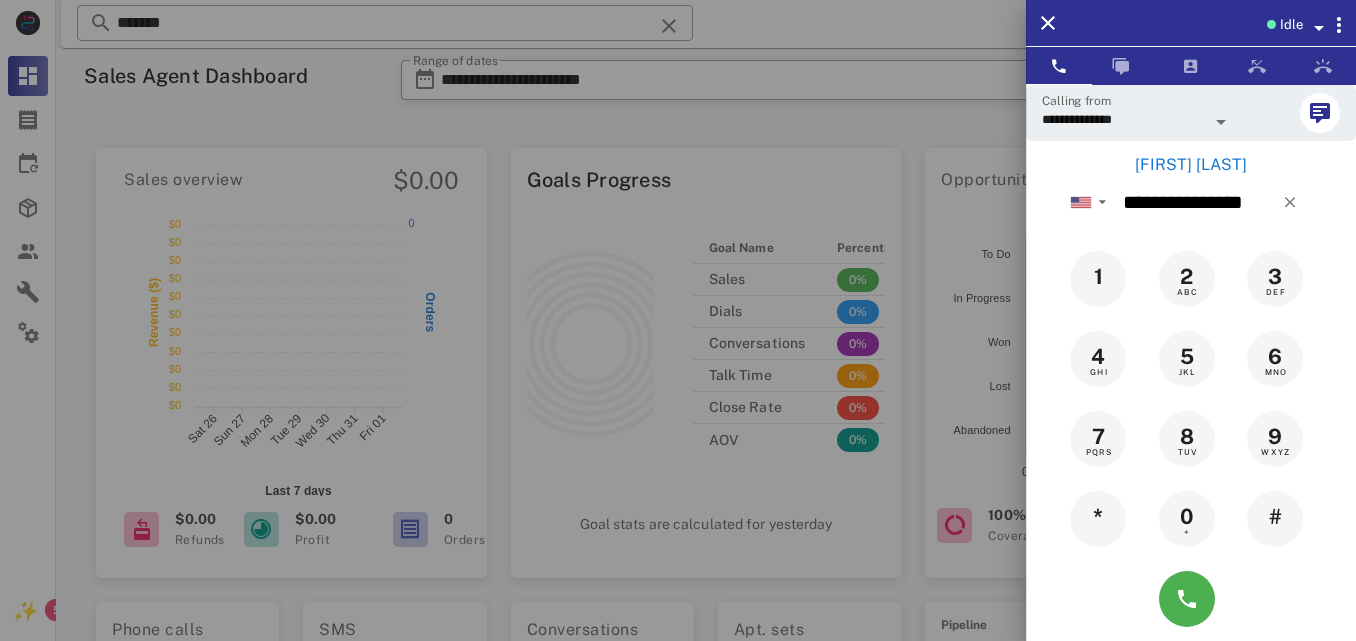 click on "[FIRST] [LAST]" at bounding box center (1191, 165) 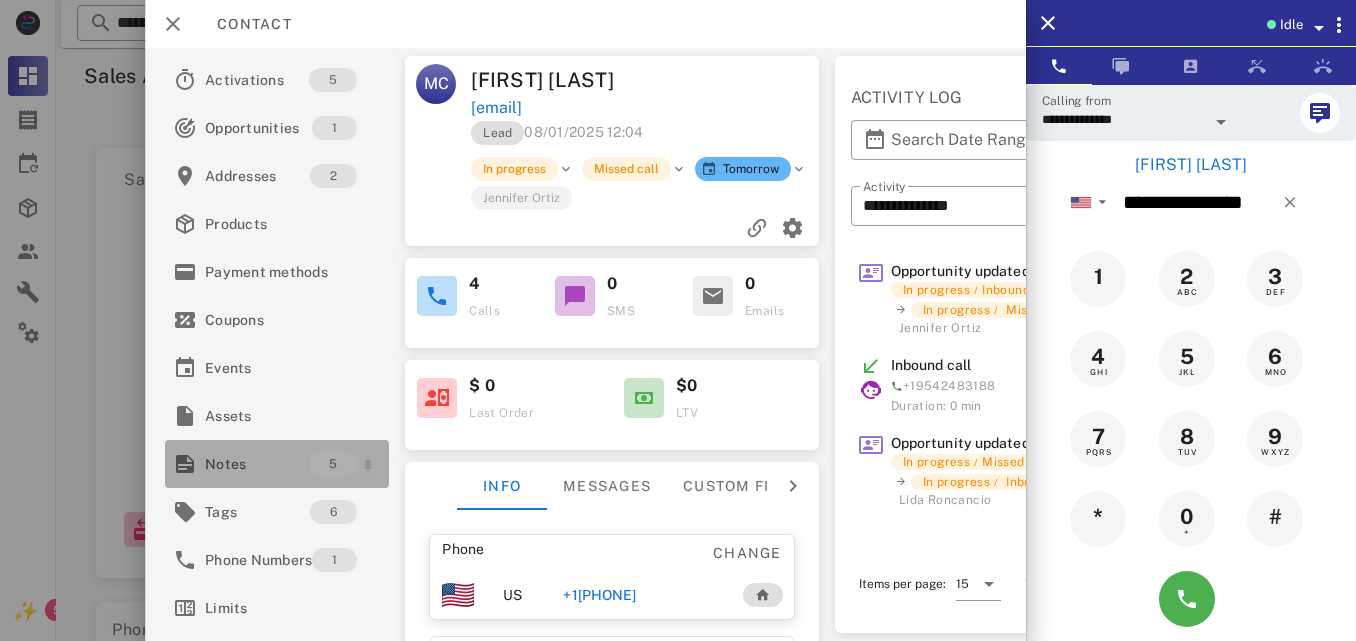 click on "Notes" at bounding box center [257, 464] 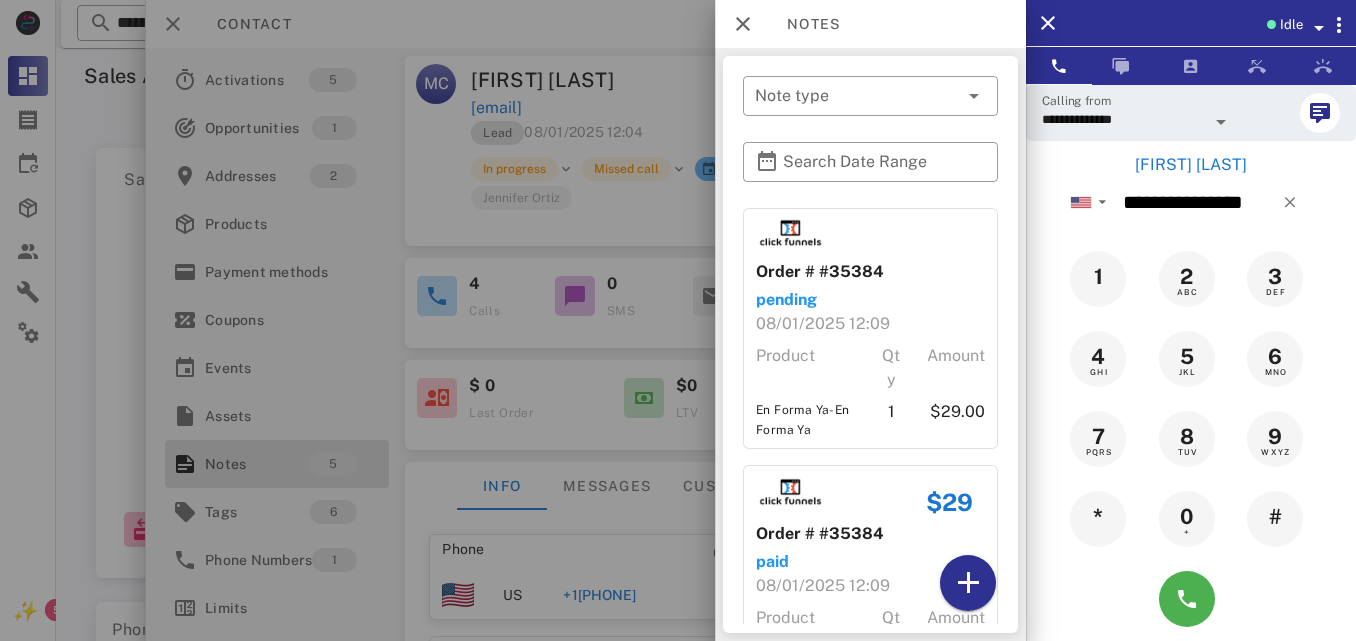 click on "​ Note type ​ Search Date Range  Order # #35384   pending   08/01/2025 12:09   Product Qty Amount  En Forma Ya-En Forma Ya  1 $29.00  $29   Order # #35384   paid   08/01/2025 12:09   Product Qty Amount  En Forma Ya-En Forma Ya  1 $29.00  Order # #35385   pending   08/01/2025 12:36   Product Qty Amount  IM Fit Fire - 6 Frascos - $29 cada uno-IM Fit Fire - 6 Frascos - $29 cada uno  1 $174.00  $174   Order # #35385   paid   08/01/2025 12:37   Product Qty Amount  IM Fit Fire - 6 Frascos - $29 cada uno-IM Fit Fire - 6 Frascos - $29 cada uno  1 $174.00  Note  Se envían accesos y se resuelven las preguntas  Created at   08/01/2025 12:49   by   [FIRST] [LAST]" at bounding box center [870, 344] 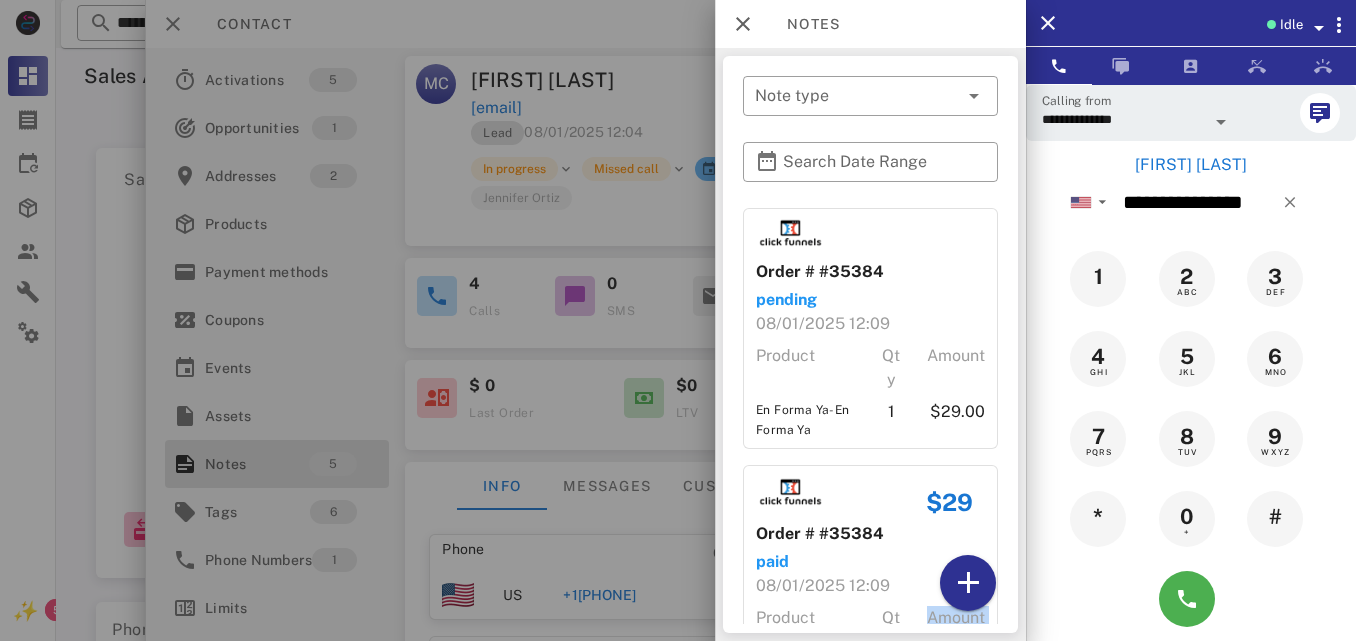 click on "​ Note type ​ Search Date Range  Order # #35384   pending   08/01/2025 12:09   Product Qty Amount  En Forma Ya-En Forma Ya  1 $29.00  $29   Order # #35384   paid   08/01/2025 12:09   Product Qty Amount  En Forma Ya-En Forma Ya  1 $29.00  Order # #35385   pending   08/01/2025 12:36   Product Qty Amount  IM Fit Fire - 6 Frascos - $29 cada uno-IM Fit Fire - 6 Frascos - $29 cada uno  1 $174.00  $174   Order # #35385   paid   08/01/2025 12:37   Product Qty Amount  IM Fit Fire - 6 Frascos - $29 cada uno-IM Fit Fire - 6 Frascos - $29 cada uno  1 $174.00  Note  Se envían accesos y se resuelven las preguntas  Created at   08/01/2025 12:49   by   [FIRST] [LAST]" at bounding box center (870, 344) 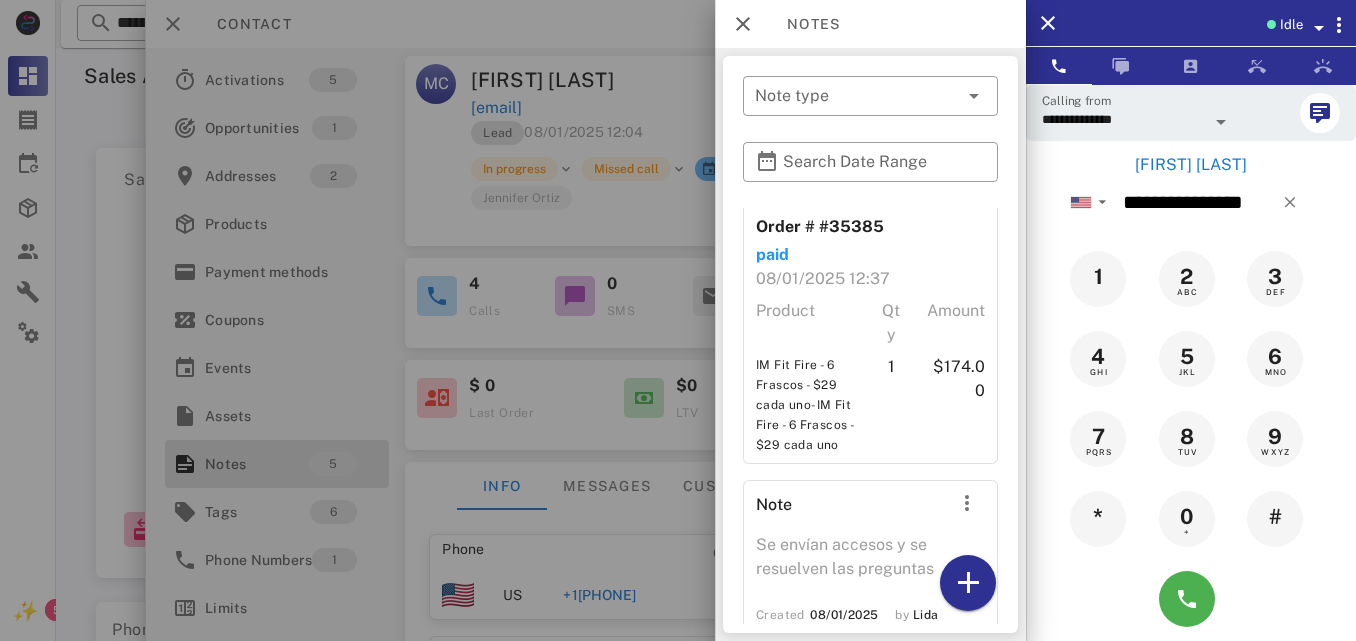 scroll, scrollTop: 941, scrollLeft: 0, axis: vertical 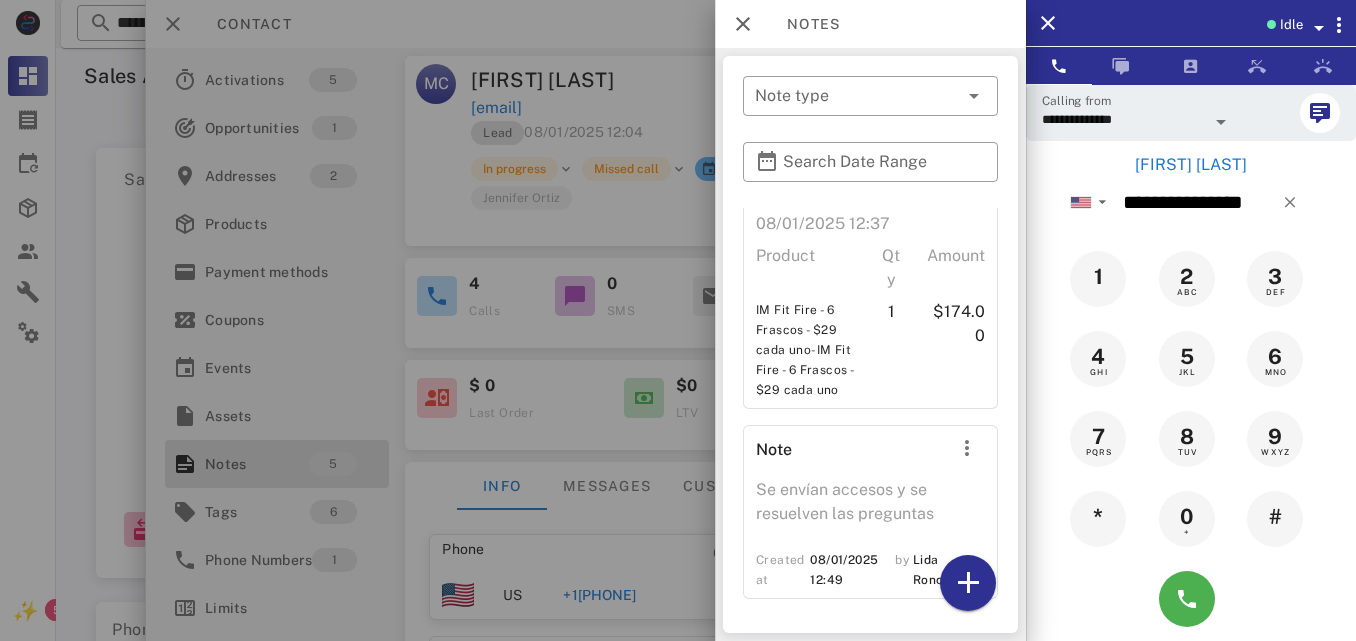 click at bounding box center [678, 320] 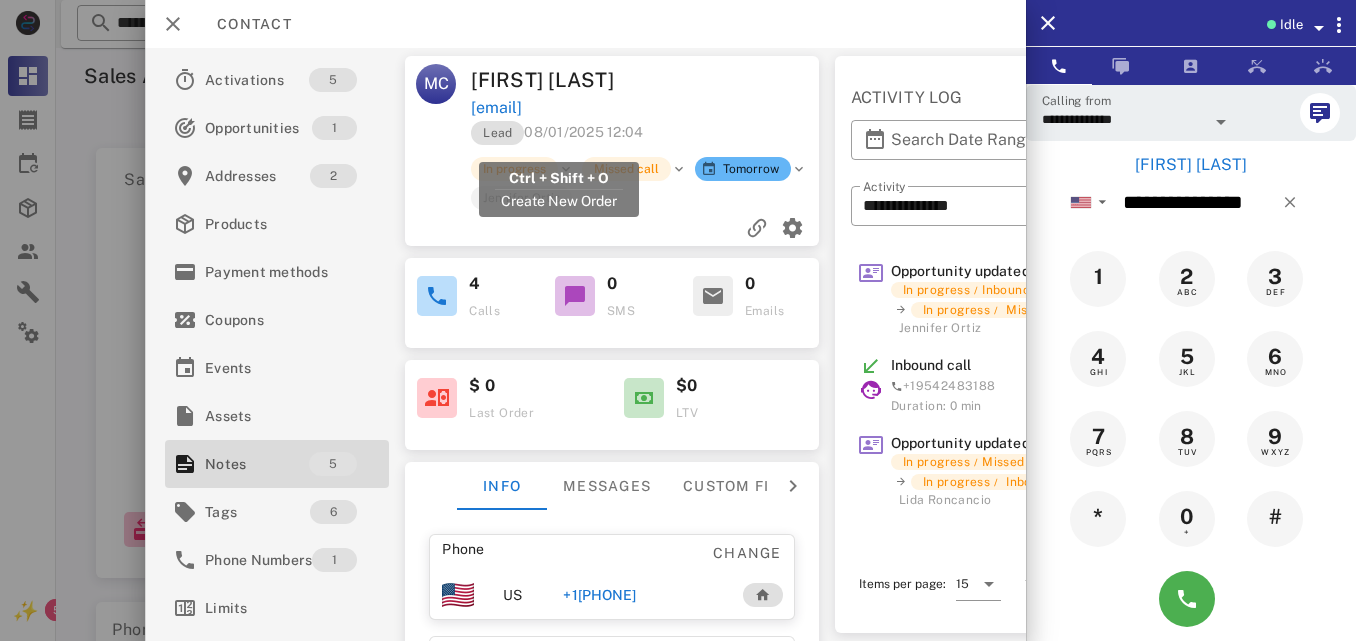 drag, startPoint x: 660, startPoint y: 138, endPoint x: 474, endPoint y: 130, distance: 186.17197 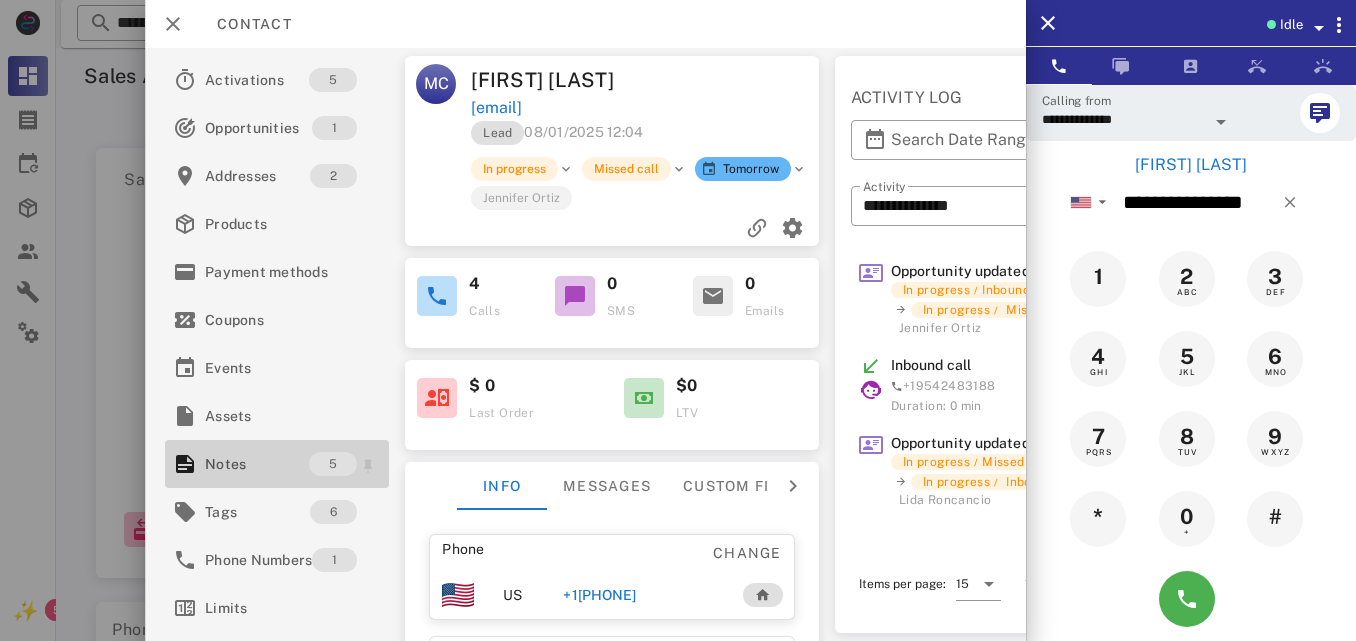 click on "Notes" at bounding box center (257, 464) 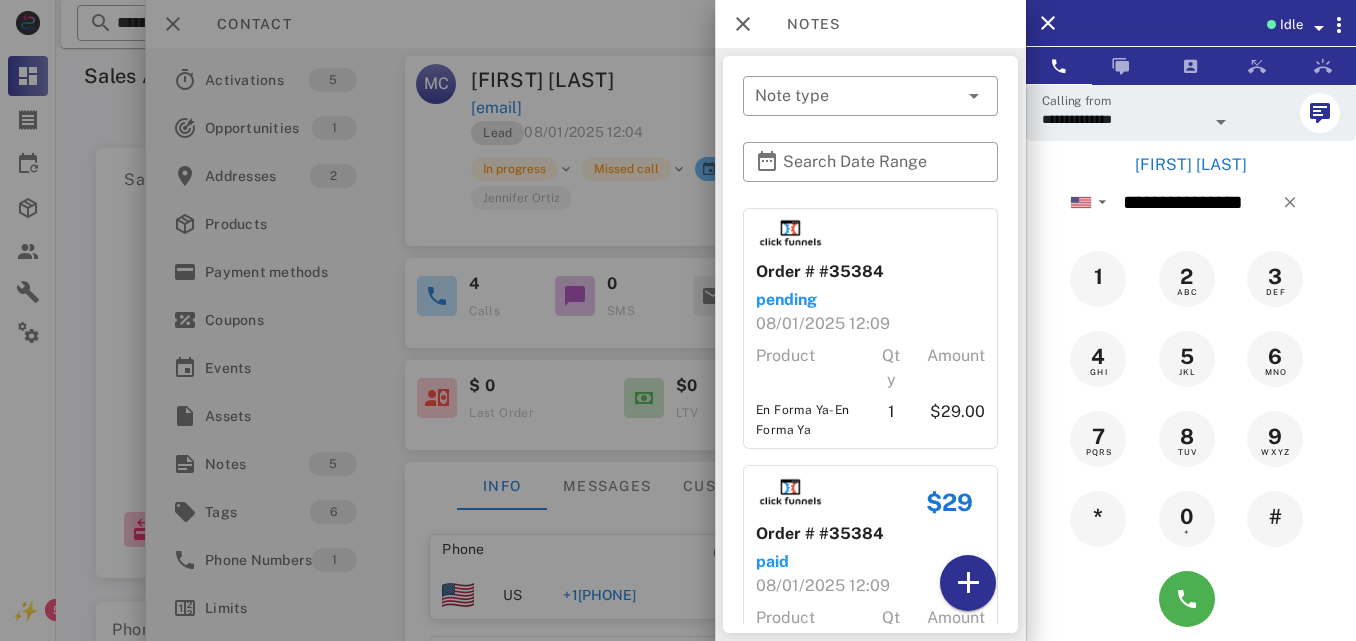 click on "​ Note type ​ Search Date Range  Order # #35384   pending   08/01/2025 12:09   Product Qty Amount  En Forma Ya-En Forma Ya  1 $29.00  $29   Order # #35384   paid   08/01/2025 12:09   Product Qty Amount  En Forma Ya-En Forma Ya  1 $29.00  Order # #35385   pending   08/01/2025 12:36   Product Qty Amount  IM Fit Fire - 6 Frascos - $29 cada uno-IM Fit Fire - 6 Frascos - $29 cada uno  1 $174.00  $174   Order # #35385   paid   08/01/2025 12:37   Product Qty Amount  IM Fit Fire - 6 Frascos - $29 cada uno-IM Fit Fire - 6 Frascos - $29 cada uno  1 $174.00  Note  Se envían accesos y se resuelven las preguntas  Created at   08/01/2025 12:49   by   [FIRST] [LAST]" at bounding box center (870, 344) 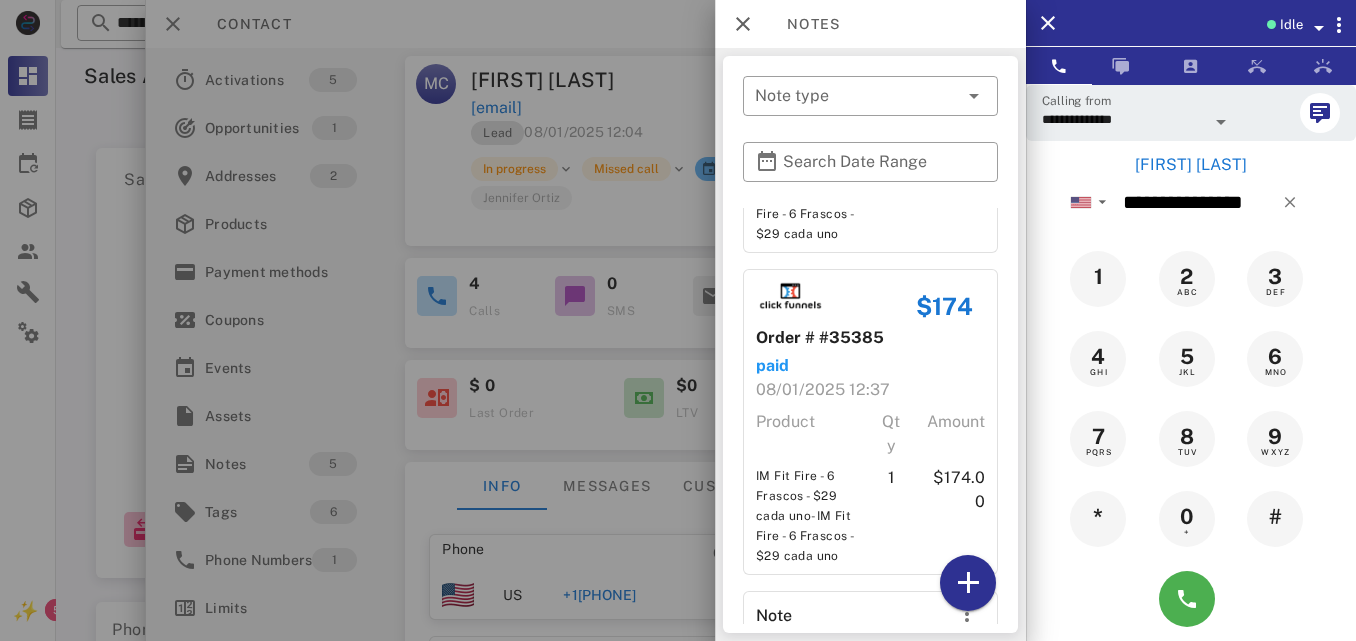 scroll, scrollTop: 941, scrollLeft: 0, axis: vertical 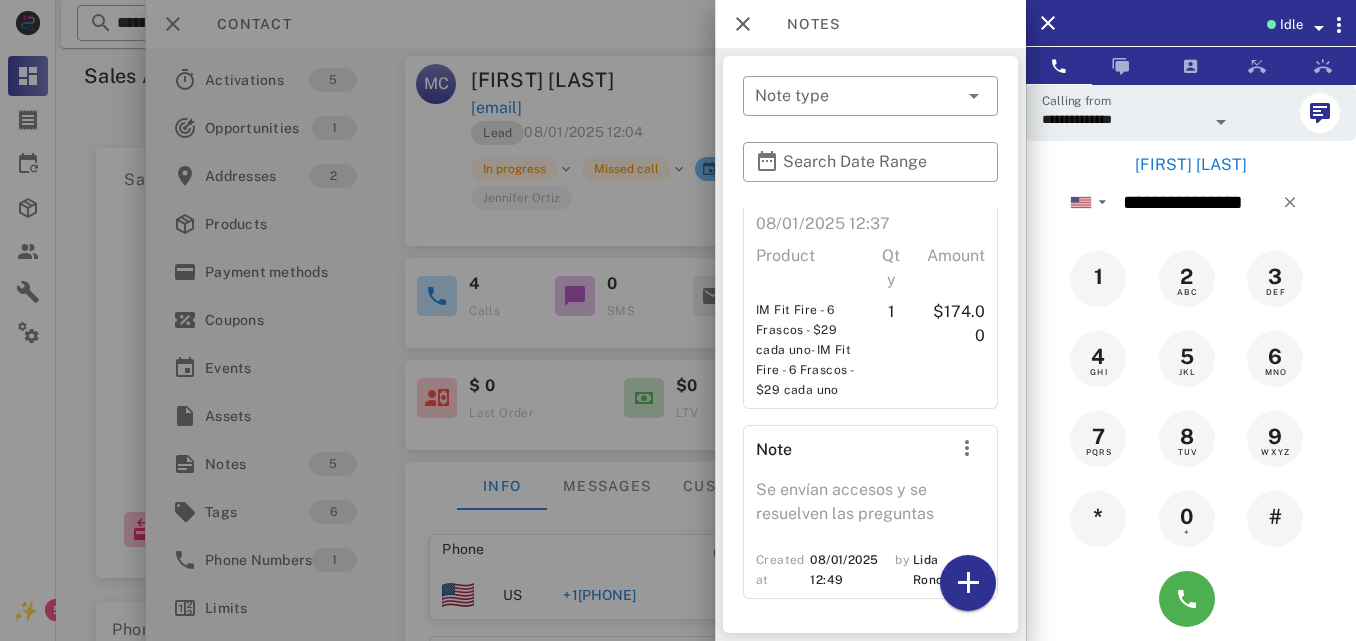 click on "Order # #35384   pending   08/01/2025 12:09   Product Qty Amount  En Forma Ya-En Forma Ya  1 $29.00  $29   Order # #35384   paid   08/01/2025 12:09   Product Qty Amount  En Forma Ya-En Forma Ya  1 $29.00  Order # #35385   pending   08/01/2025 12:36   Product Qty Amount  IM Fit Fire - 6 Frascos - $29 cada uno-IM Fit Fire - 6 Frascos - $29 cada uno  1 $174.00  $174   Order # #35385   paid   08/01/2025 12:37   Product Qty Amount  IM Fit Fire - 6 Frascos - $29 cada uno-IM Fit Fire - 6 Frascos - $29 cada uno  1 $174.00  Note  Se envían accesos y se resuelven las preguntas  Created at   08/01/2025 12:49   by   [FIRST] [LAST]" at bounding box center (870, -53) 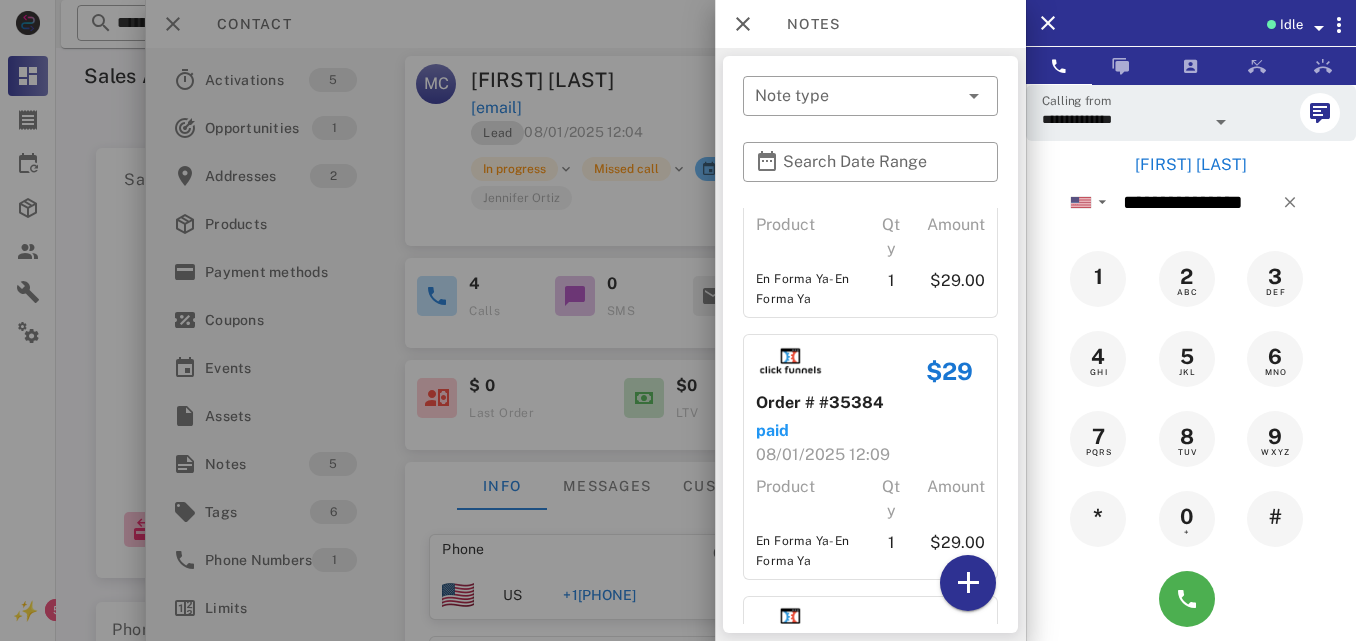scroll, scrollTop: 0, scrollLeft: 0, axis: both 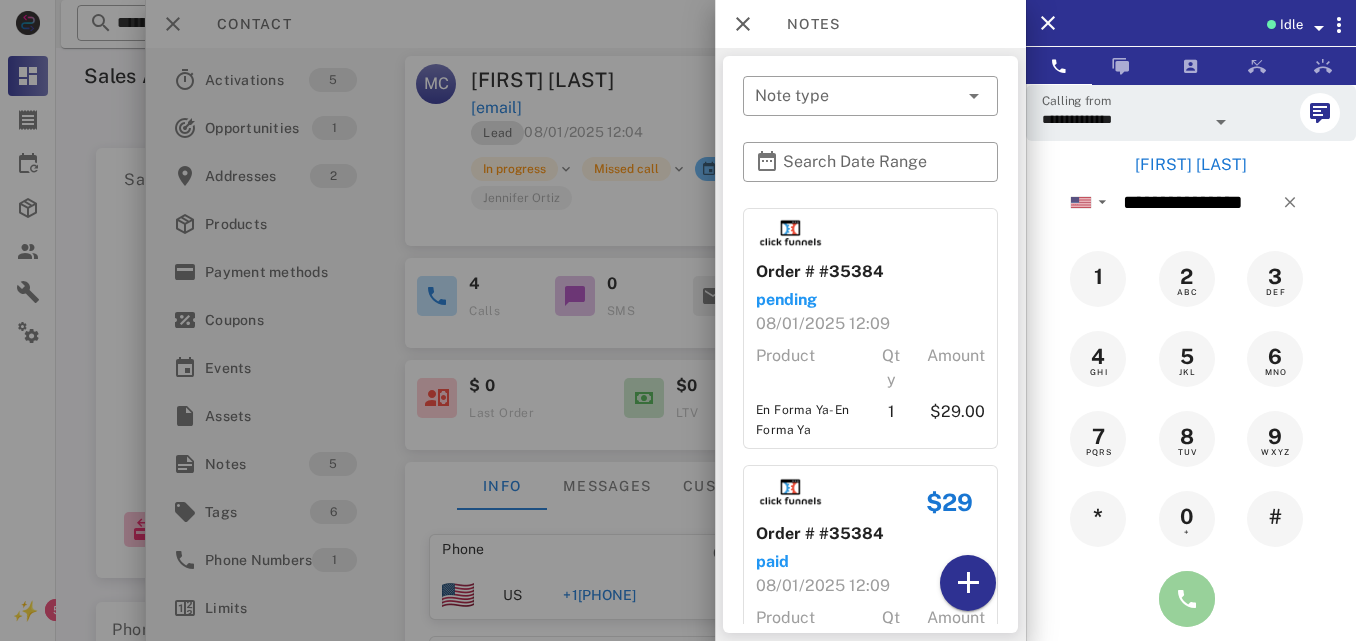 click at bounding box center (1187, 599) 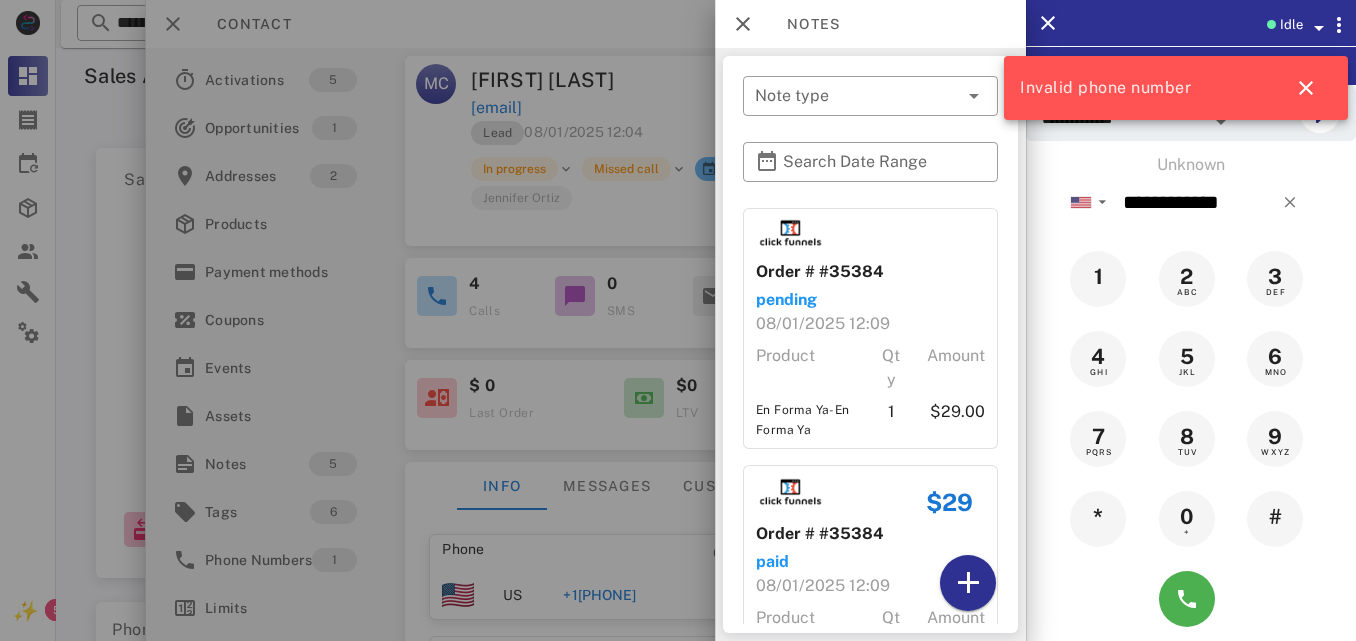 click at bounding box center [678, 320] 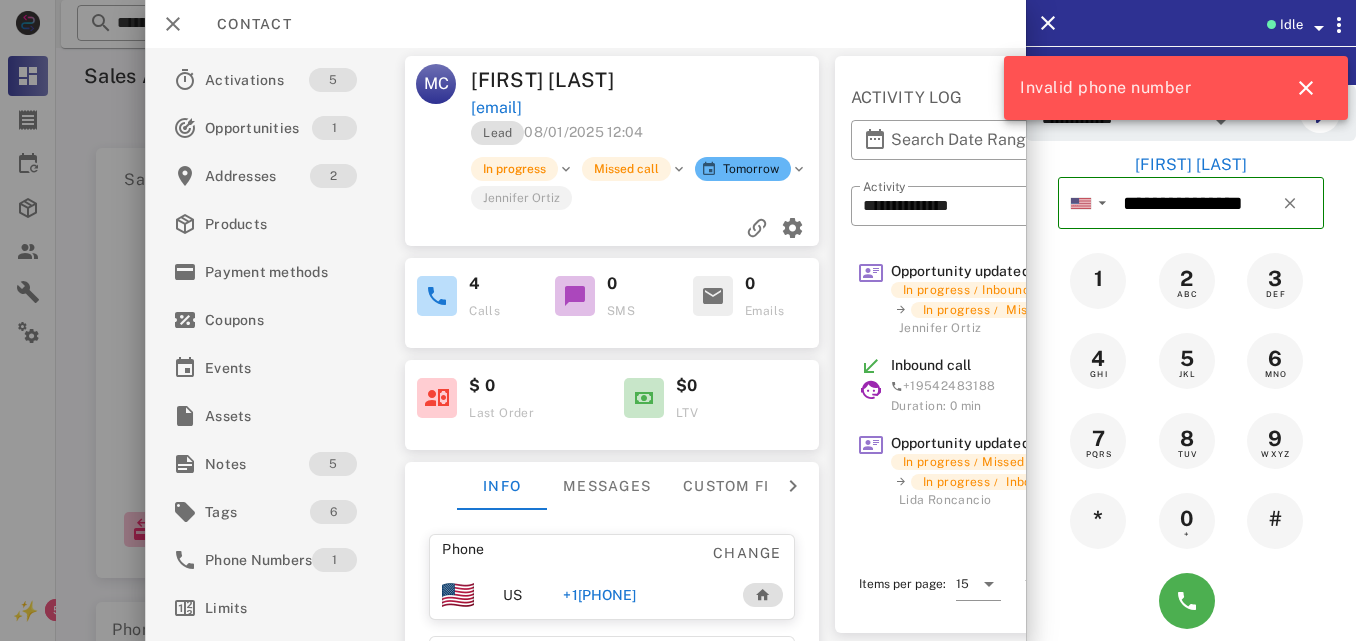 click on "+1[PHONE]" at bounding box center (600, 595) 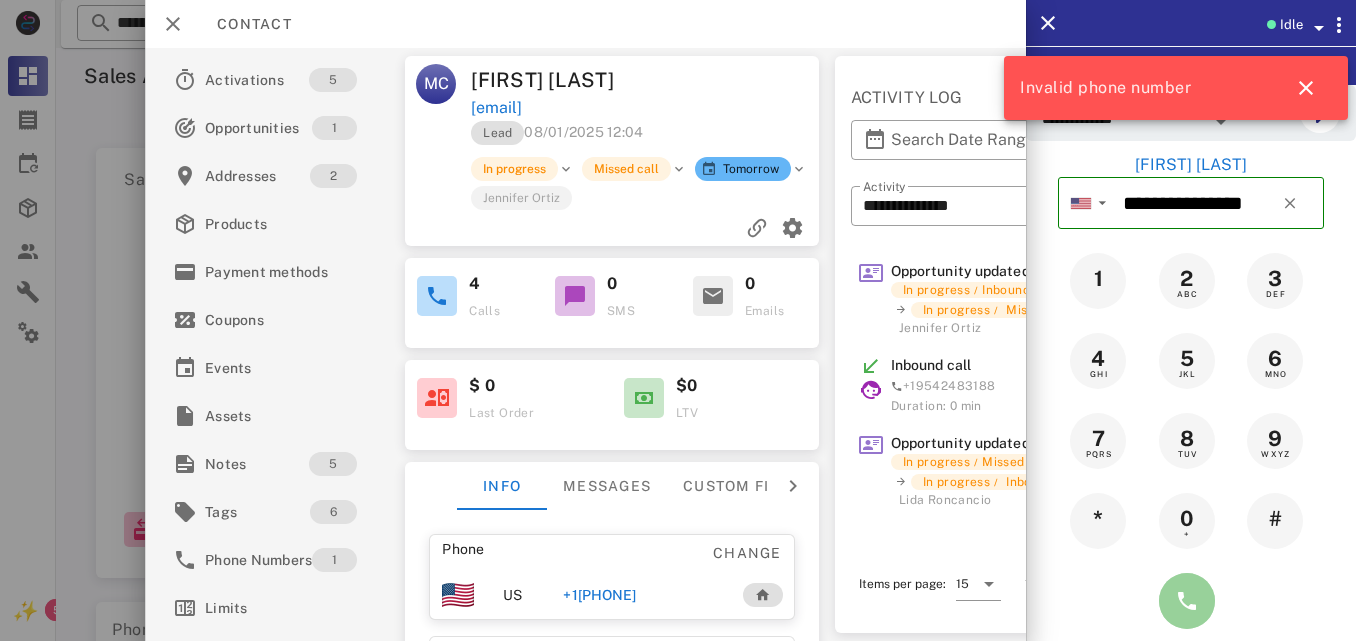 click at bounding box center (1187, 601) 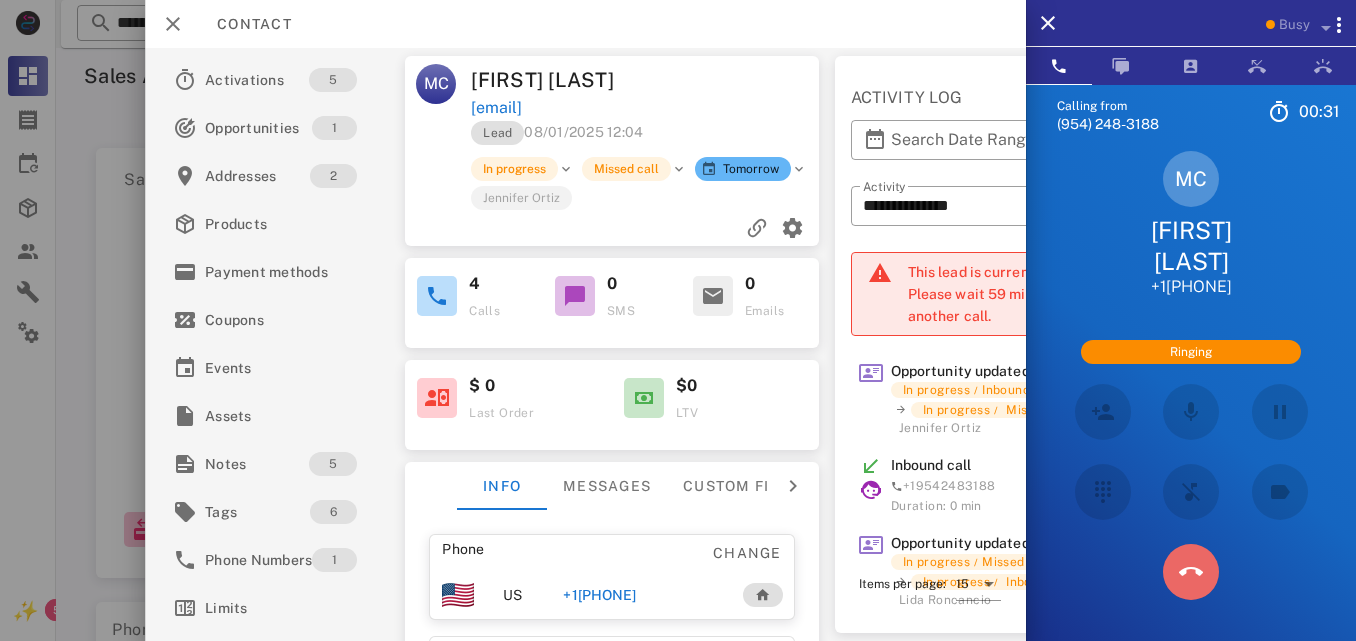 click at bounding box center [1191, 572] 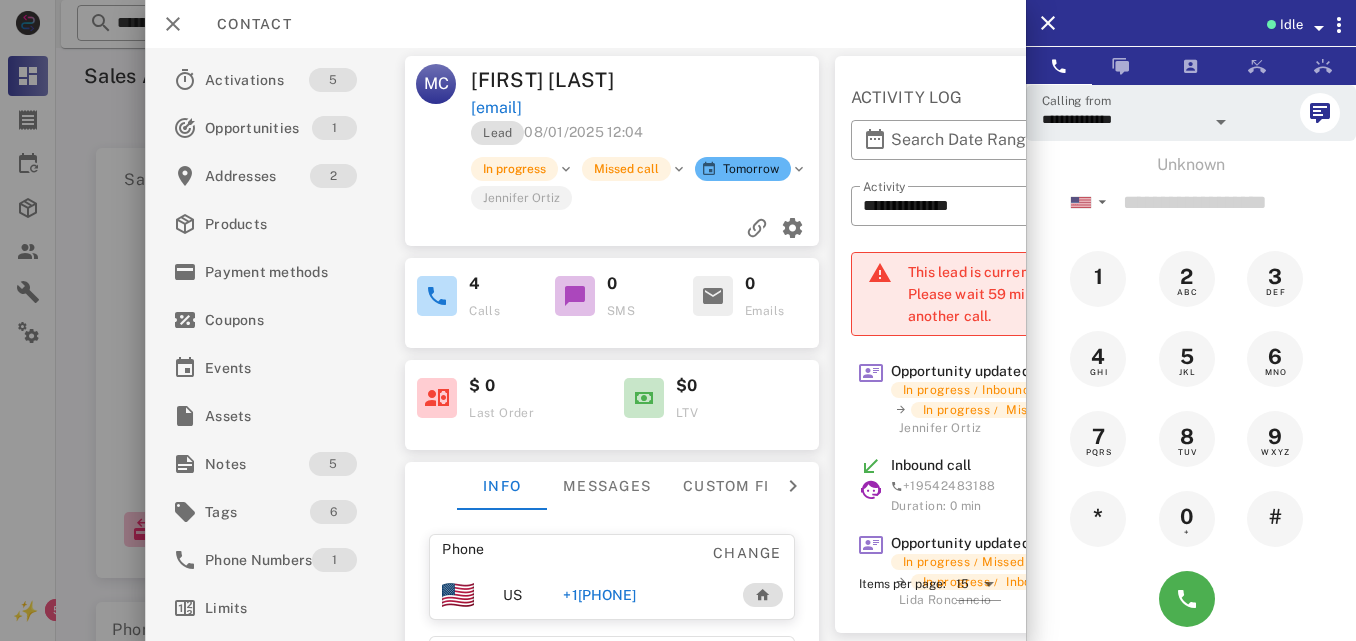 click on "+1[PHONE]" at bounding box center [643, 595] 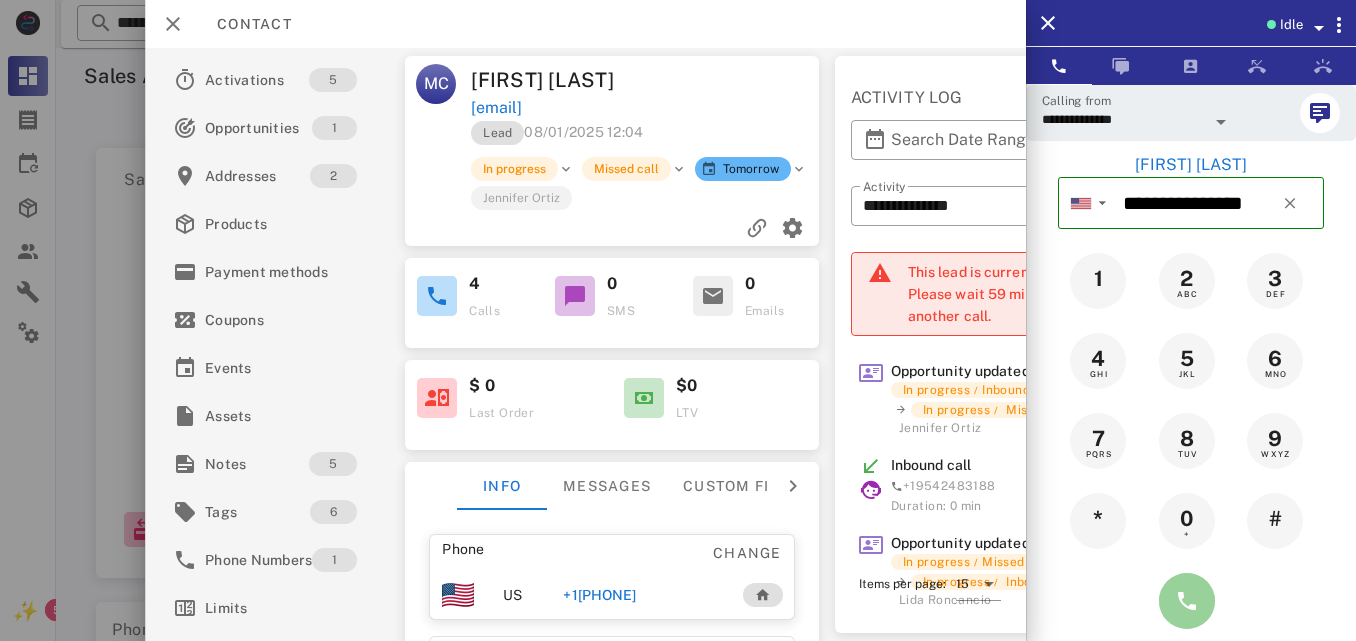 click at bounding box center (1187, 601) 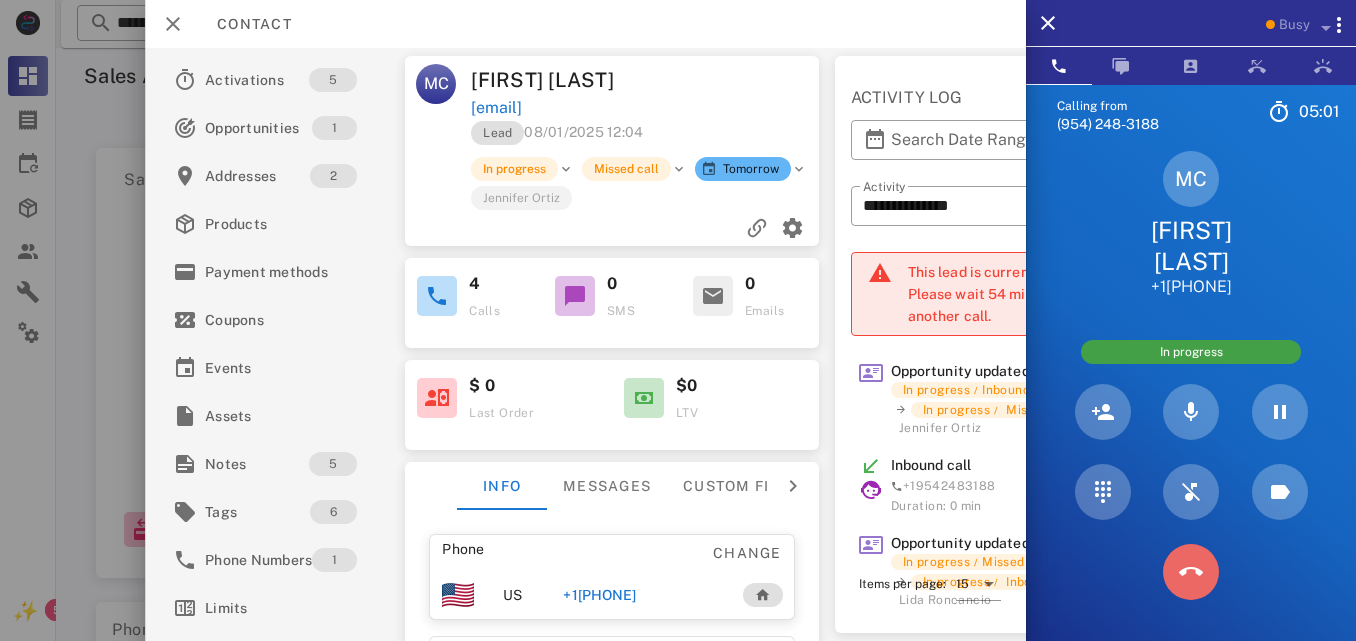 click at bounding box center [1191, 572] 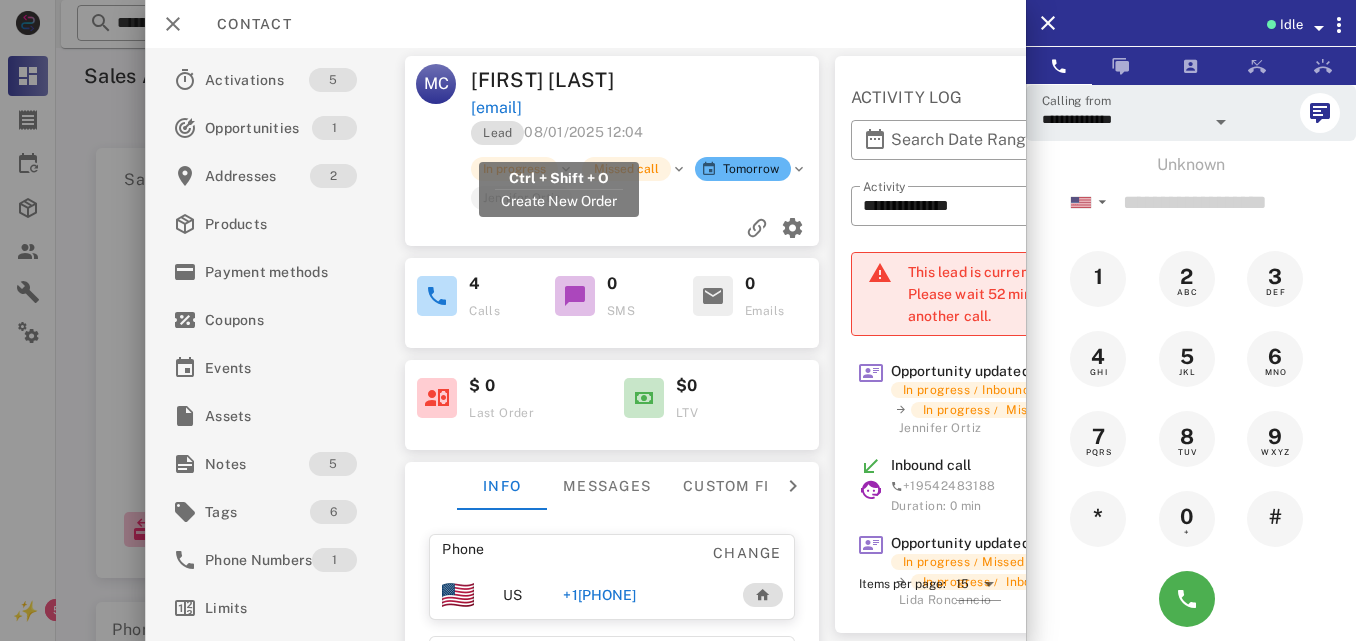 drag, startPoint x: 653, startPoint y: 139, endPoint x: 473, endPoint y: 132, distance: 180.13606 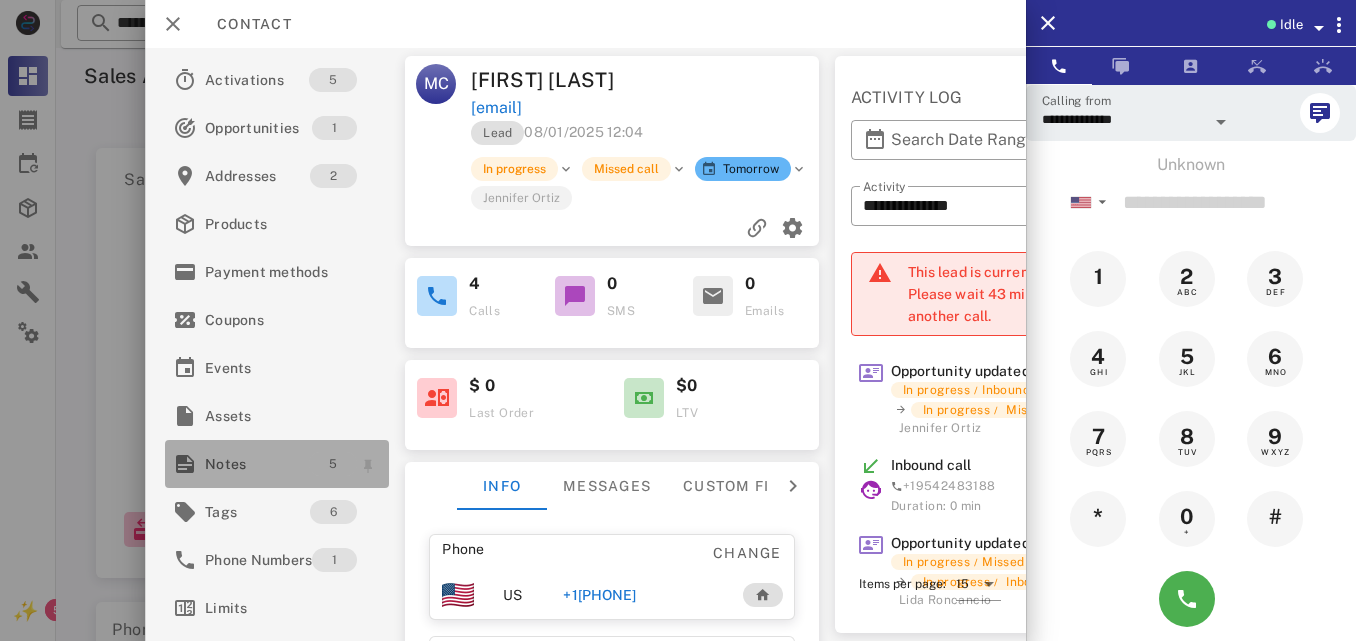 click on "5" at bounding box center (334, 464) 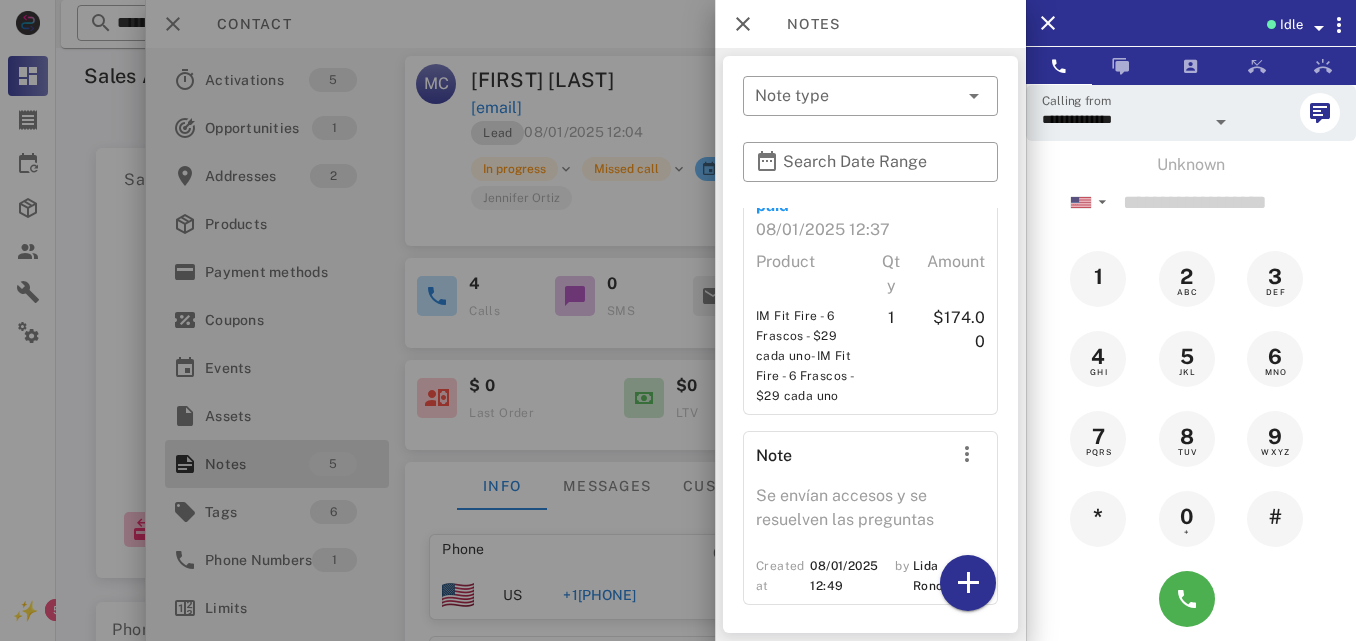 scroll, scrollTop: 941, scrollLeft: 0, axis: vertical 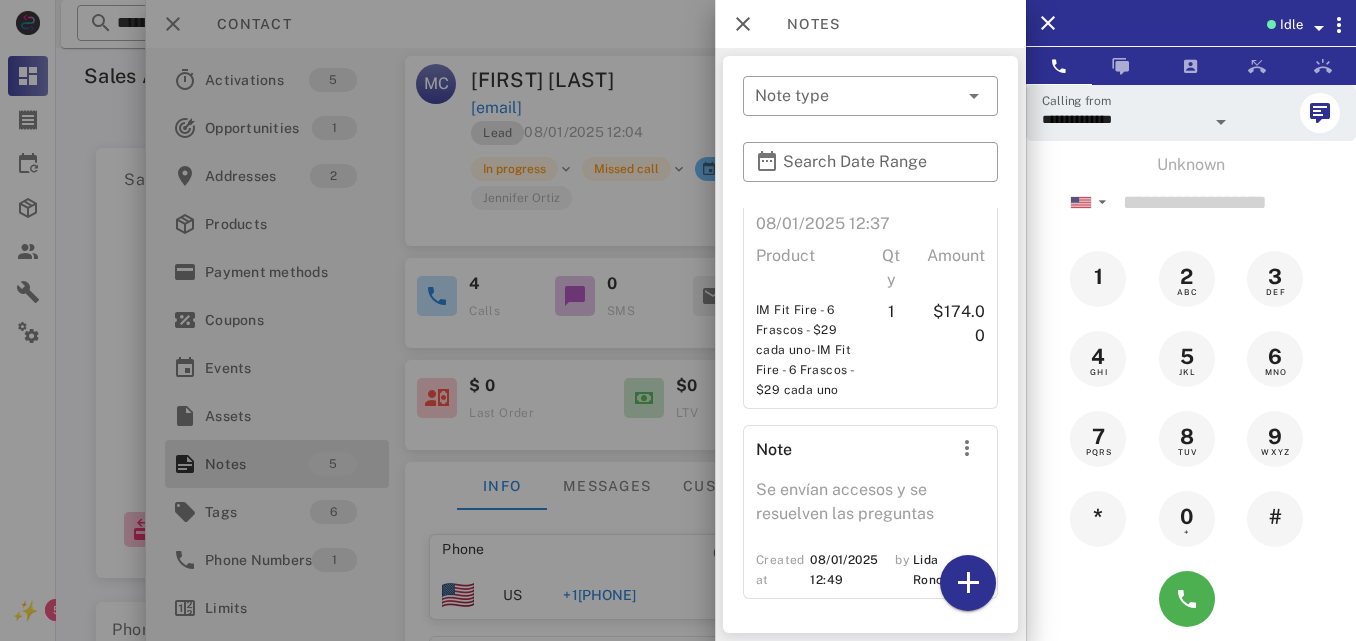 click at bounding box center (678, 320) 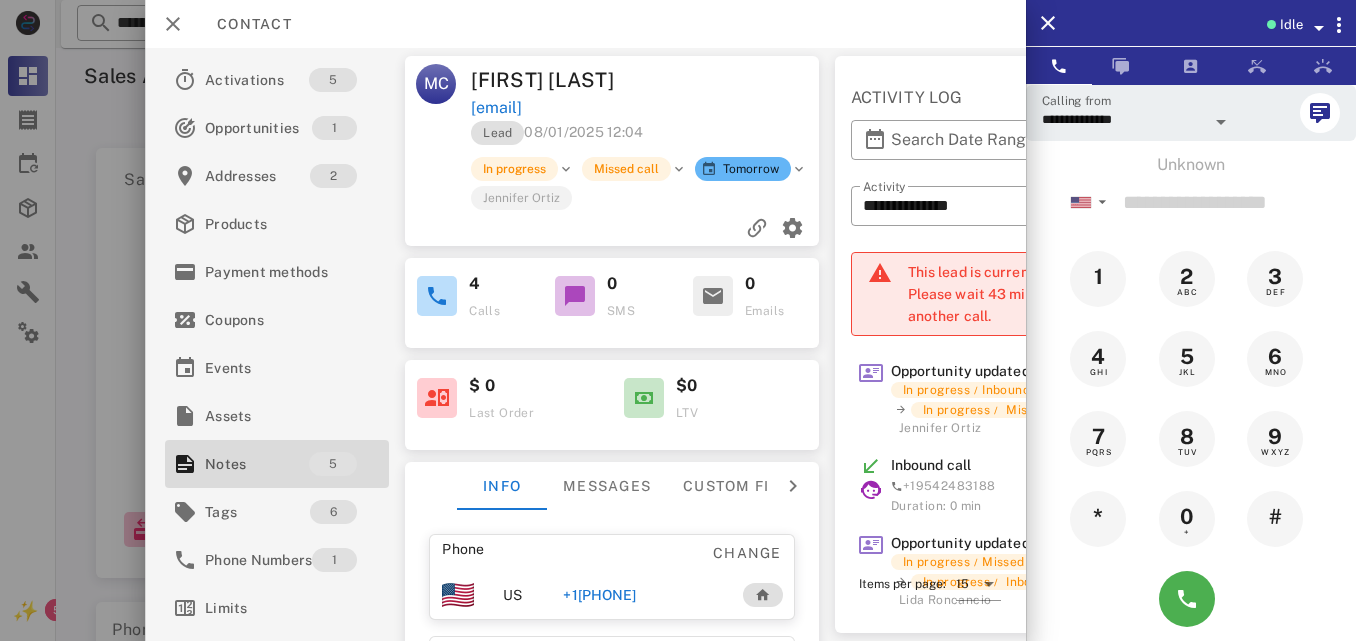 click on "+1[PHONE]" at bounding box center (600, 595) 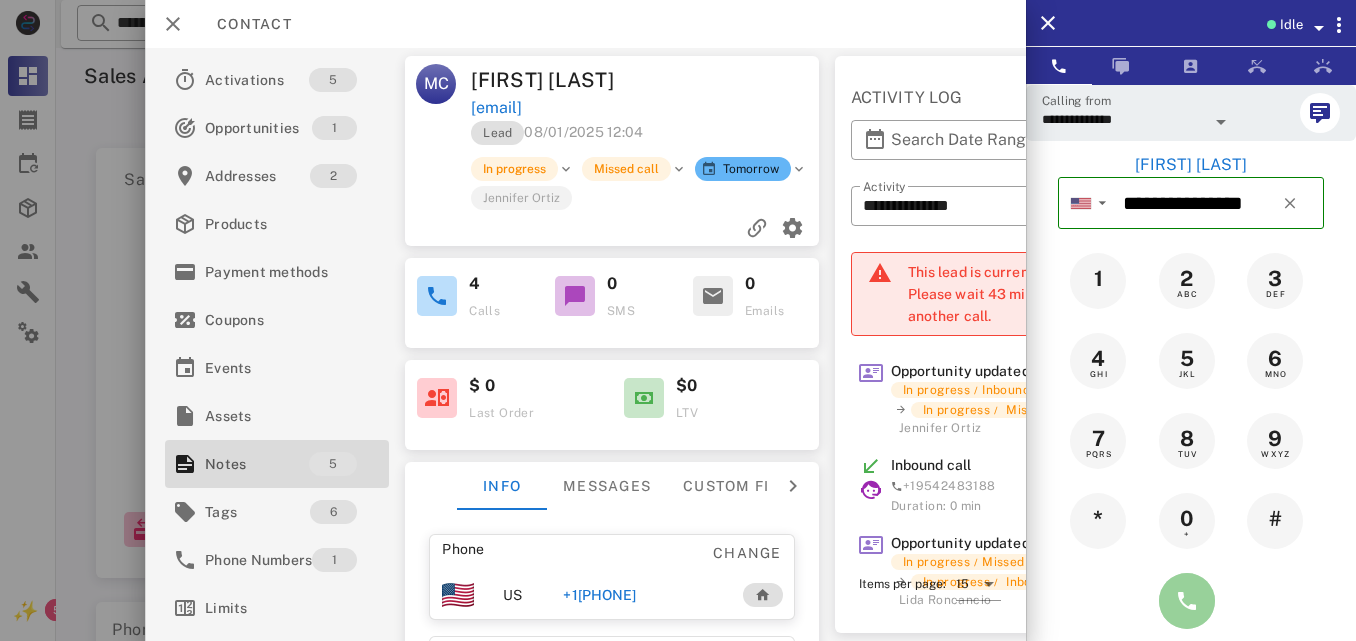 click at bounding box center [1187, 601] 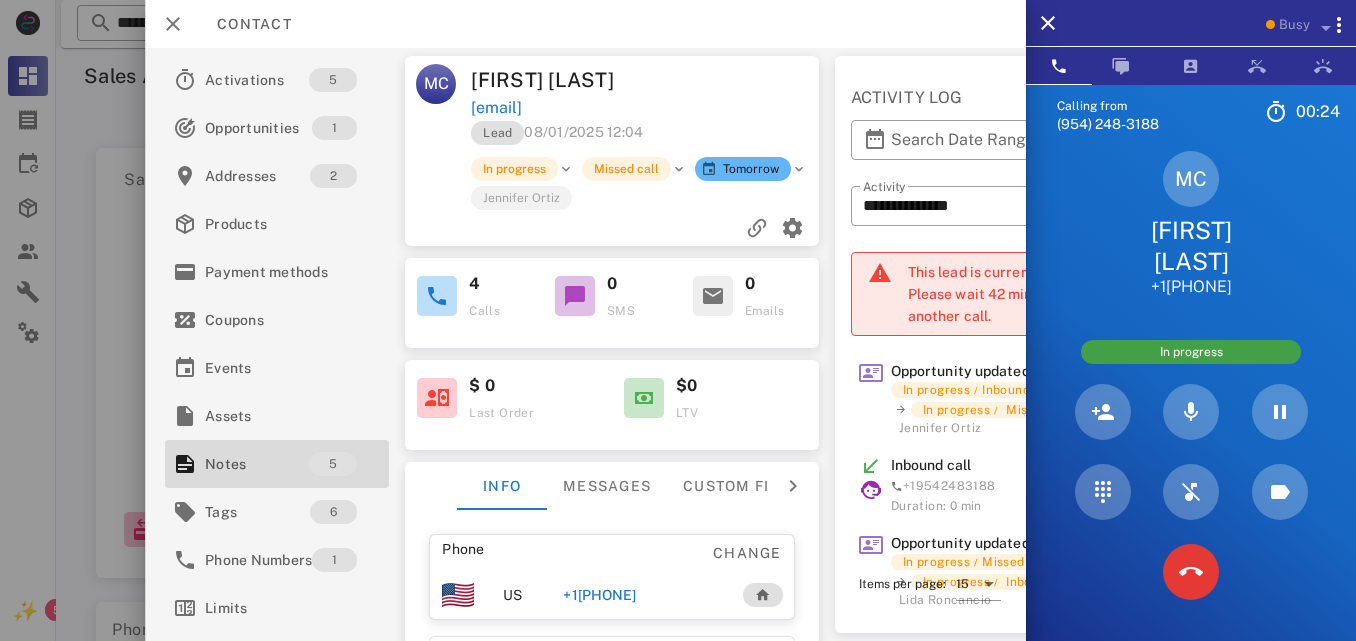 click on "MC [FIRST] [LAST]  [EMAIL]   Lead   08/01/2025 12:04   In progress   Missed call   Tomorrow   [FIRST] [LAST]  4 Calls 0 SMS 0 Emails $ 0 Last Order $0 LTV  Info   Messages   Custom fields   Phone   Change   US   +1[PHONE]   Payment method   Add  Gateway  Card number  ---- ---- ---- ----  Expires  -- / --  Address   Change   [NUMBER] [STREET] [APT].
[CITY], [STATE], [POSTAL_CODE].
US" at bounding box center (613, 344) 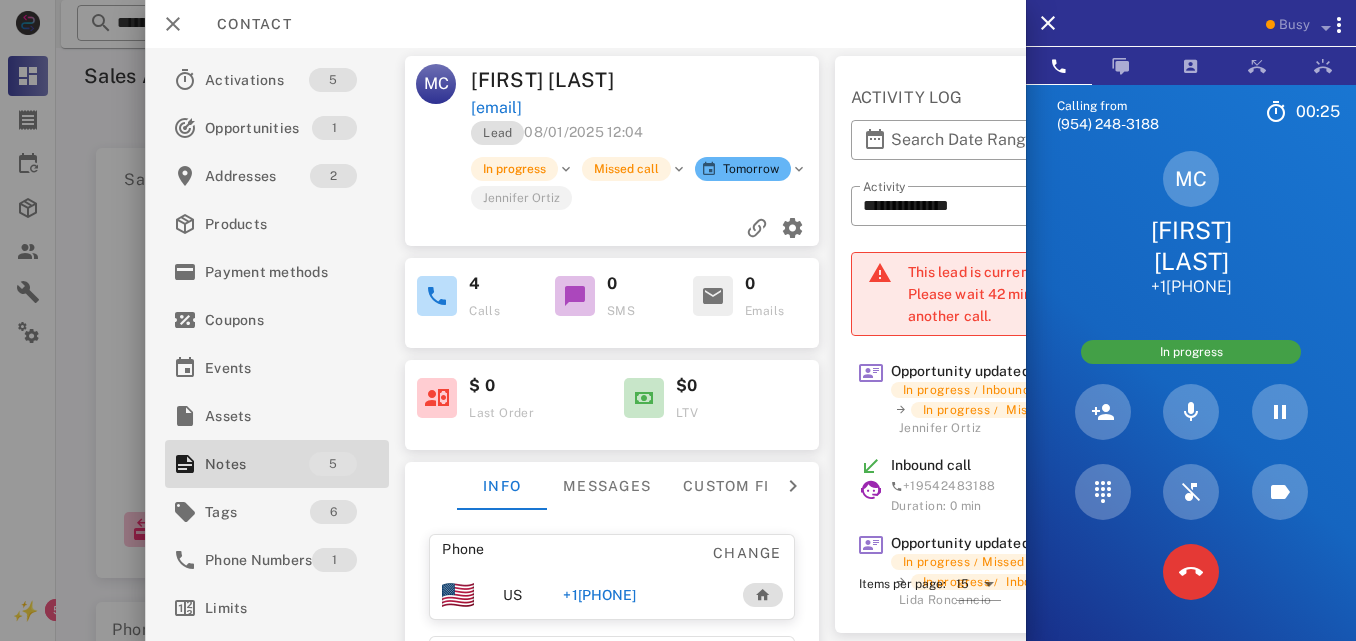 click on "MC [FIRST] [LAST]  [EMAIL]   Lead   08/01/2025 12:04   In progress   Missed call   Tomorrow   [FIRST] [LAST]  4 Calls 0 SMS 0 Emails $ 0 Last Order $0 LTV  Info   Messages   Custom fields   Phone   Change   US   +1[PHONE]   Payment method   Add  Gateway  Card number  ---- ---- ---- ----  Expires  -- / --  Address   Change   [NUMBER] [STREET] [APT].
[CITY], [STATE], [POSTAL_CODE].
US" at bounding box center [613, 344] 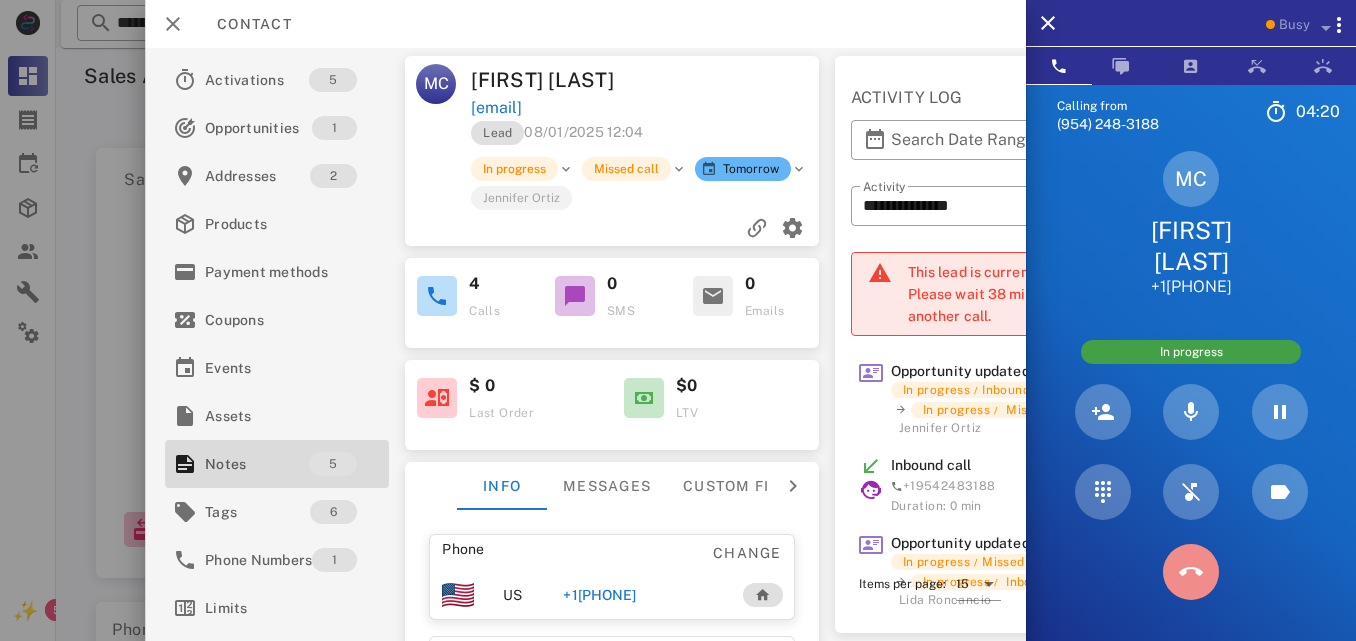 click at bounding box center [1191, 572] 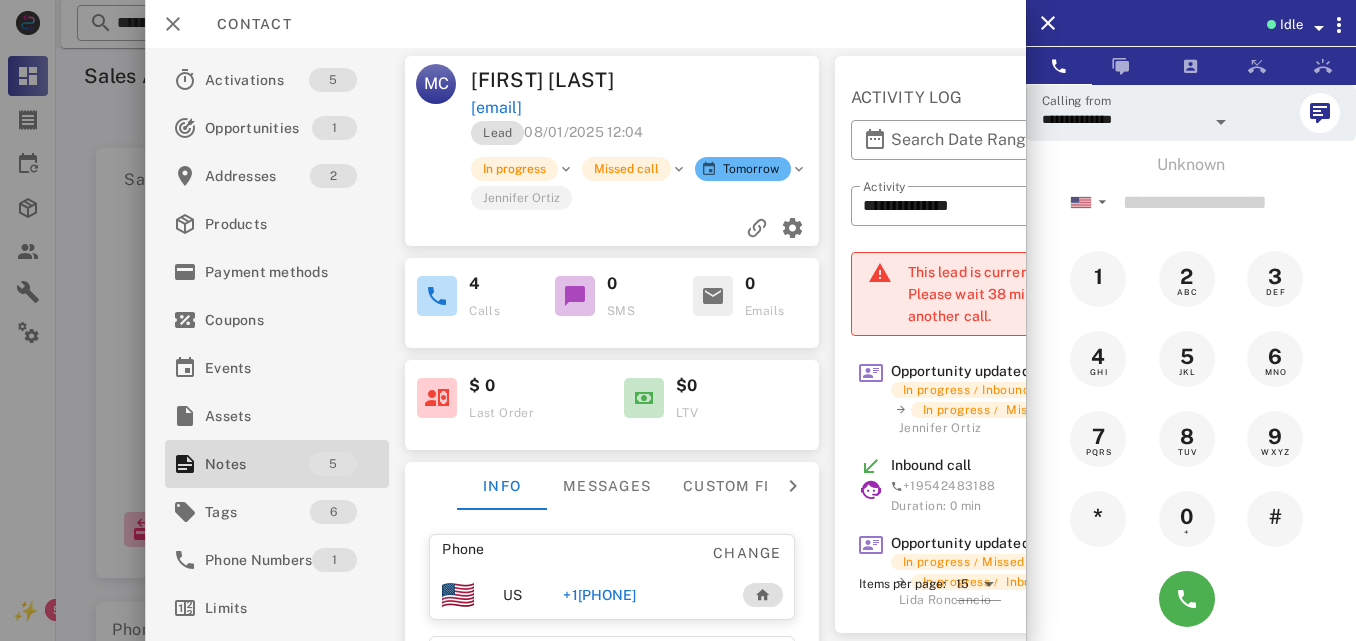 click on "**********" at bounding box center [585, 344] 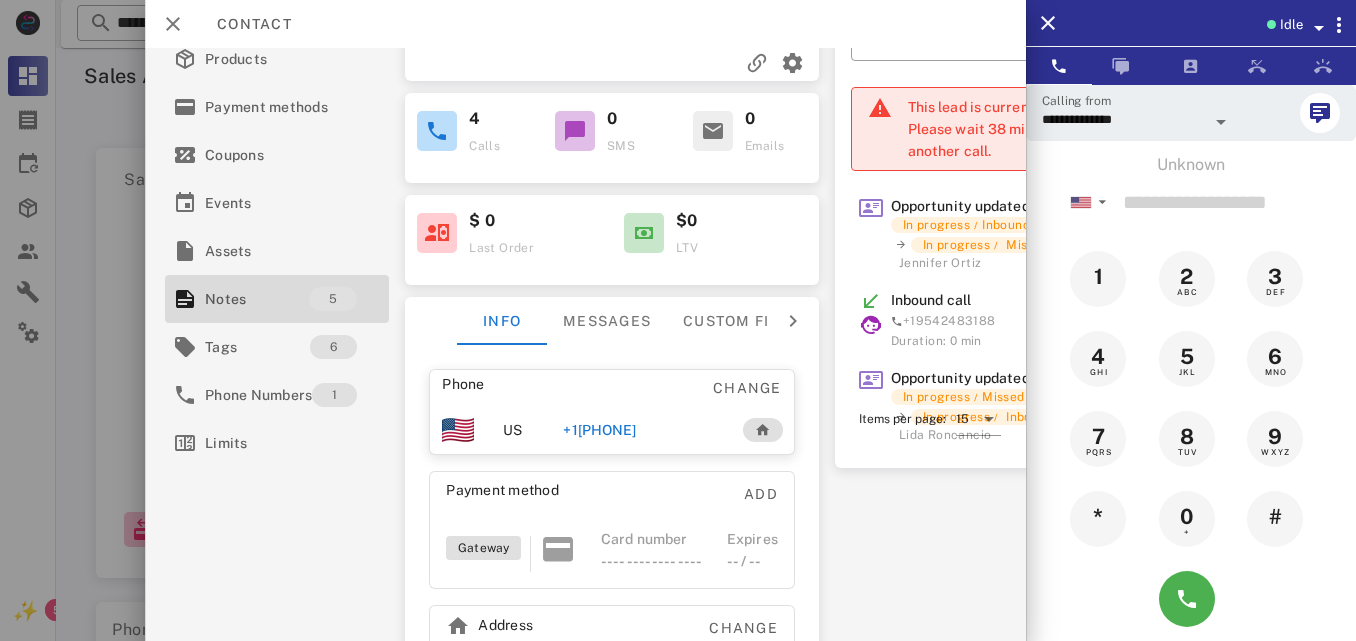 scroll, scrollTop: 323, scrollLeft: 0, axis: vertical 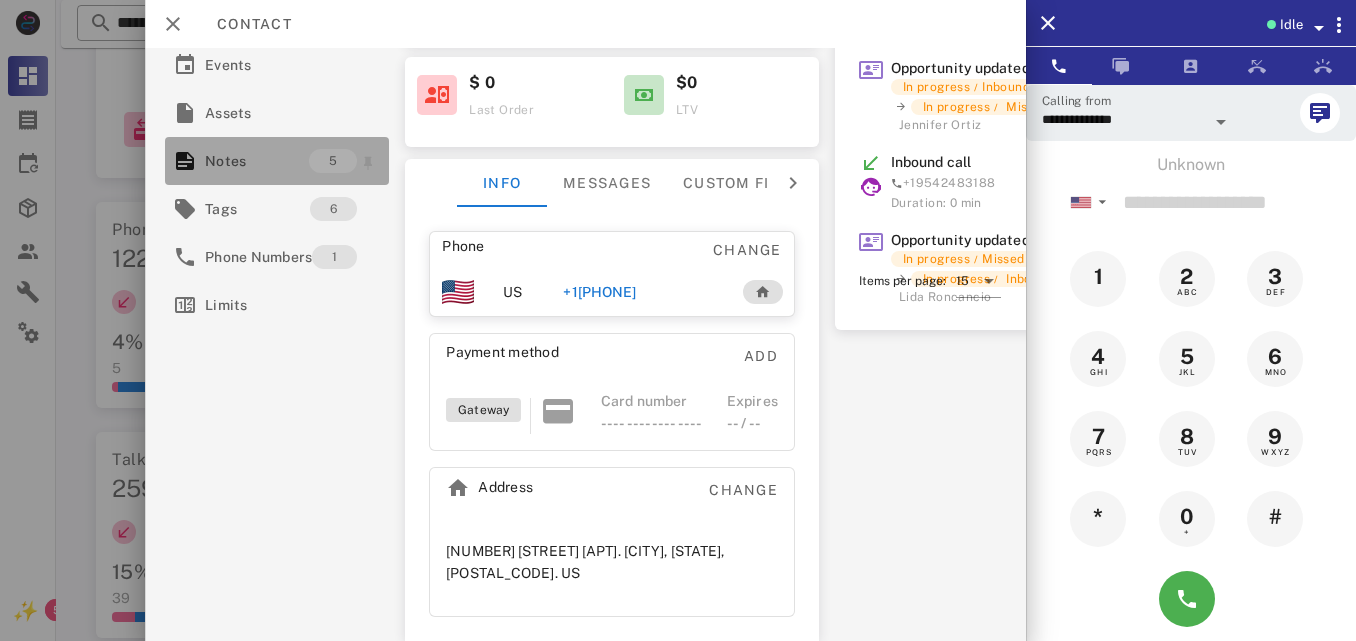 click on "Notes" at bounding box center (257, 161) 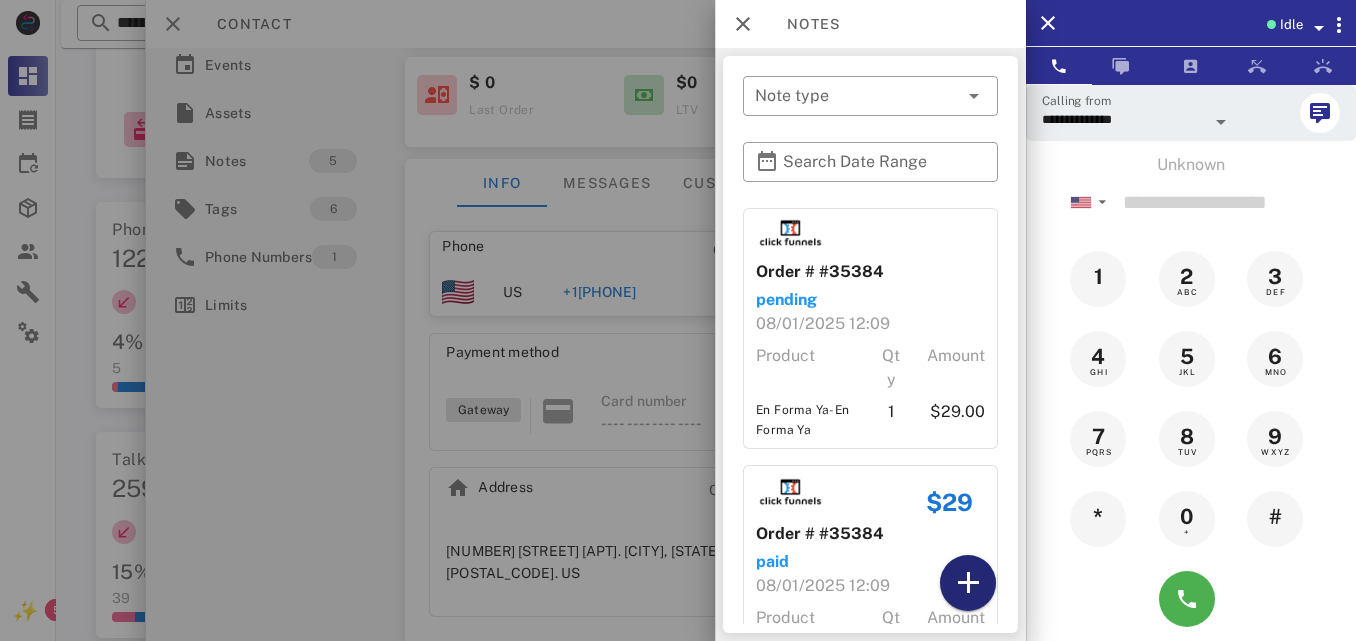 click at bounding box center [968, 583] 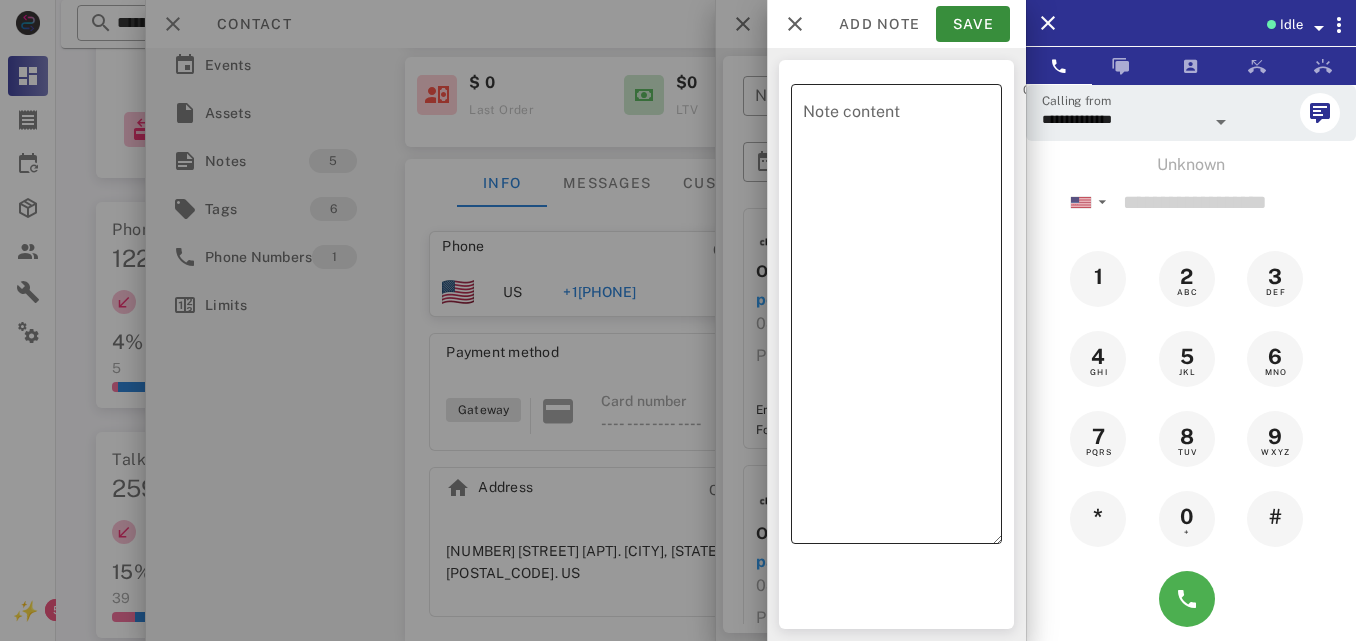 click on "Note content" at bounding box center (902, 319) 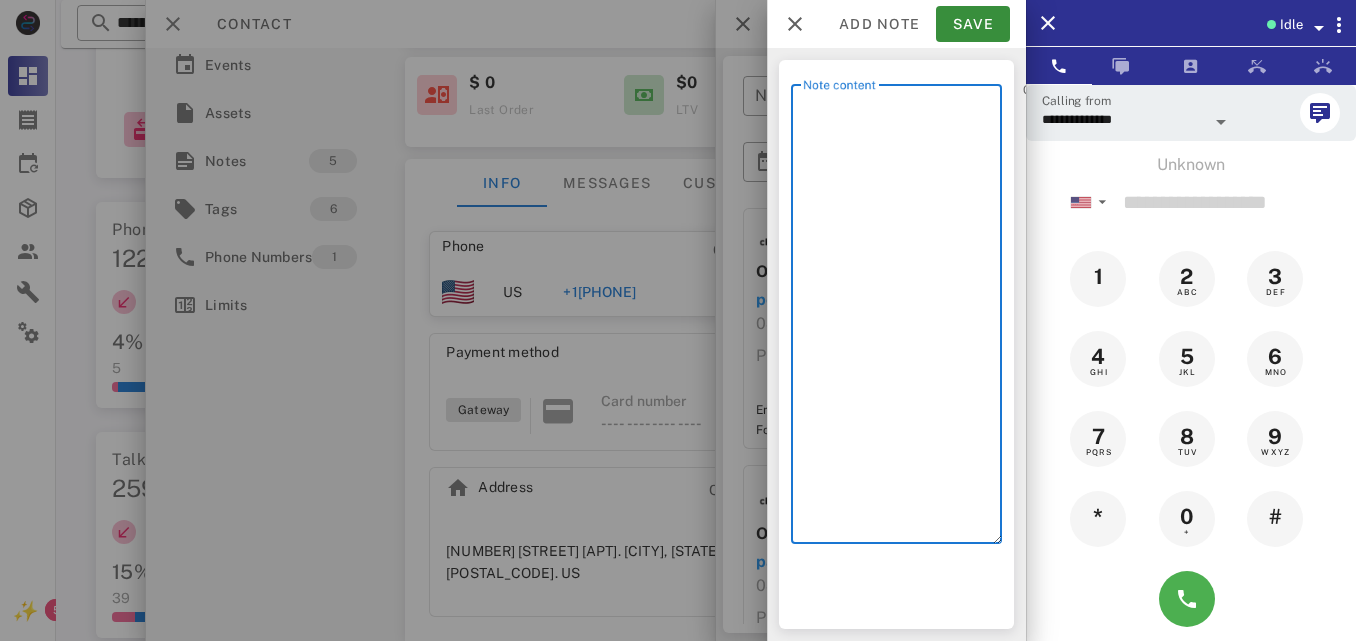 click on "Note content" at bounding box center [902, 319] 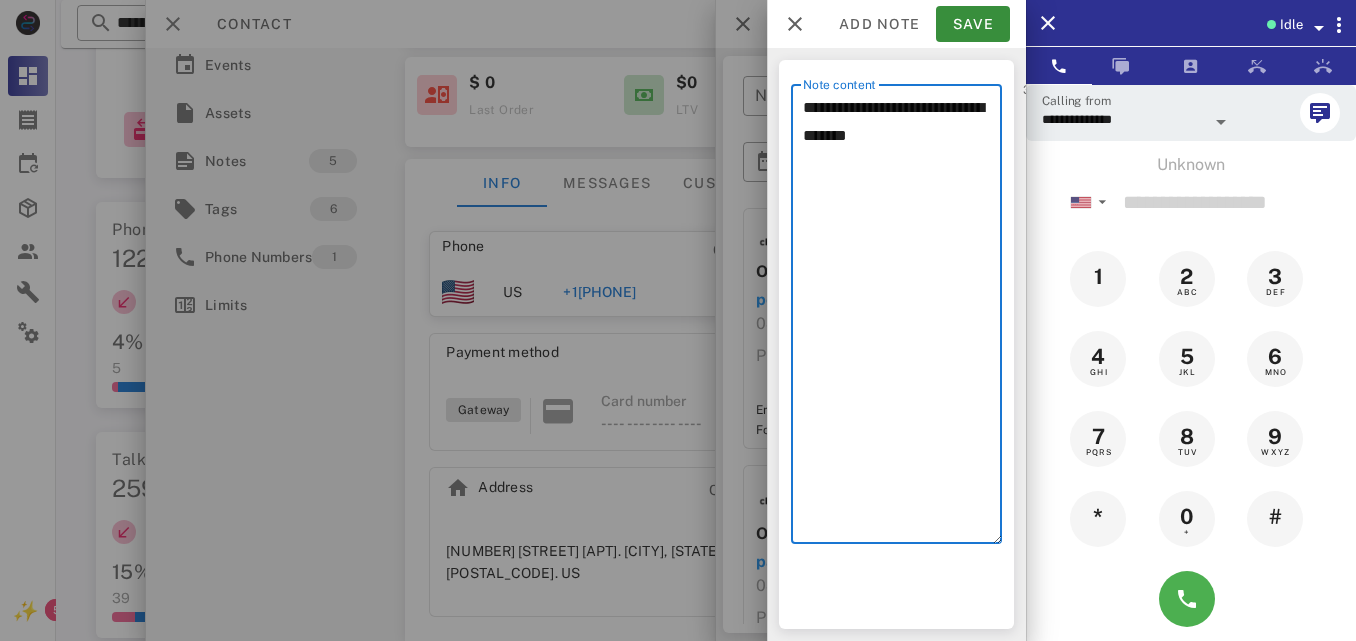 paste on "**********" 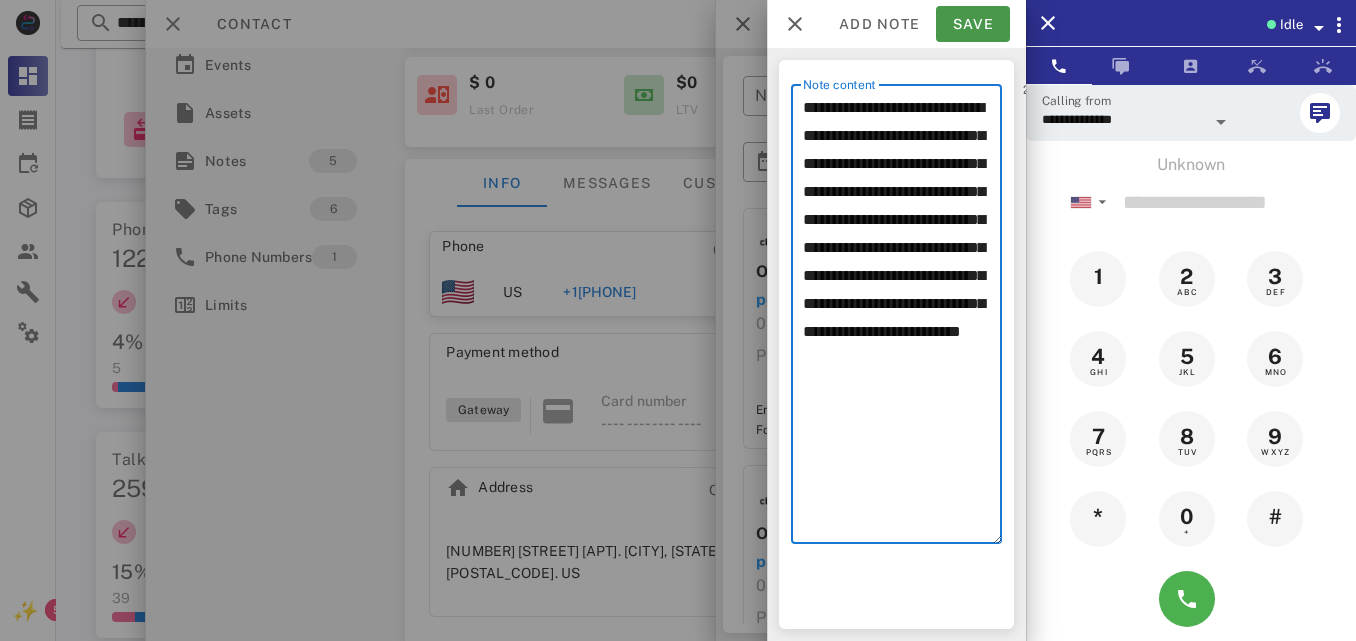 type on "**********" 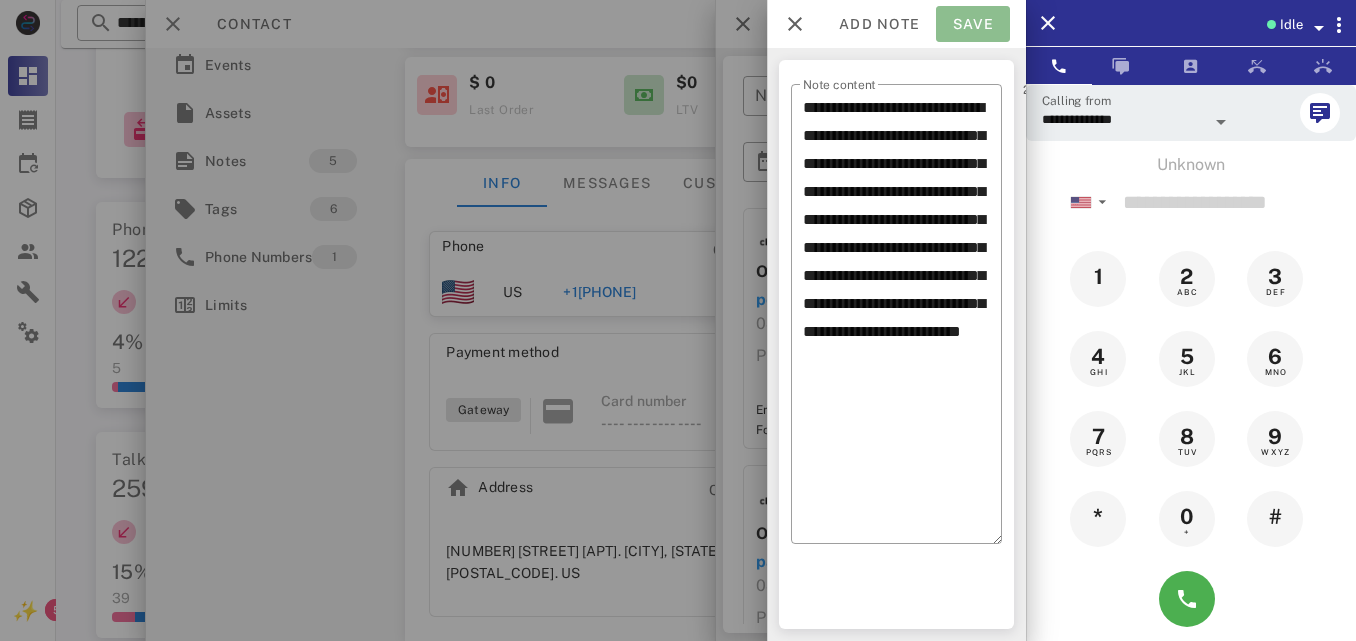 click on "Save" at bounding box center (973, 24) 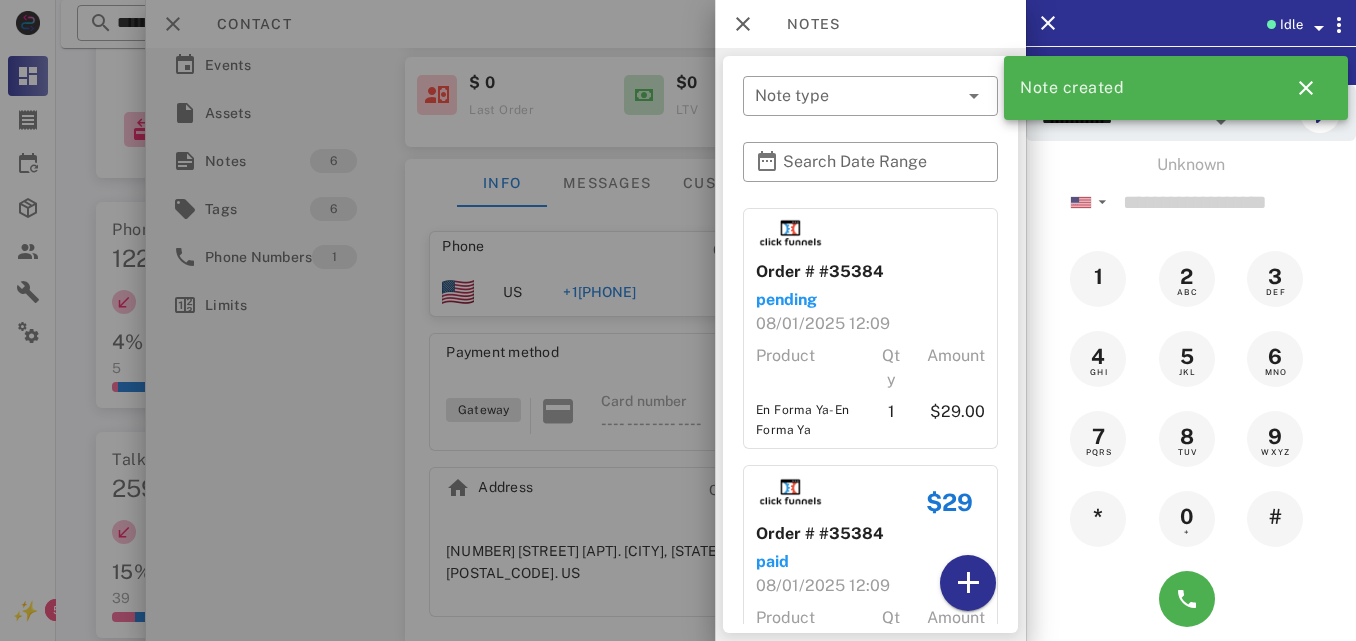 click at bounding box center [678, 320] 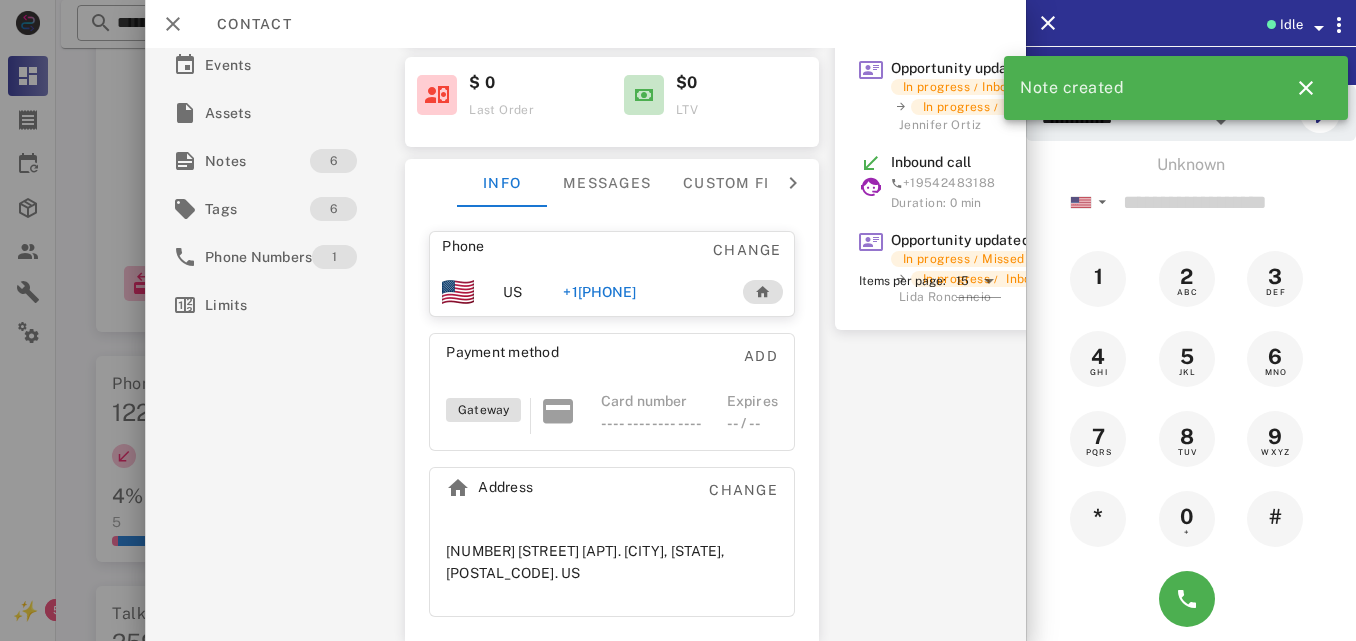 scroll, scrollTop: 0, scrollLeft: 0, axis: both 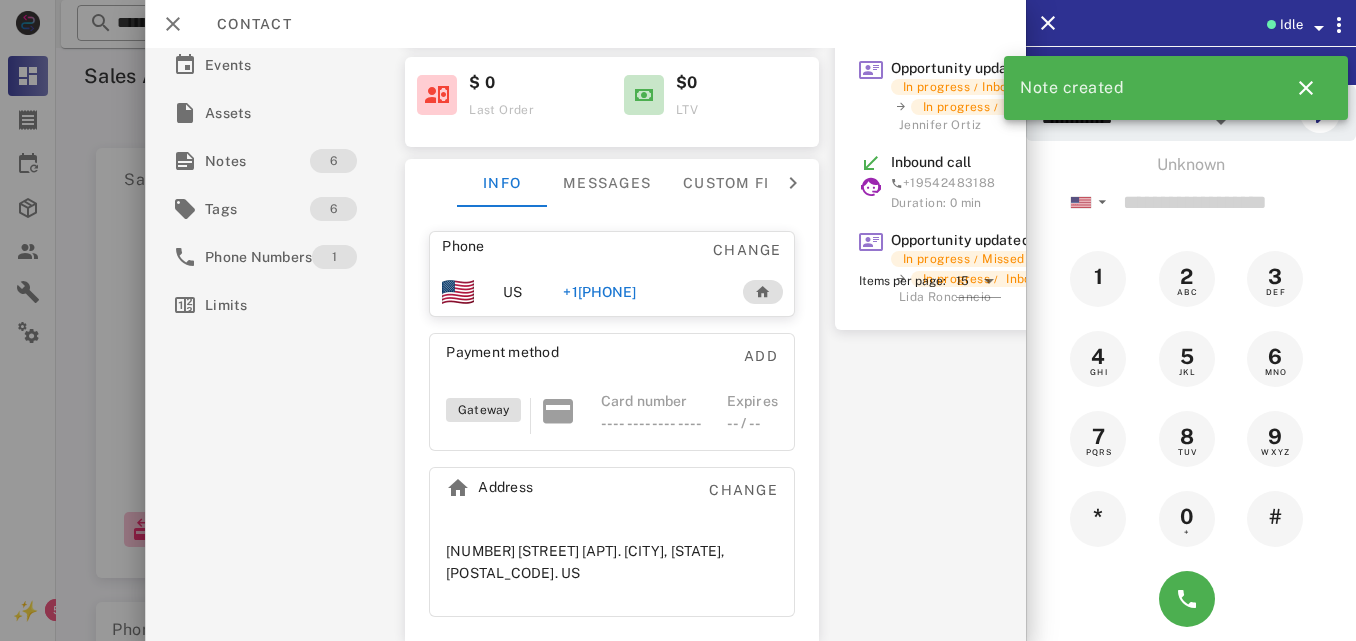 click on "[NUMBER] [STREET] [APT].
[CITY], [STATE], [POSTAL_CODE].
US" at bounding box center (613, 570) 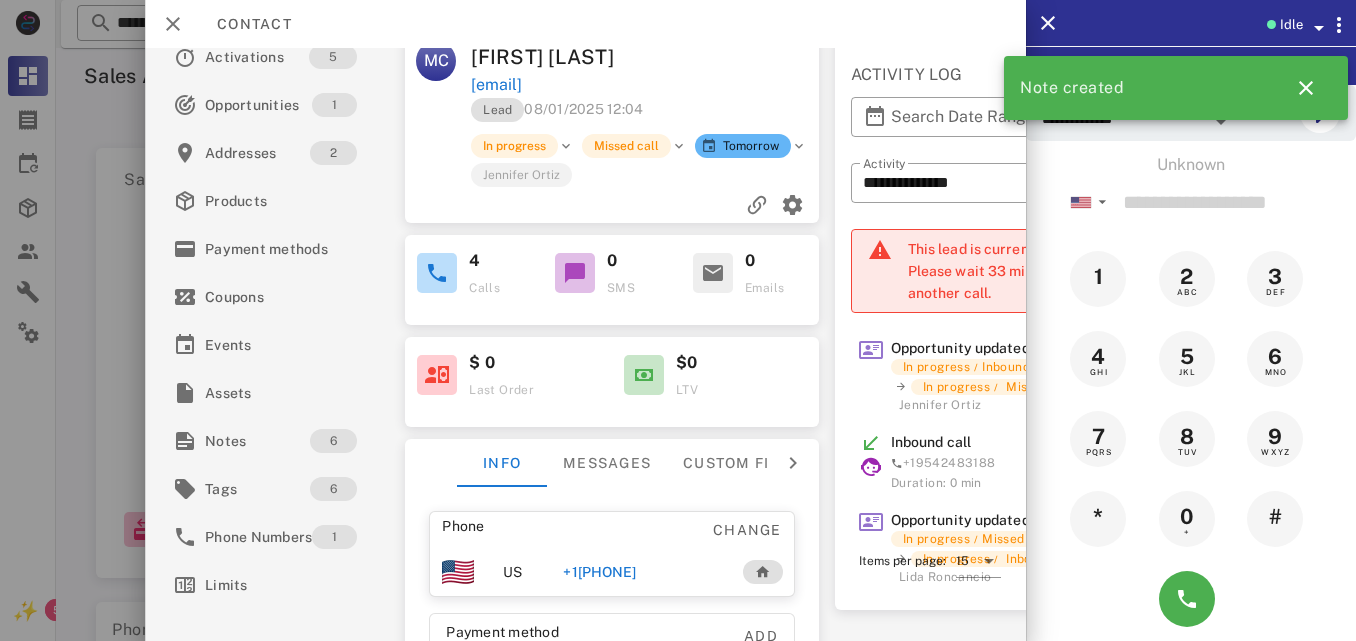 scroll, scrollTop: 0, scrollLeft: 0, axis: both 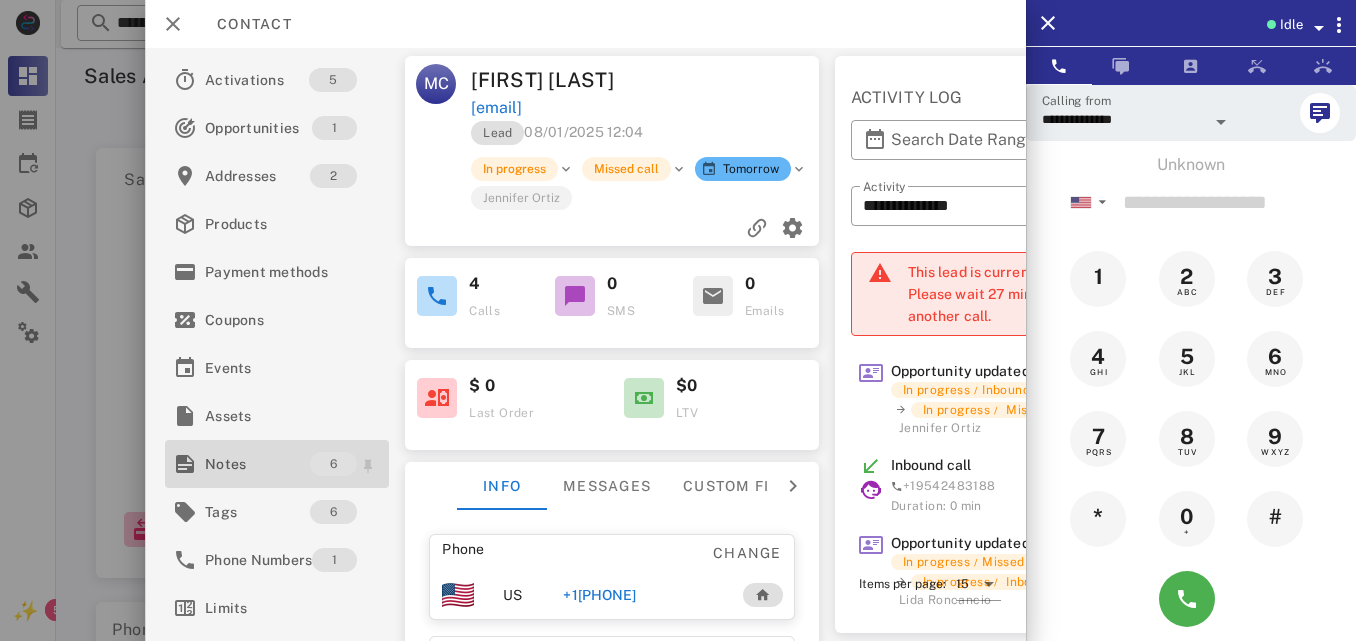 click on "Notes" at bounding box center (257, 464) 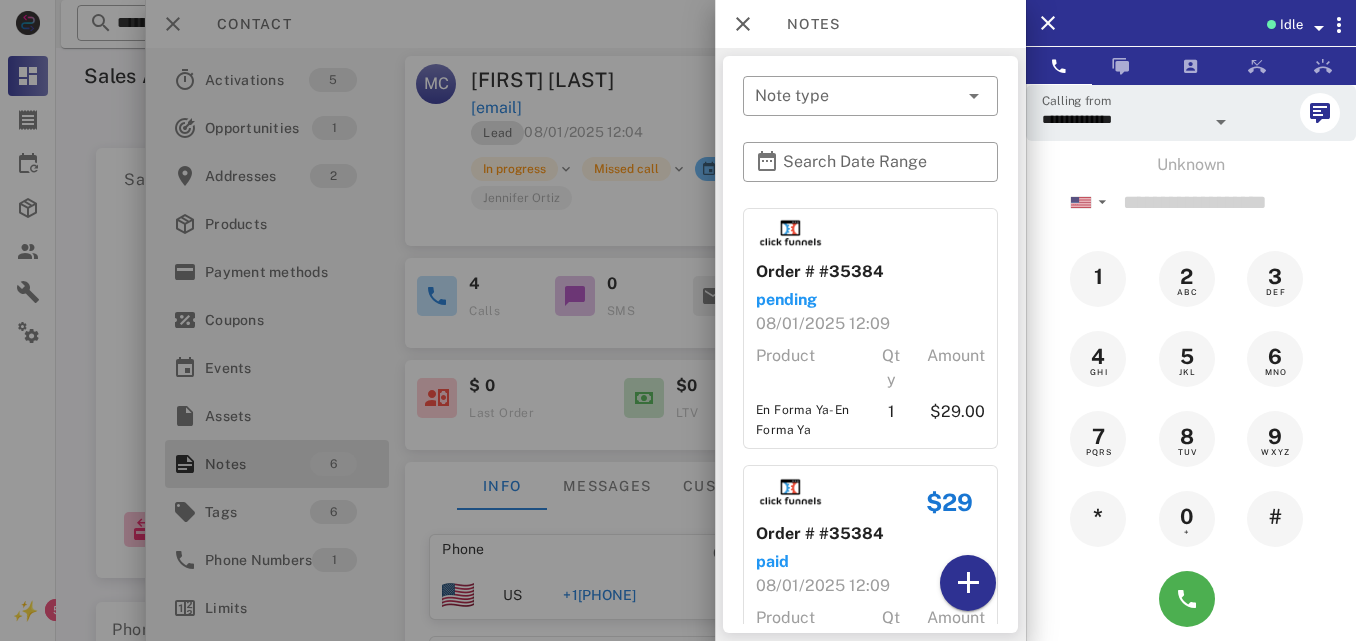 click at bounding box center (678, 320) 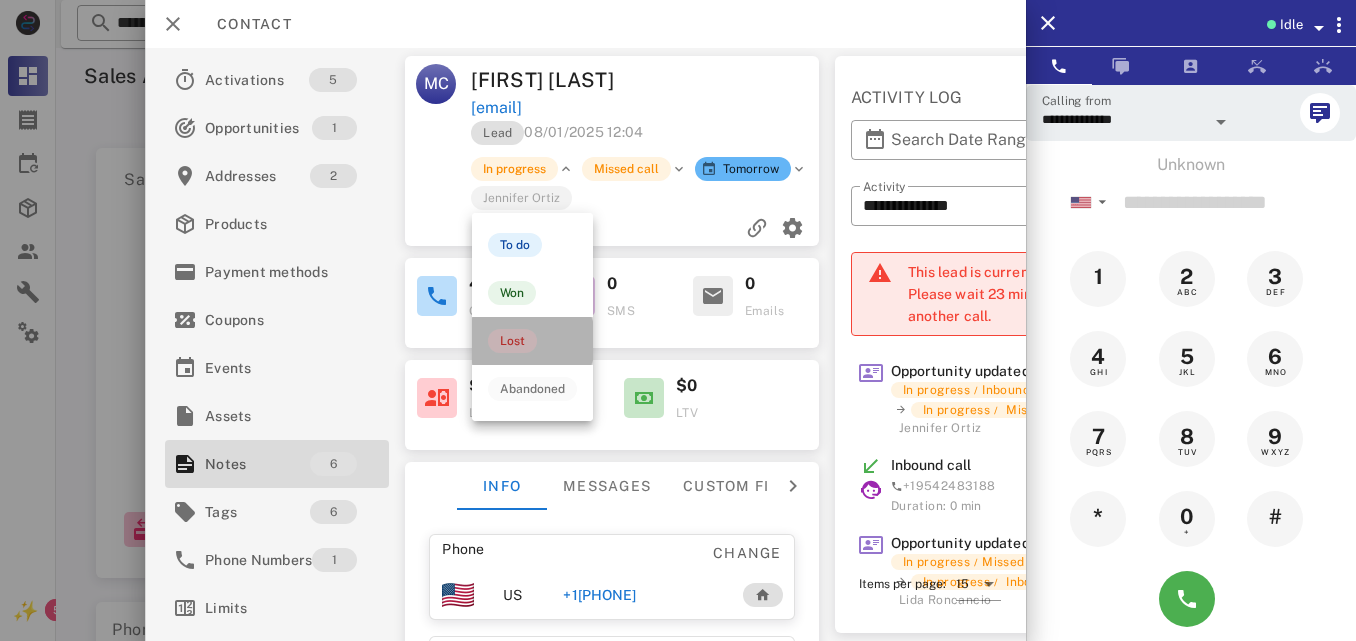 click on "Lost" at bounding box center [512, 341] 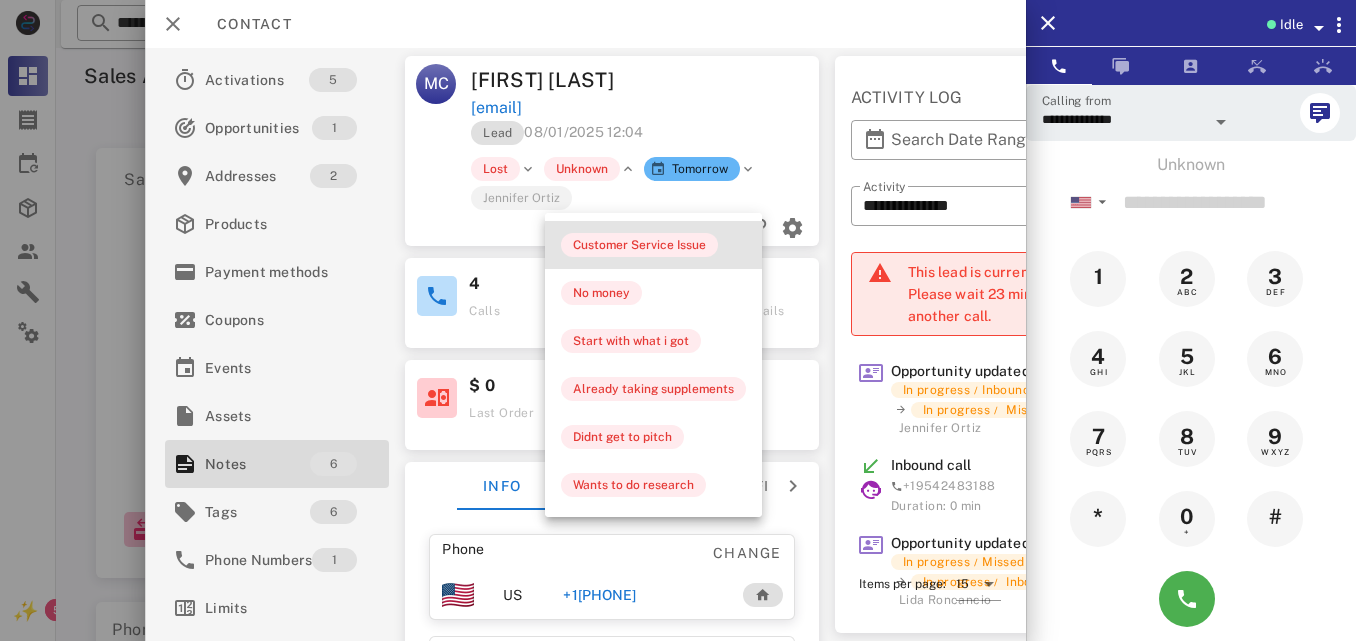 click on "Customer Service Issue" at bounding box center [653, 245] 